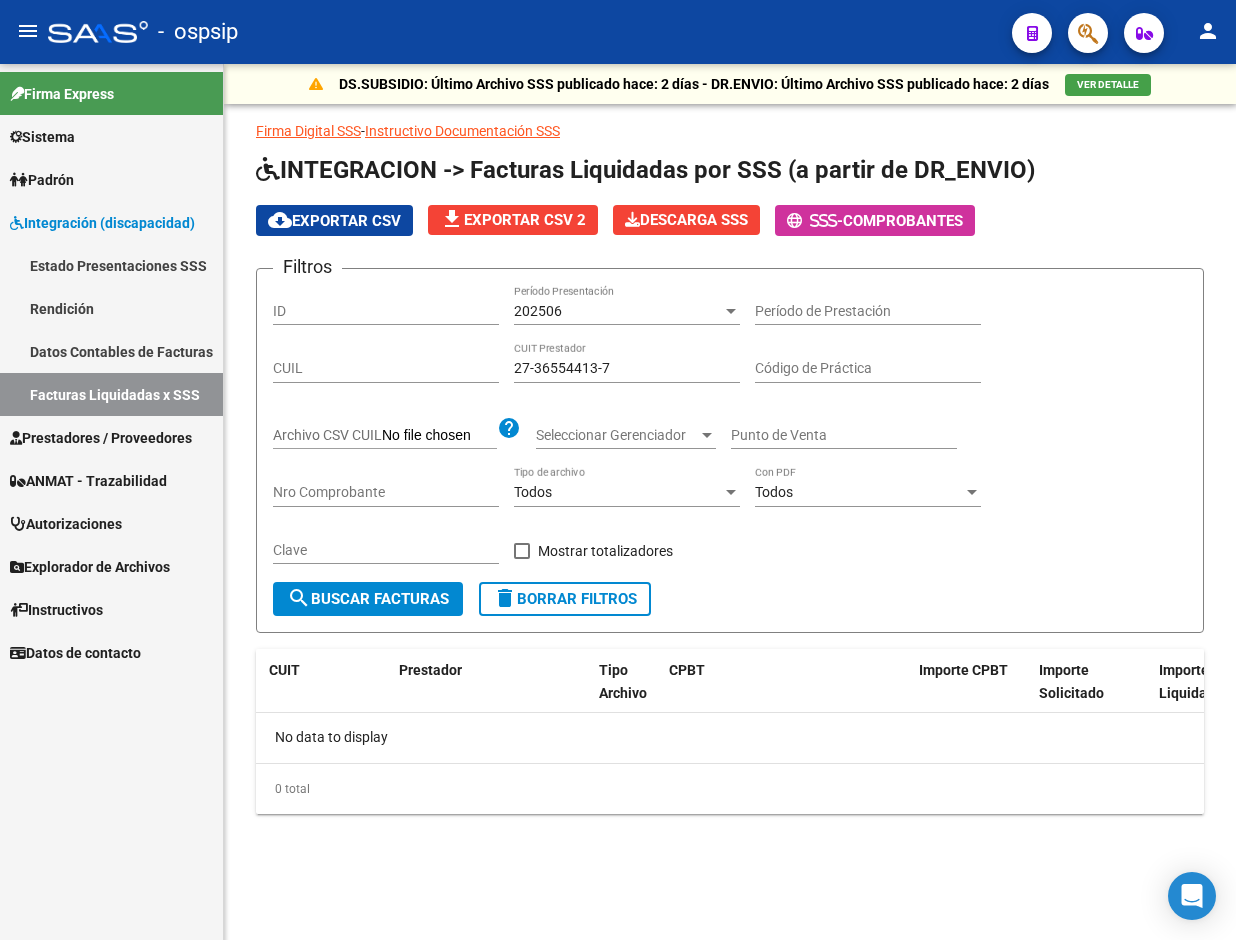scroll, scrollTop: 0, scrollLeft: 0, axis: both 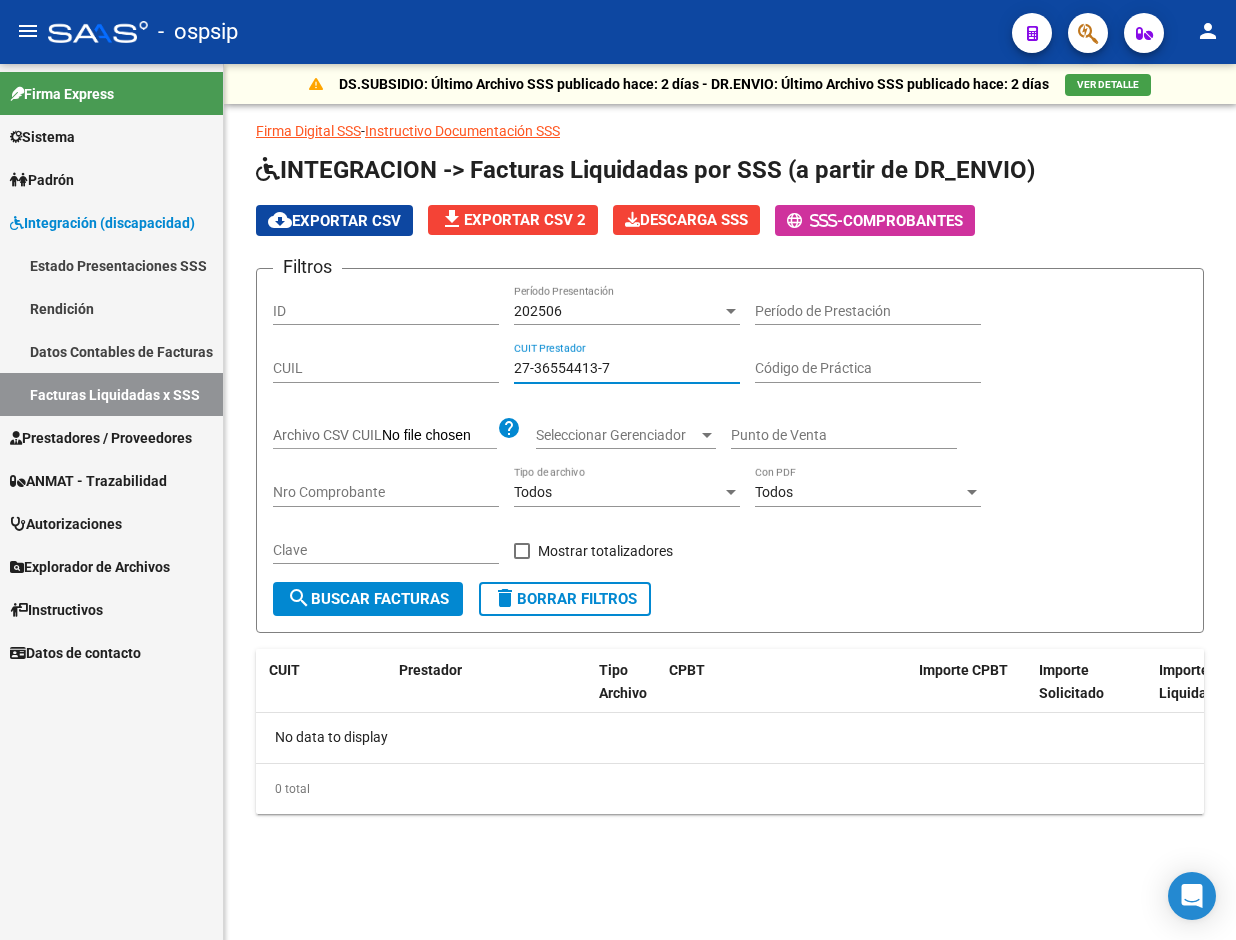 drag, startPoint x: 650, startPoint y: 361, endPoint x: 325, endPoint y: 361, distance: 325 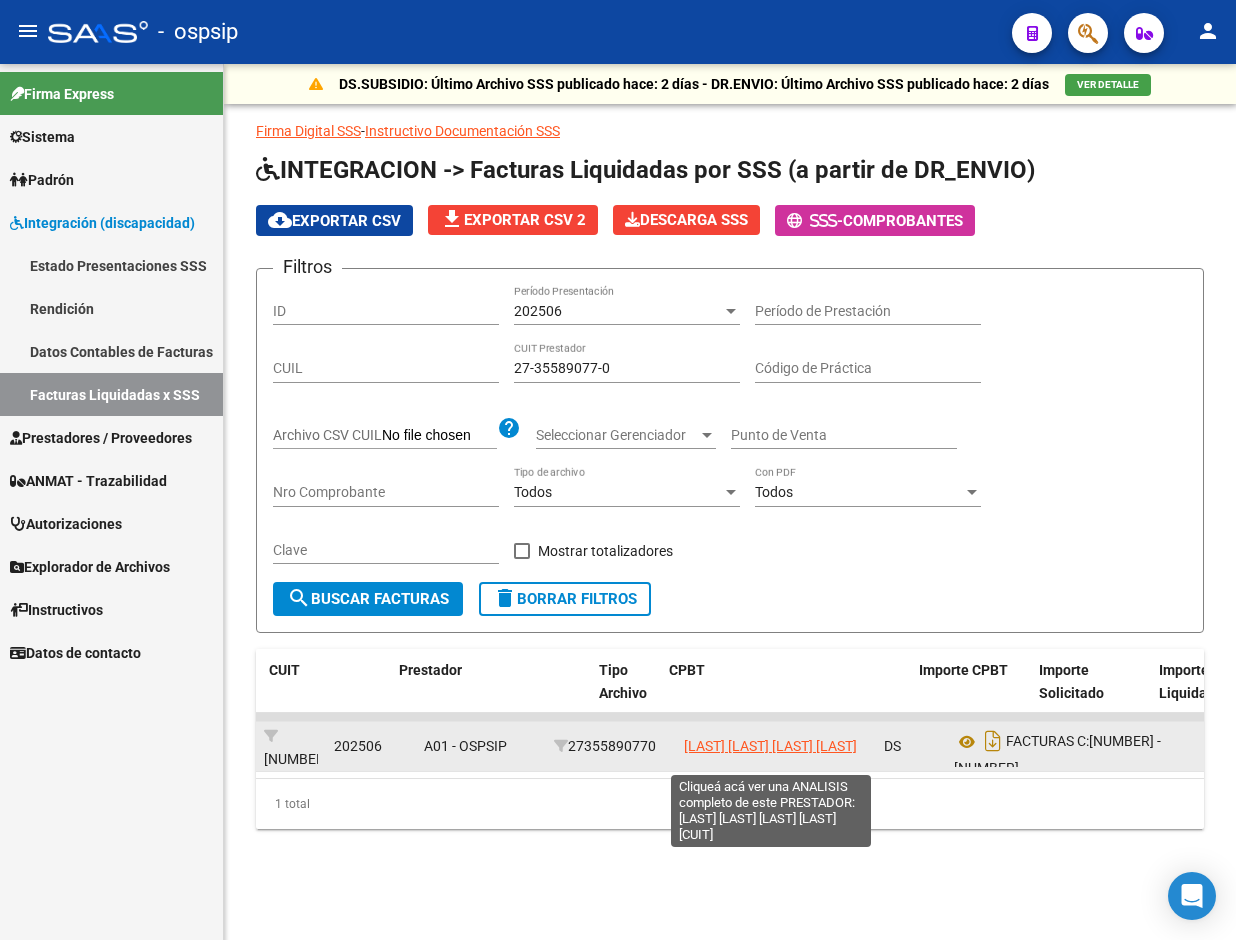 click on "[LAST] [LAST] [LAST] [LAST]" 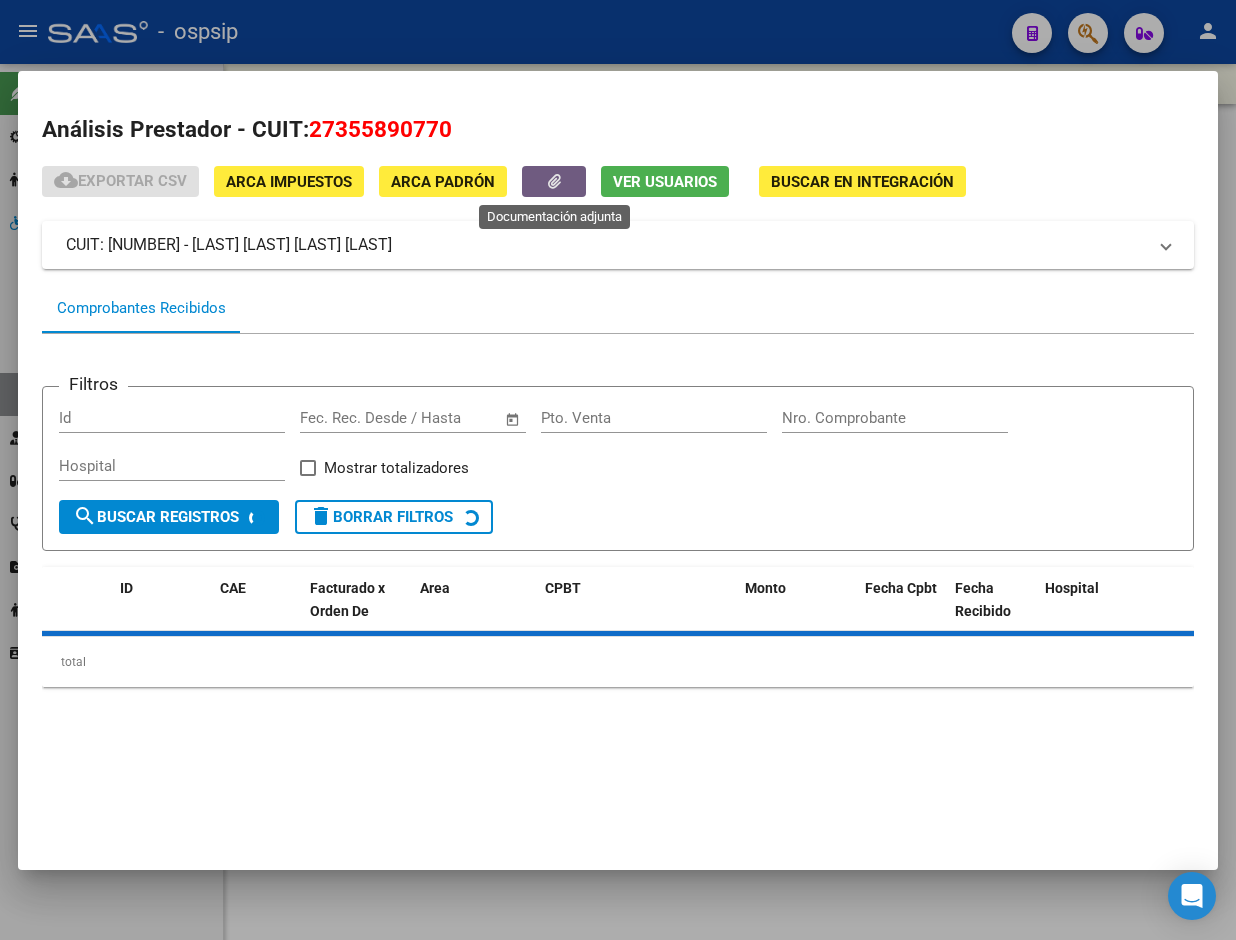 click 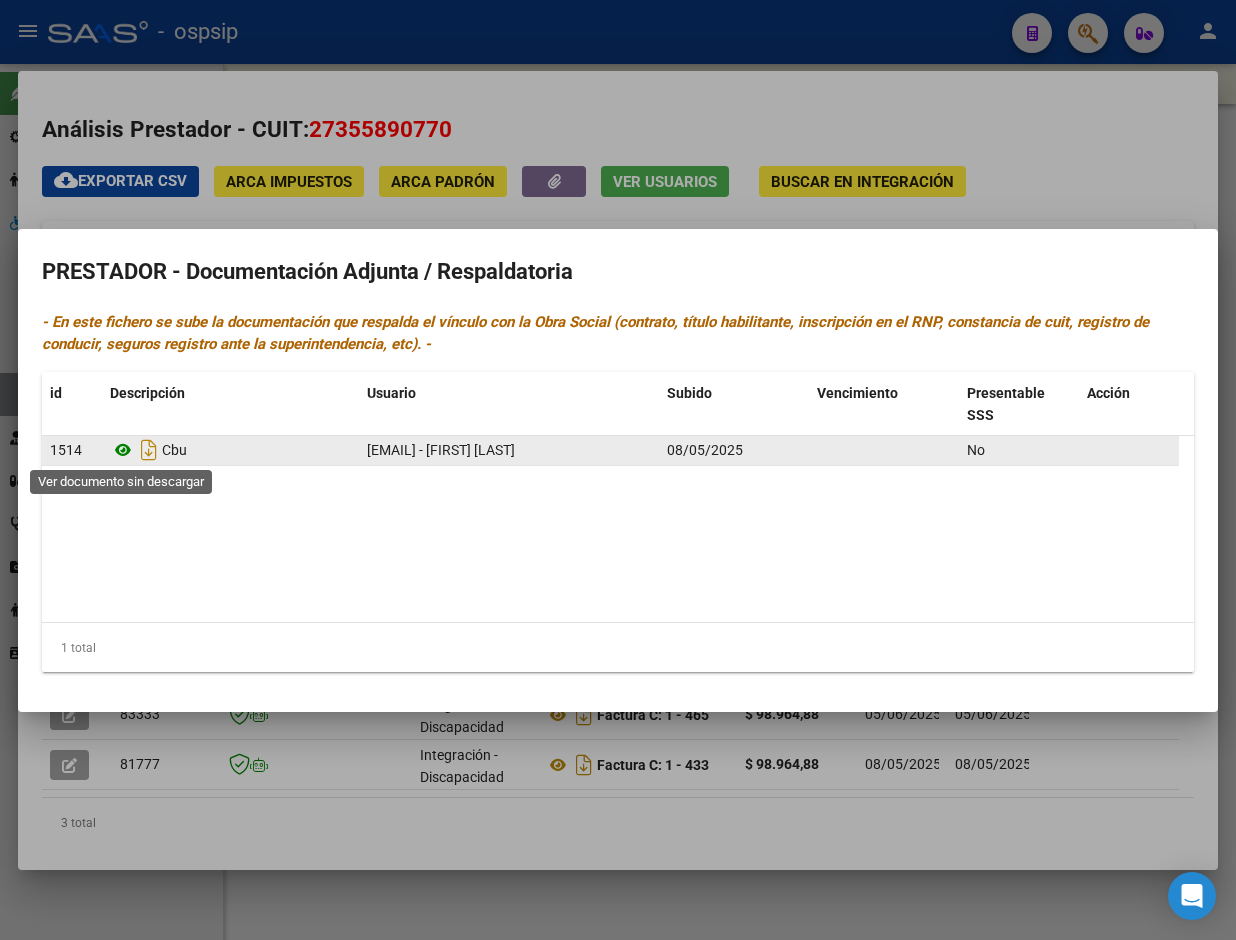 click 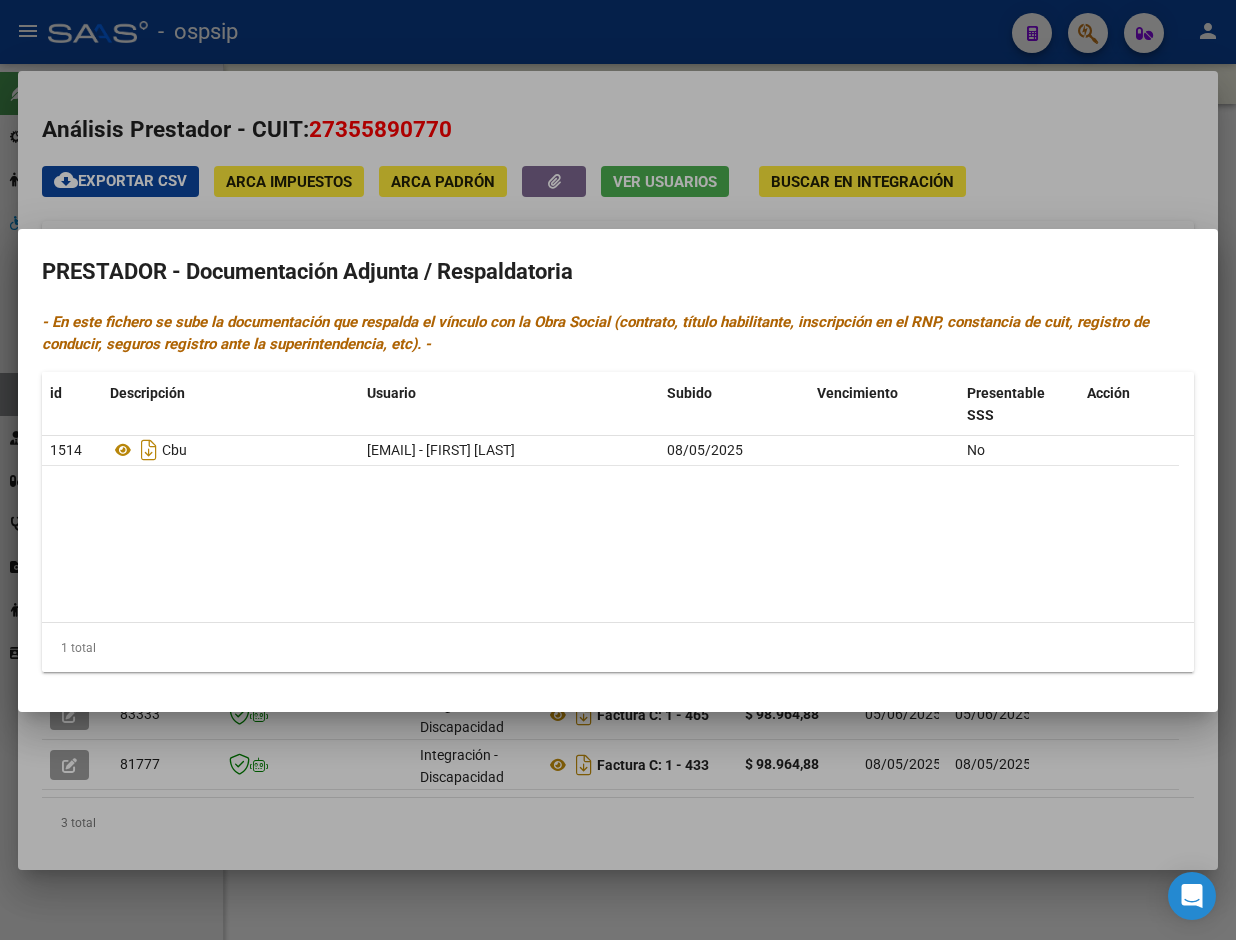 click at bounding box center (618, 470) 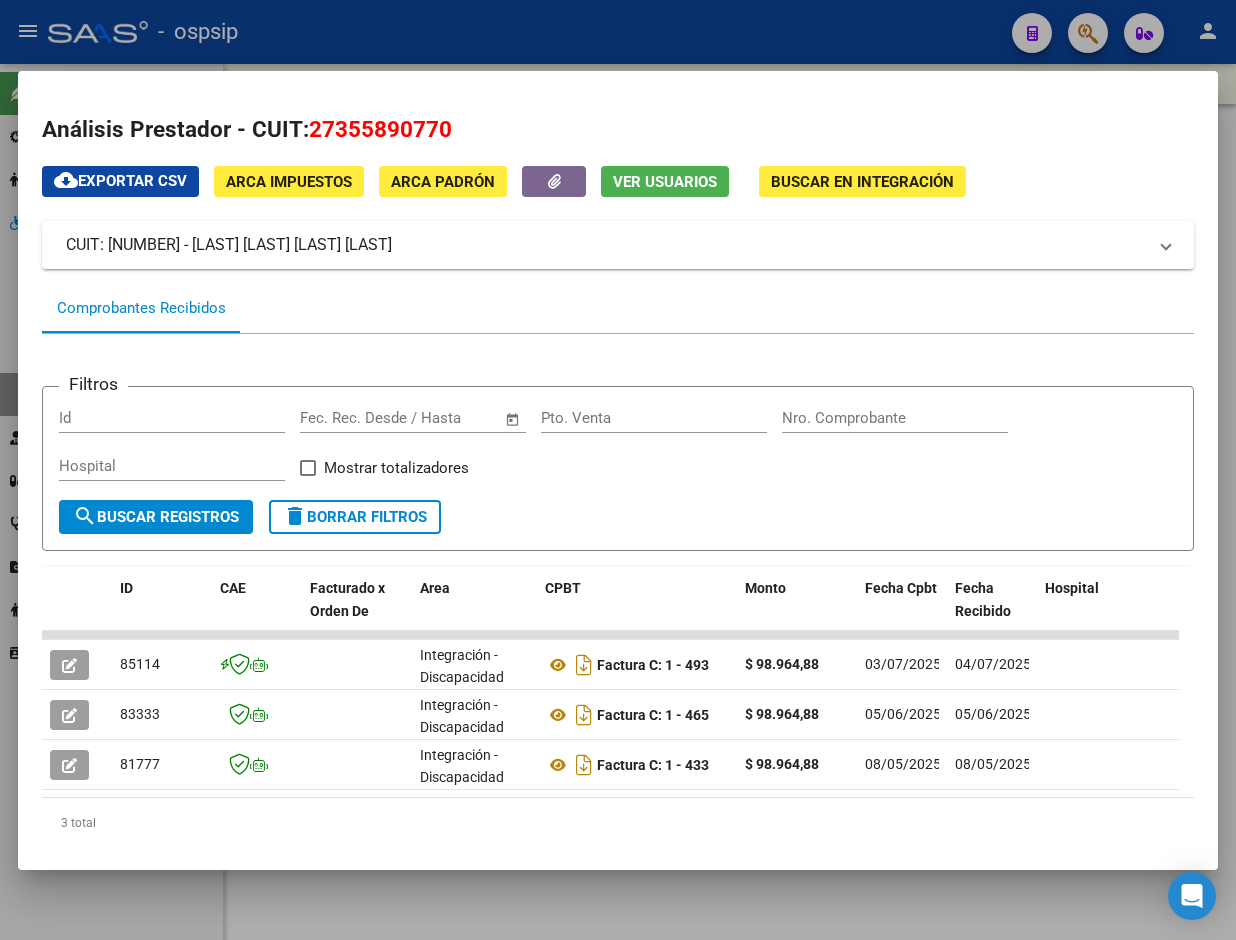 click at bounding box center (618, 470) 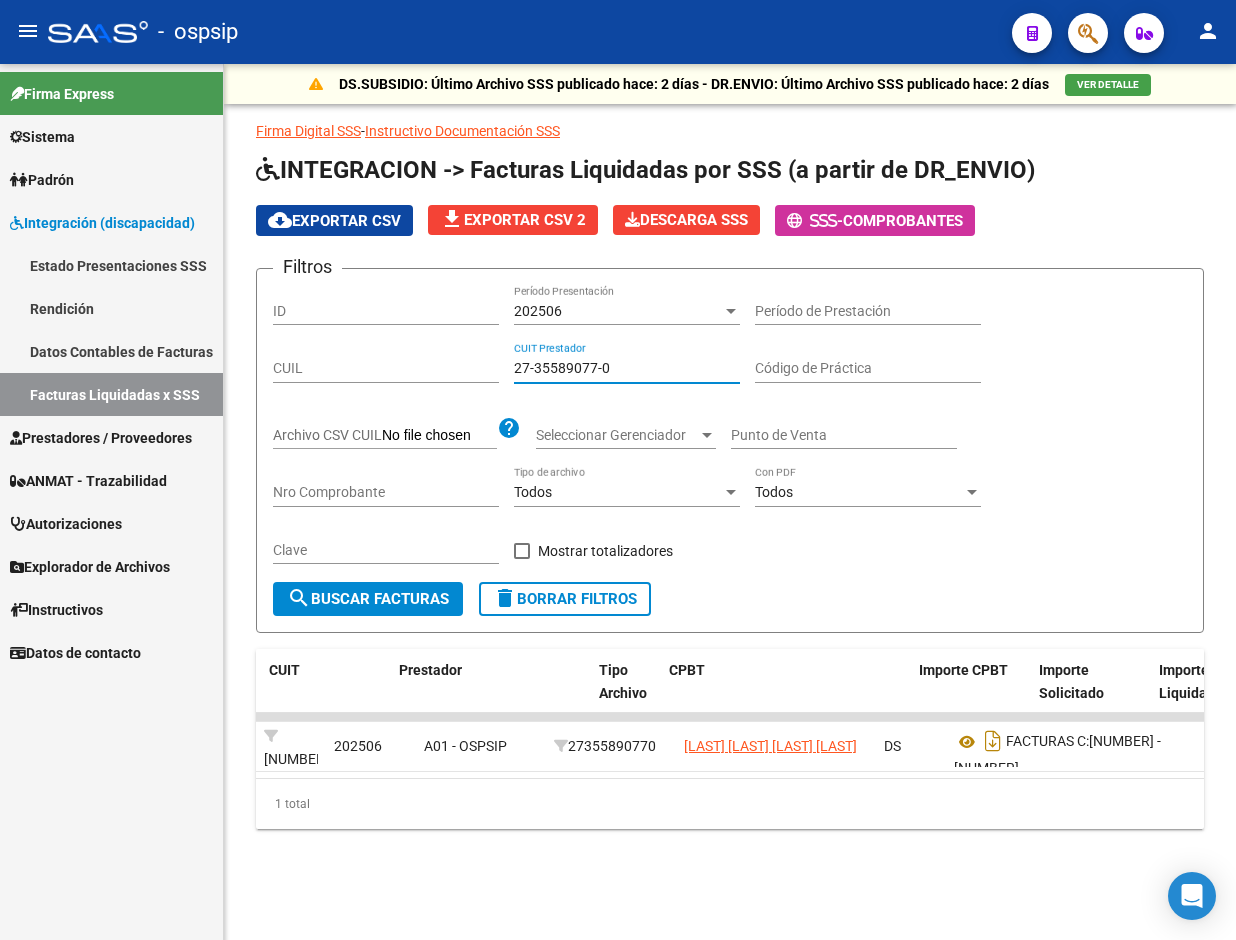 drag, startPoint x: 653, startPoint y: 373, endPoint x: 306, endPoint y: 366, distance: 347.0706 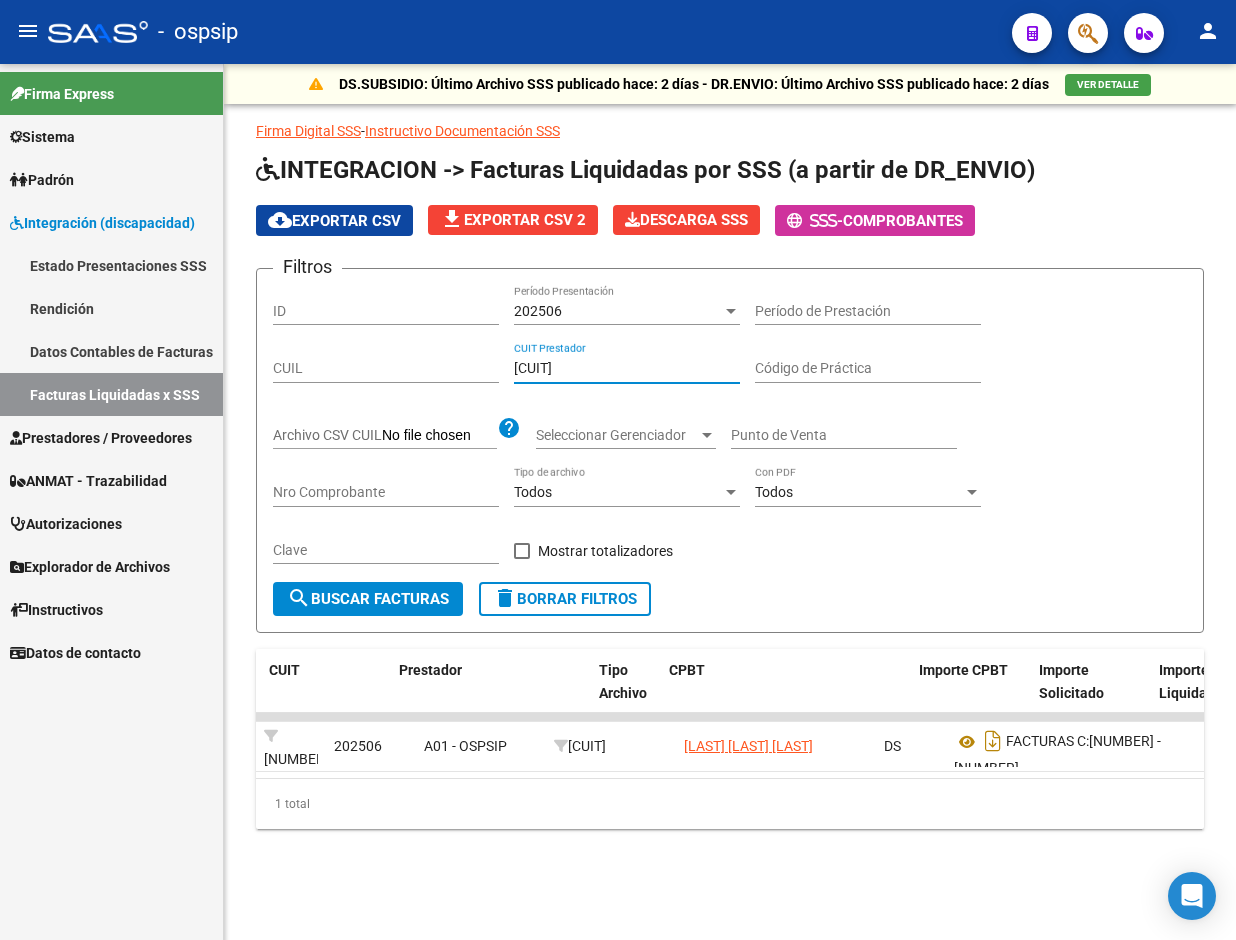 drag, startPoint x: 628, startPoint y: 366, endPoint x: 94, endPoint y: 327, distance: 535.42224 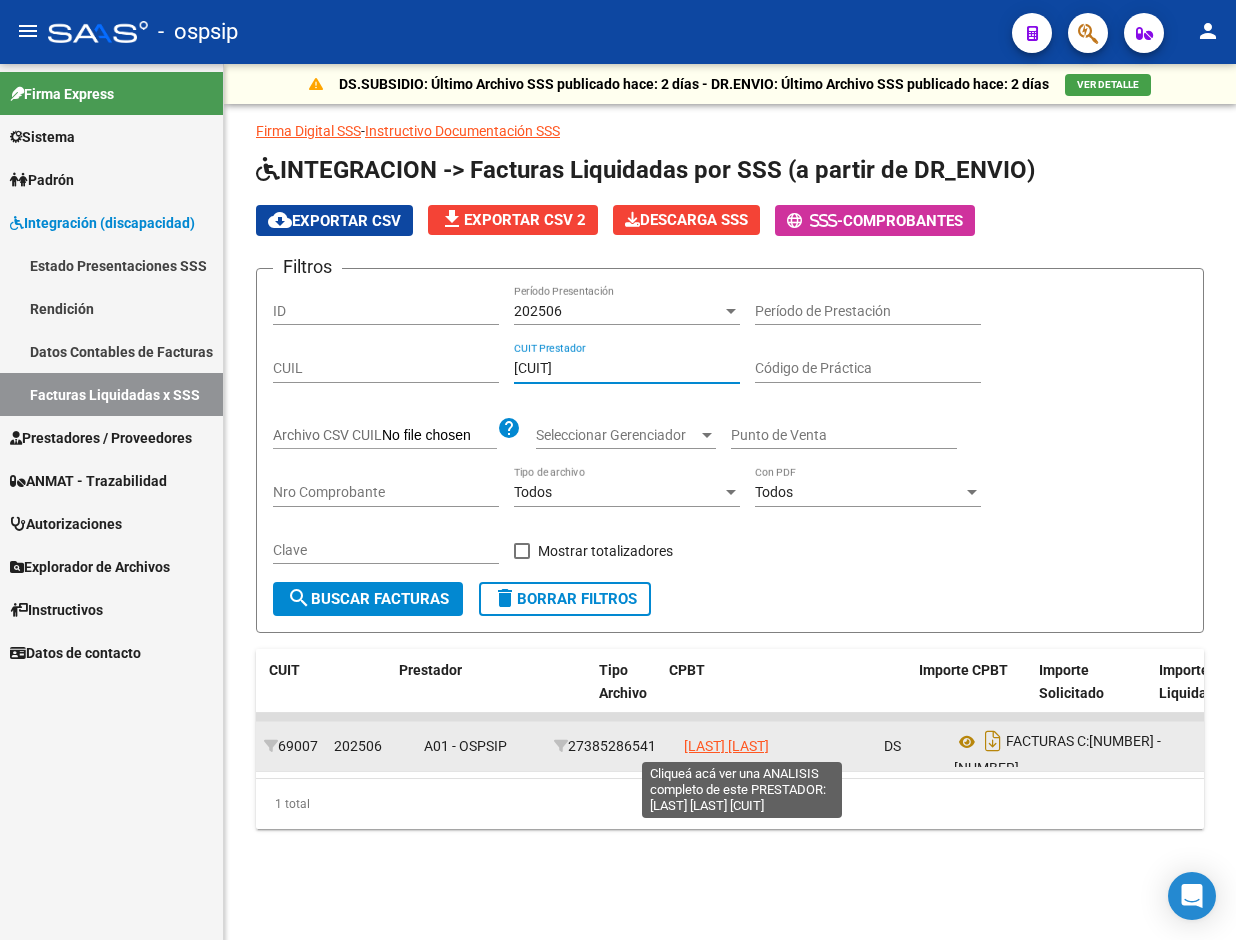 type on "[CUIT]" 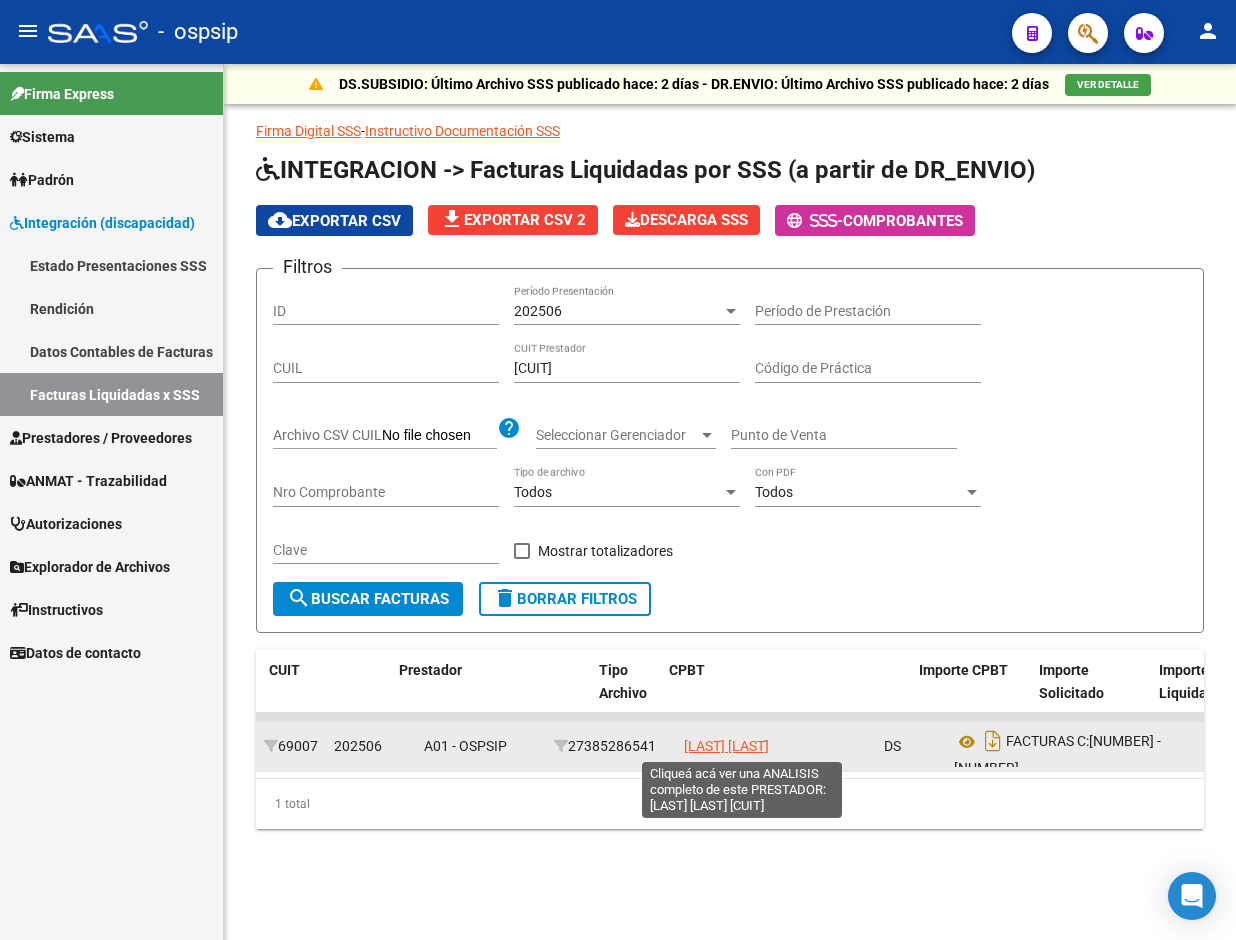 click on "[LAST] [LAST]" 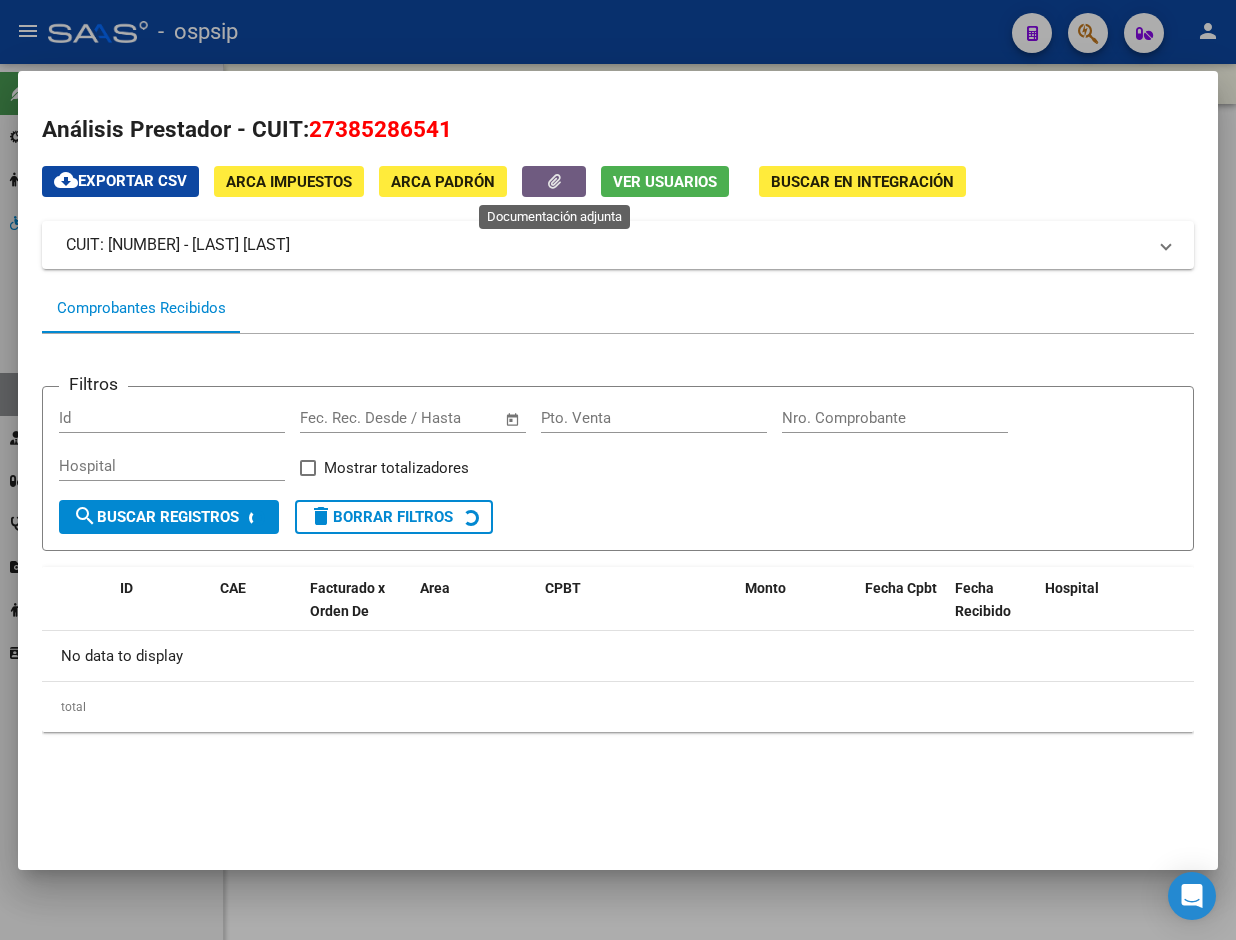 click 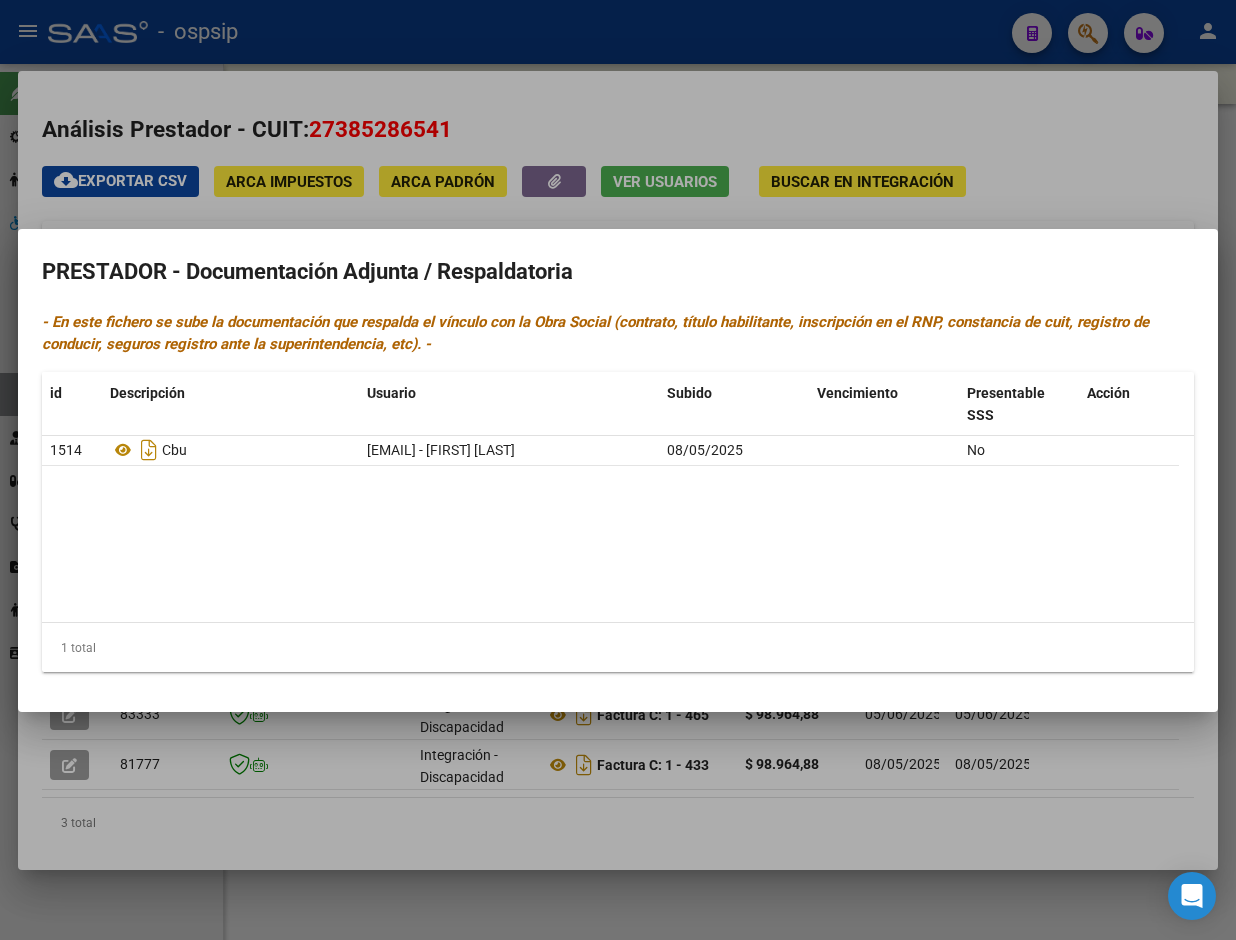 click at bounding box center (618, 470) 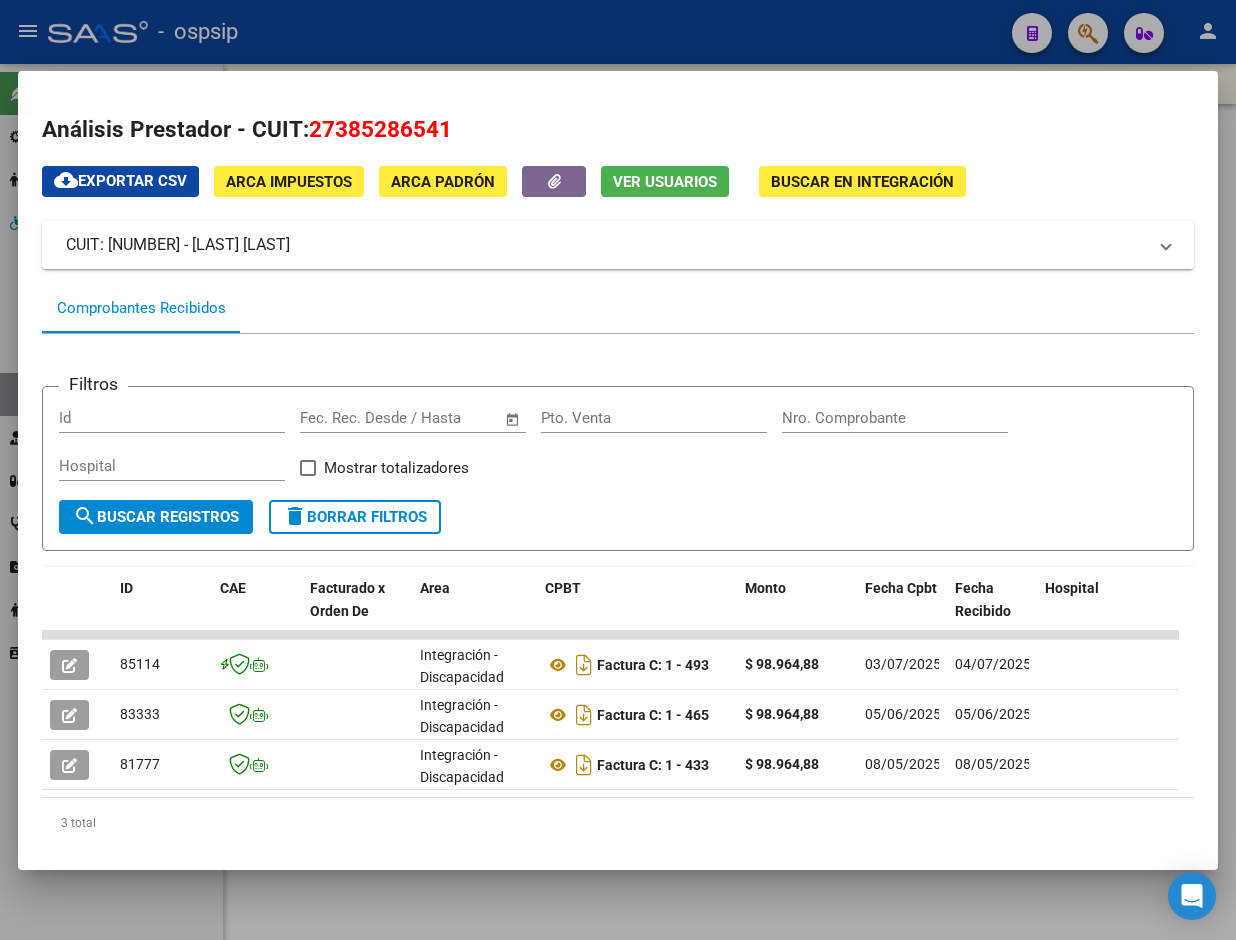 drag, startPoint x: 627, startPoint y: 898, endPoint x: 659, endPoint y: 890, distance: 32.984844 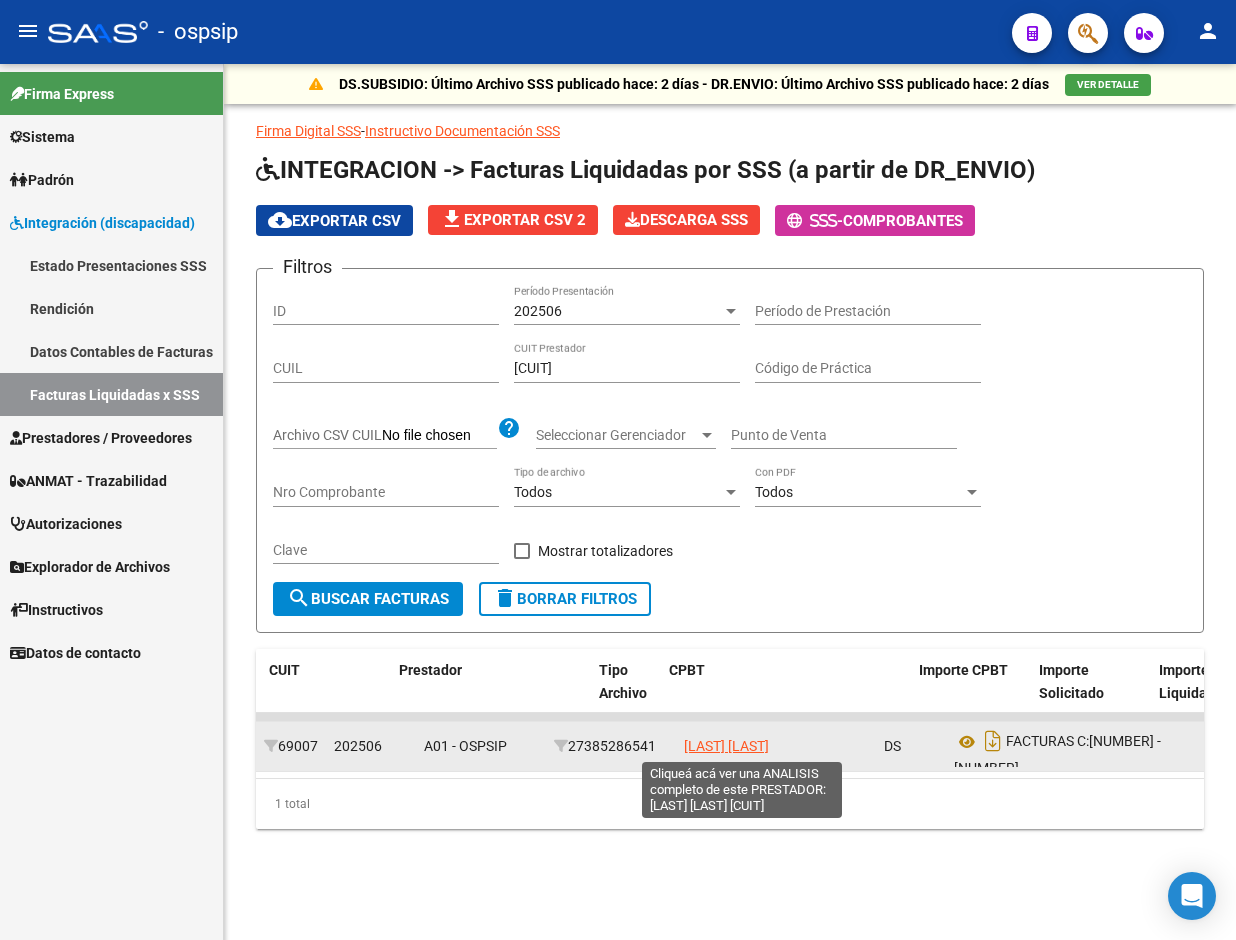 click on "[LAST] [LAST]" 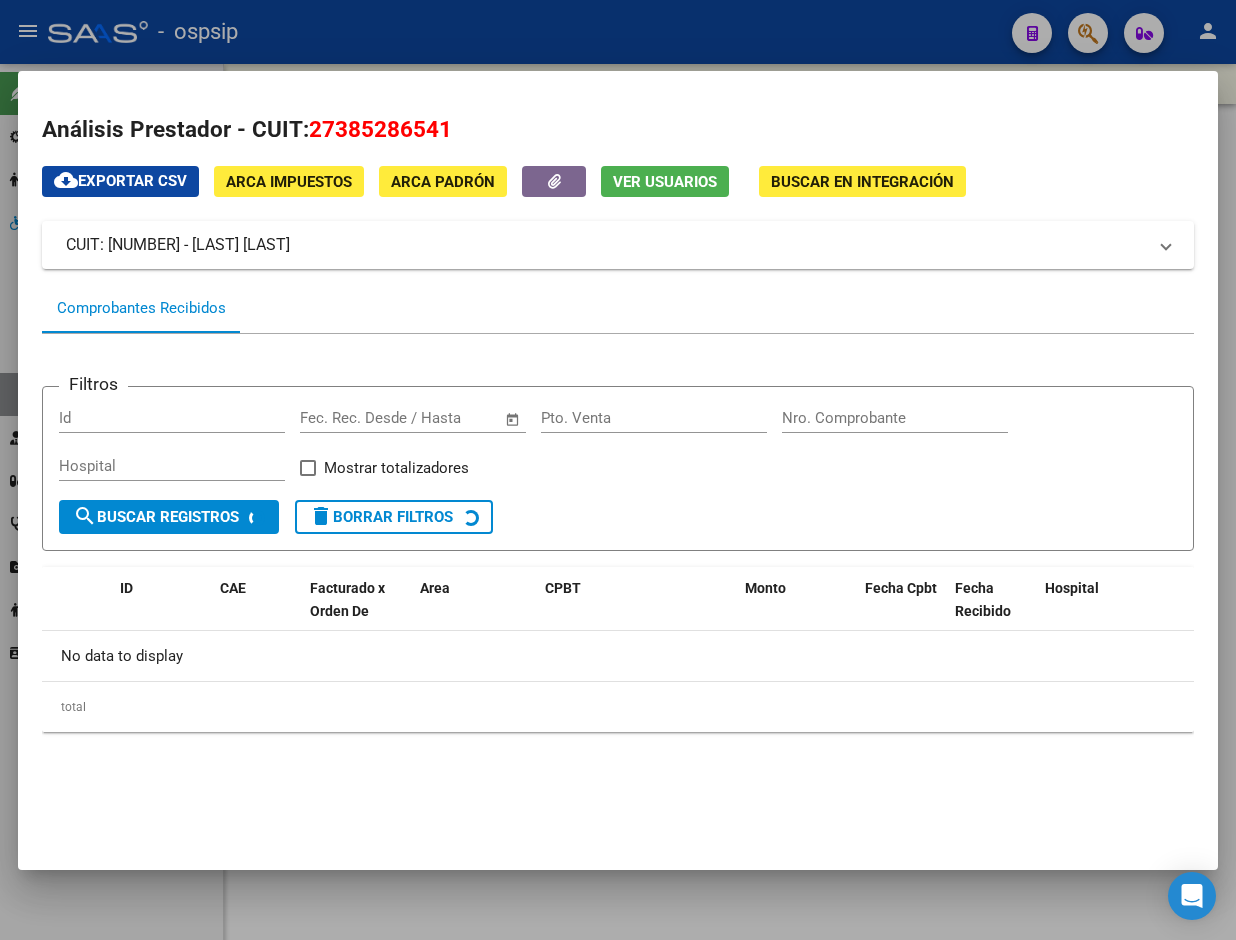 click 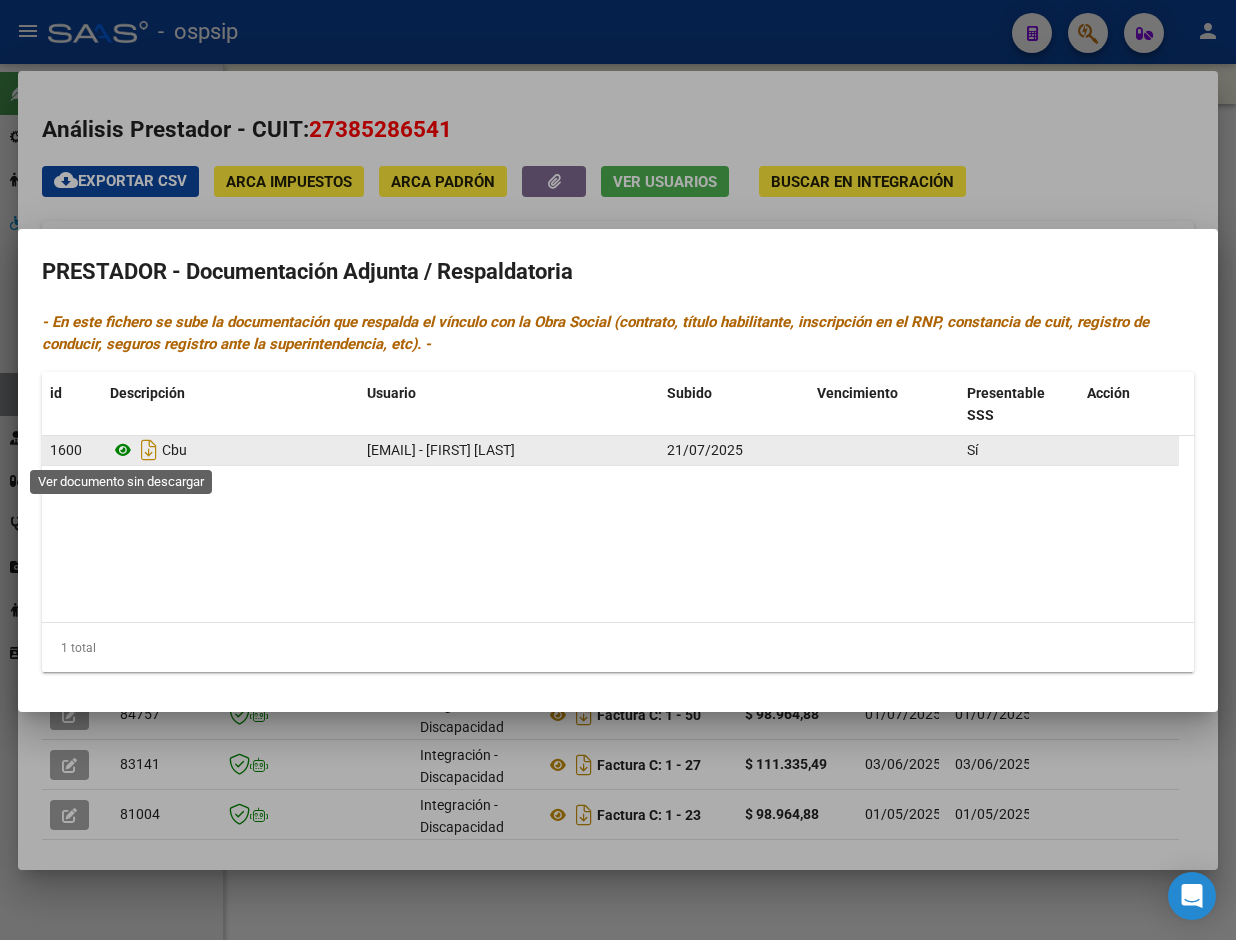 click 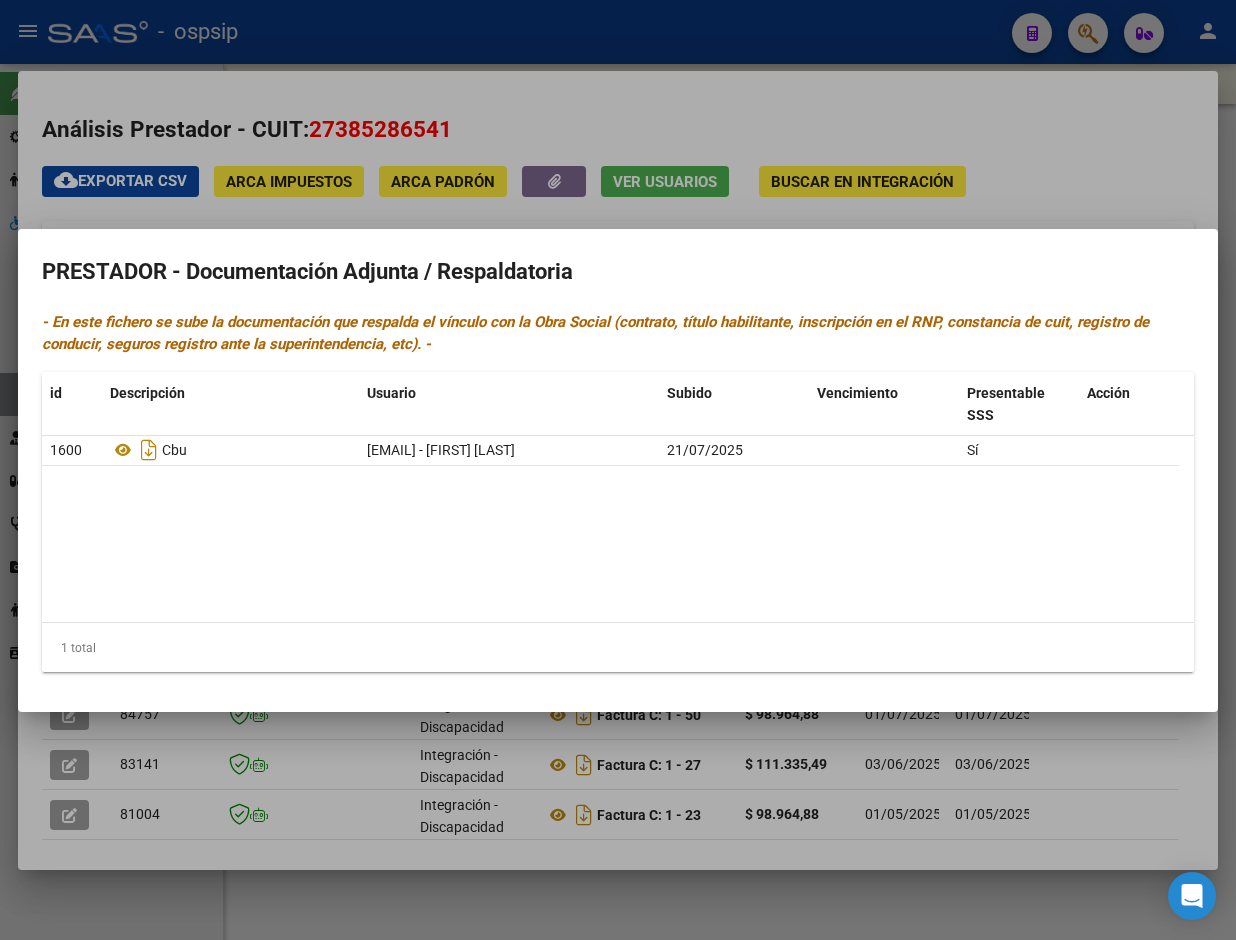 click at bounding box center (618, 470) 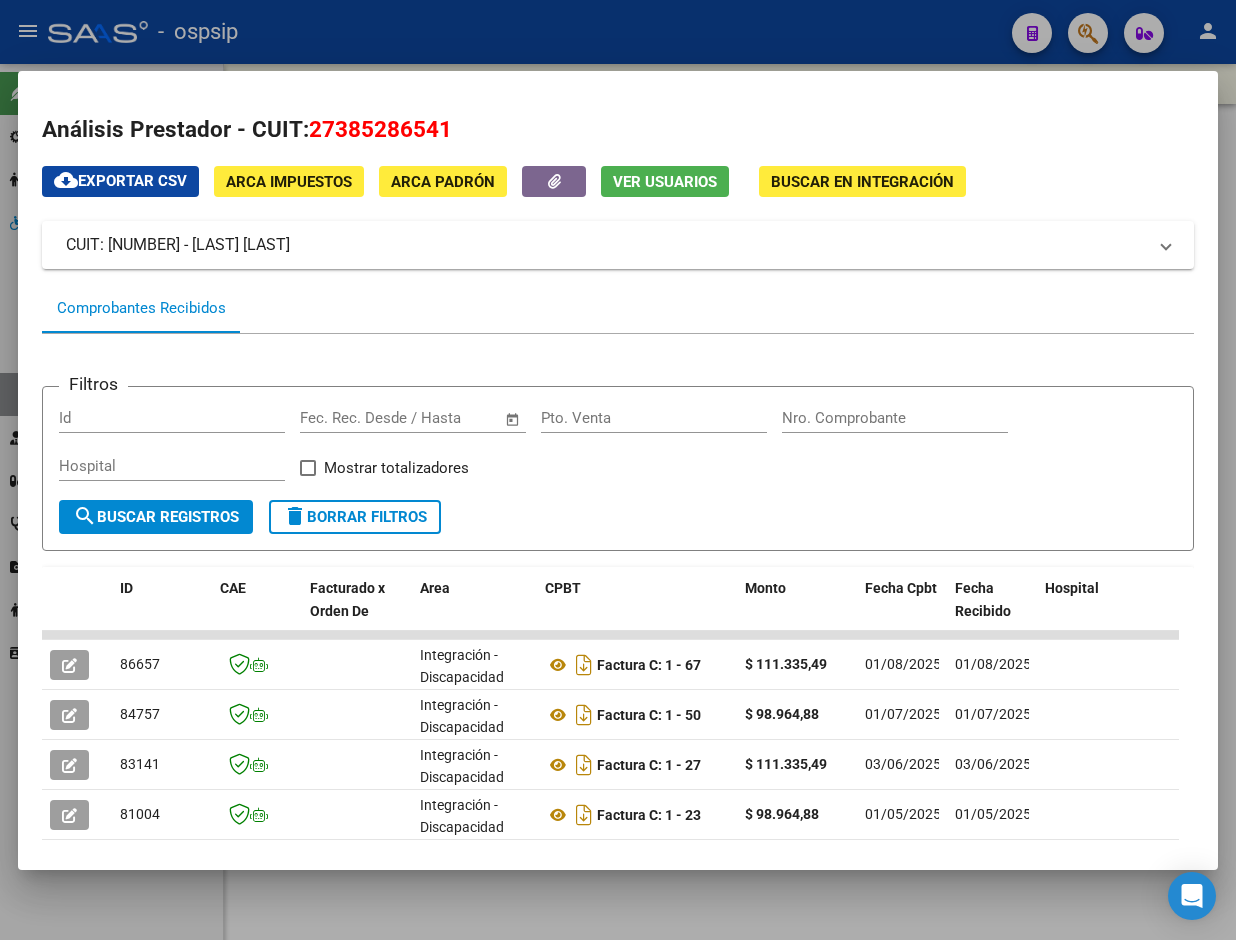 click at bounding box center [618, 470] 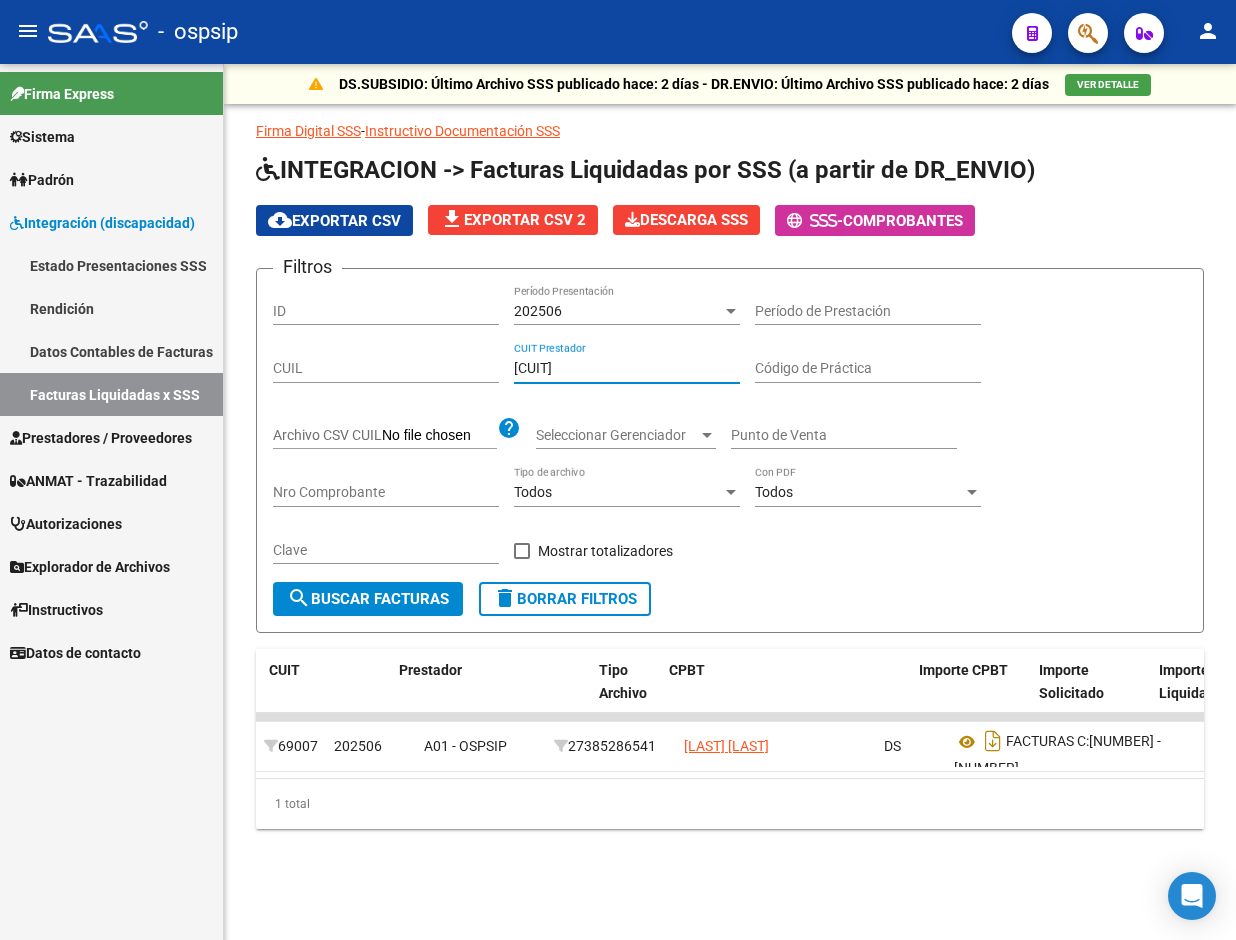 drag, startPoint x: 615, startPoint y: 365, endPoint x: 302, endPoint y: 365, distance: 313 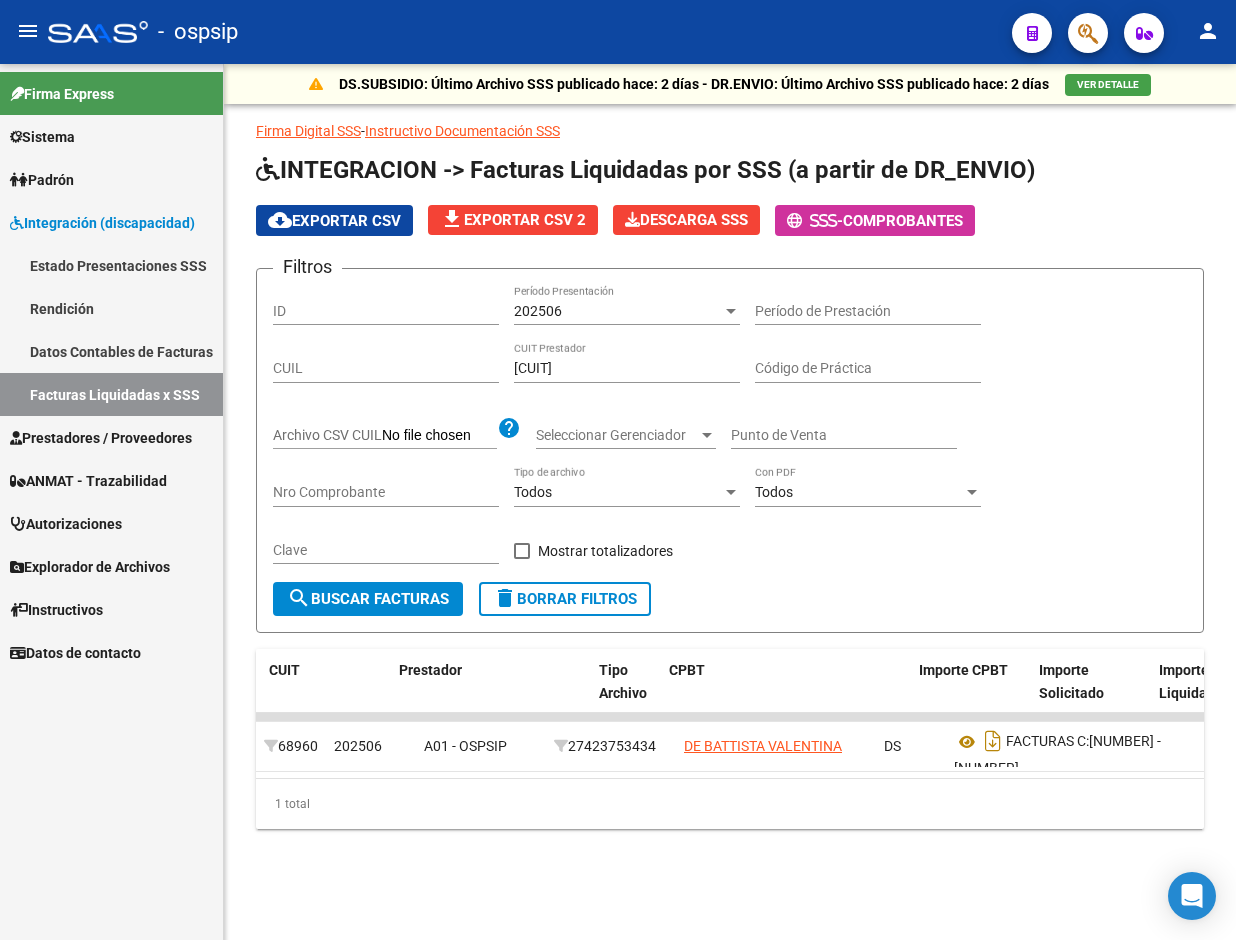 drag, startPoint x: 636, startPoint y: 347, endPoint x: 625, endPoint y: 362, distance: 18.601076 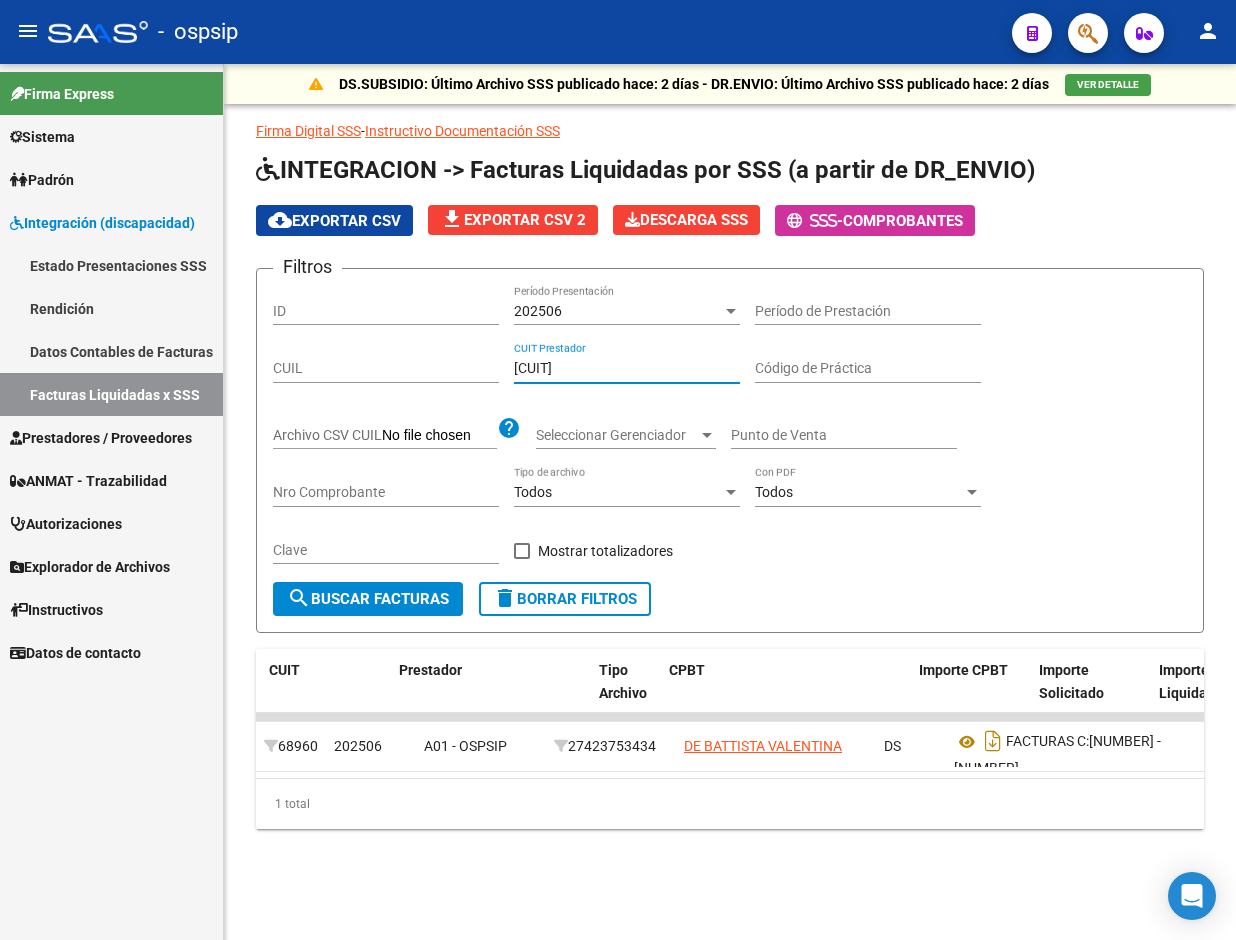 drag, startPoint x: 622, startPoint y: 364, endPoint x: 276, endPoint y: 353, distance: 346.1748 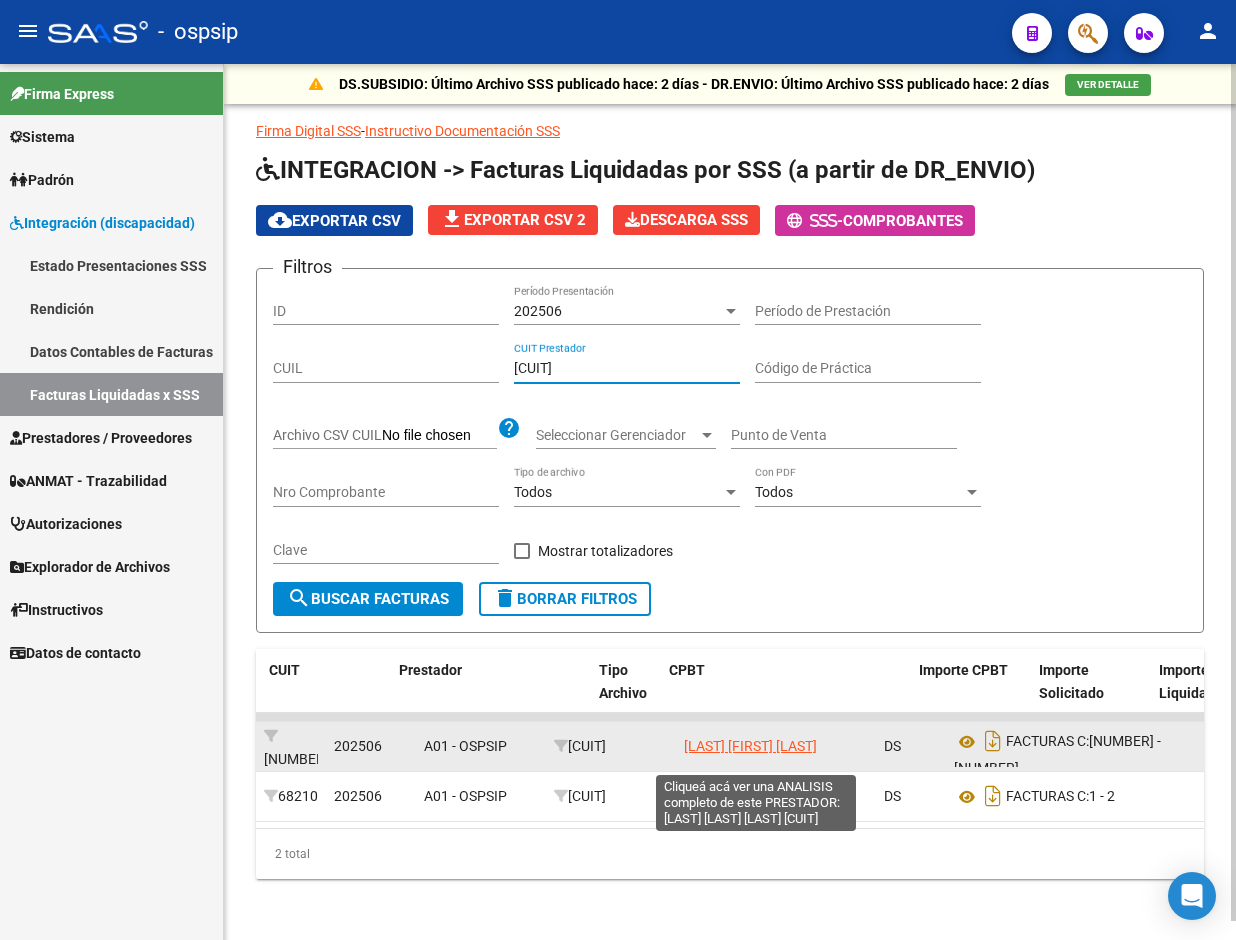 type on "[CUIT]" 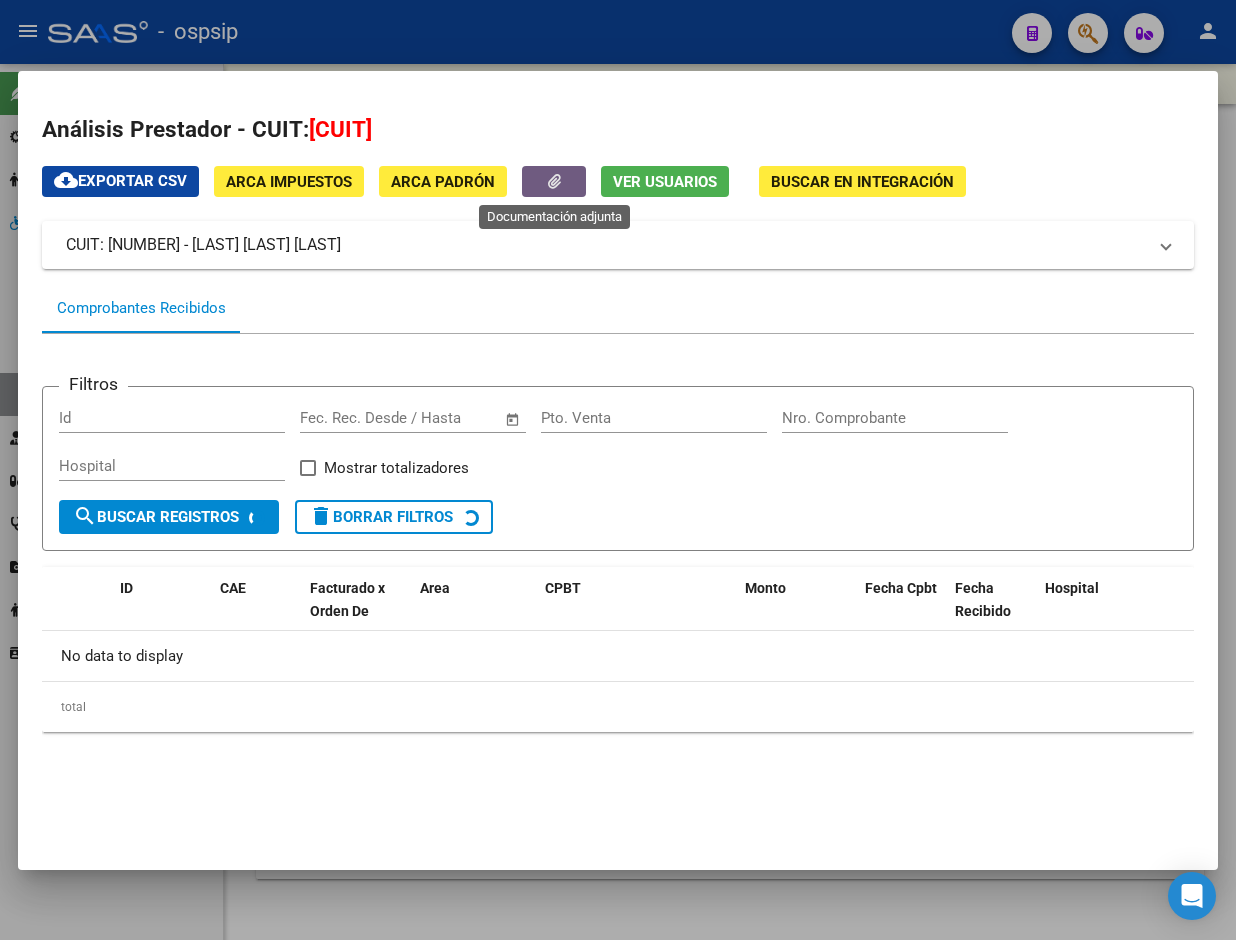 click 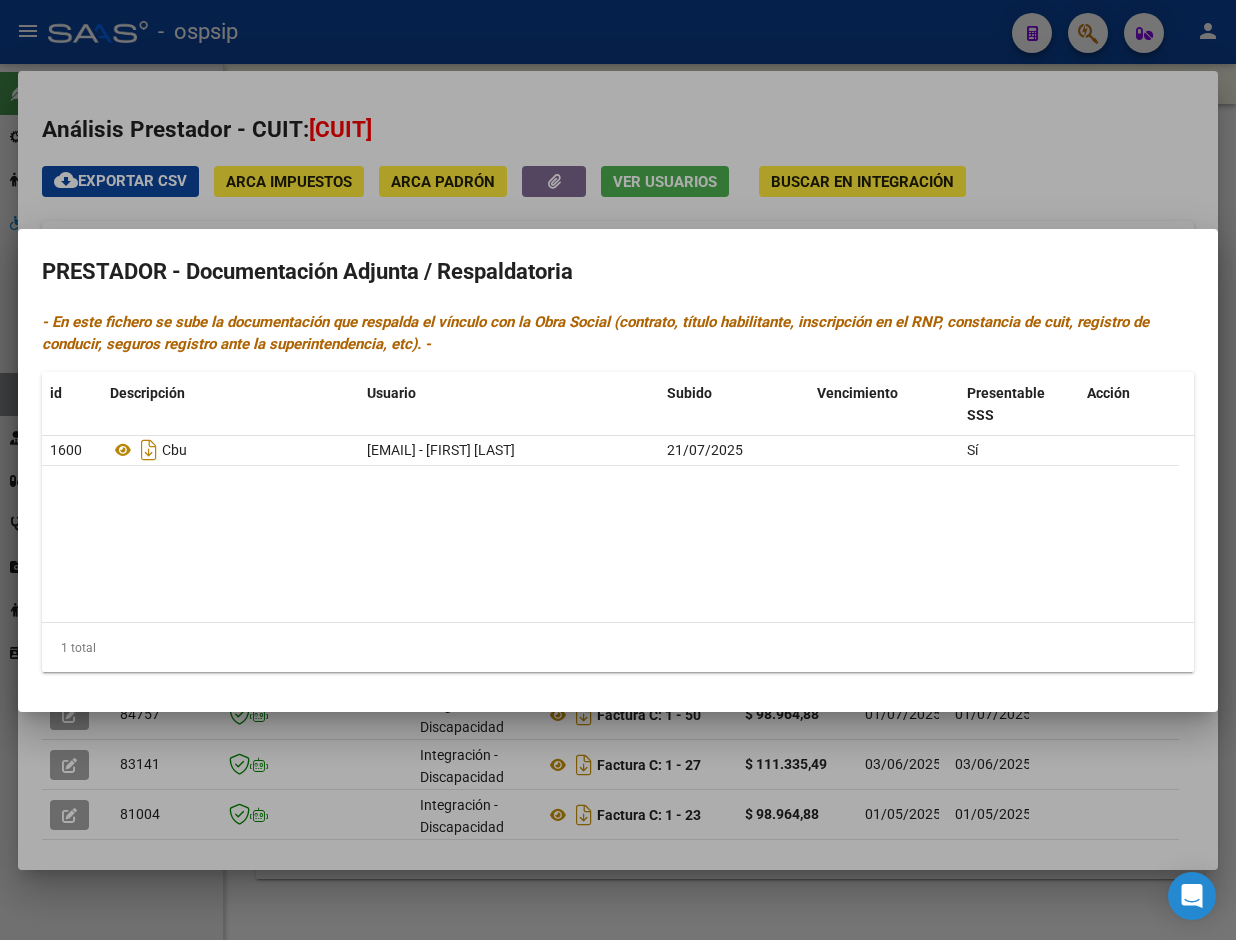 click at bounding box center [618, 470] 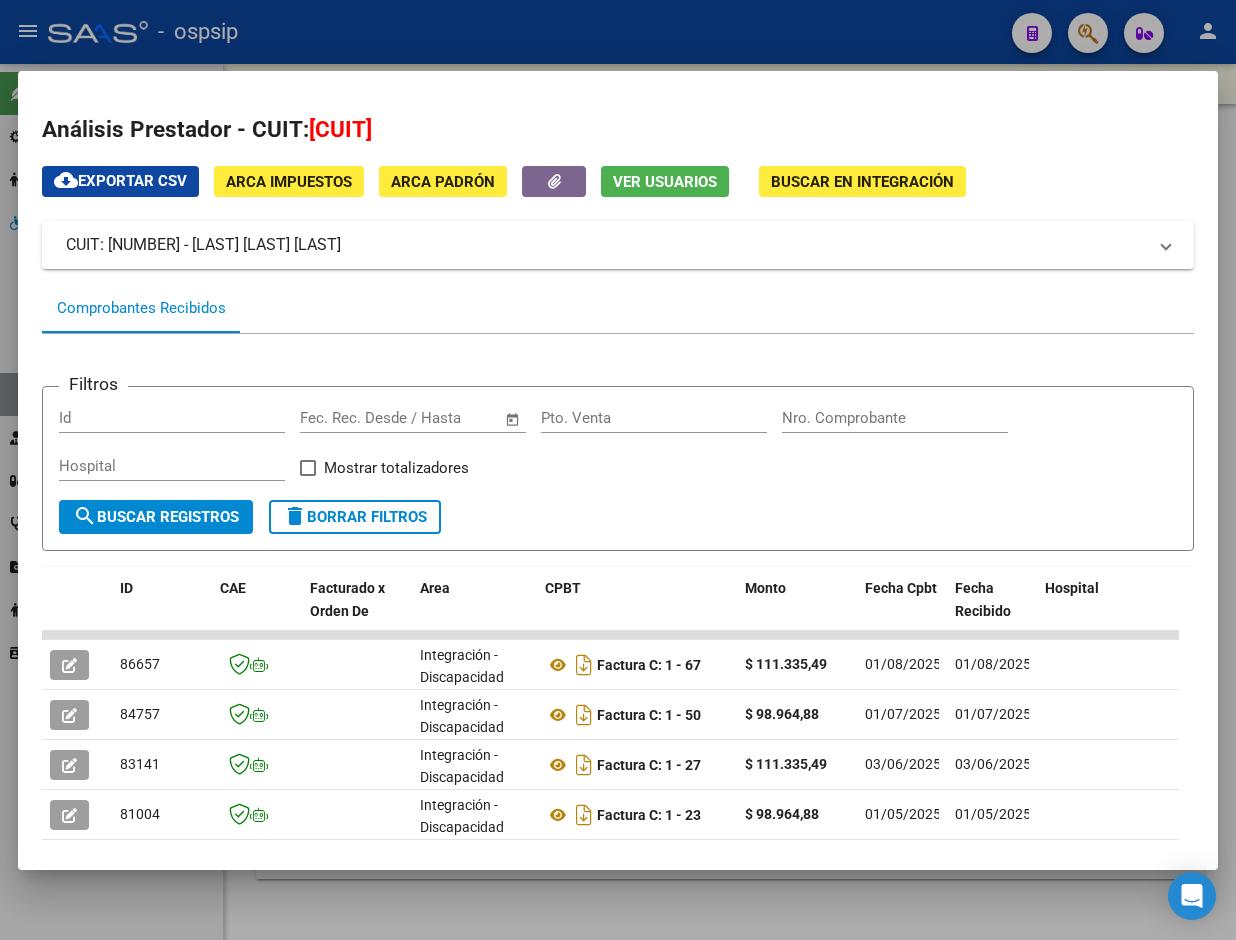 click at bounding box center [618, 470] 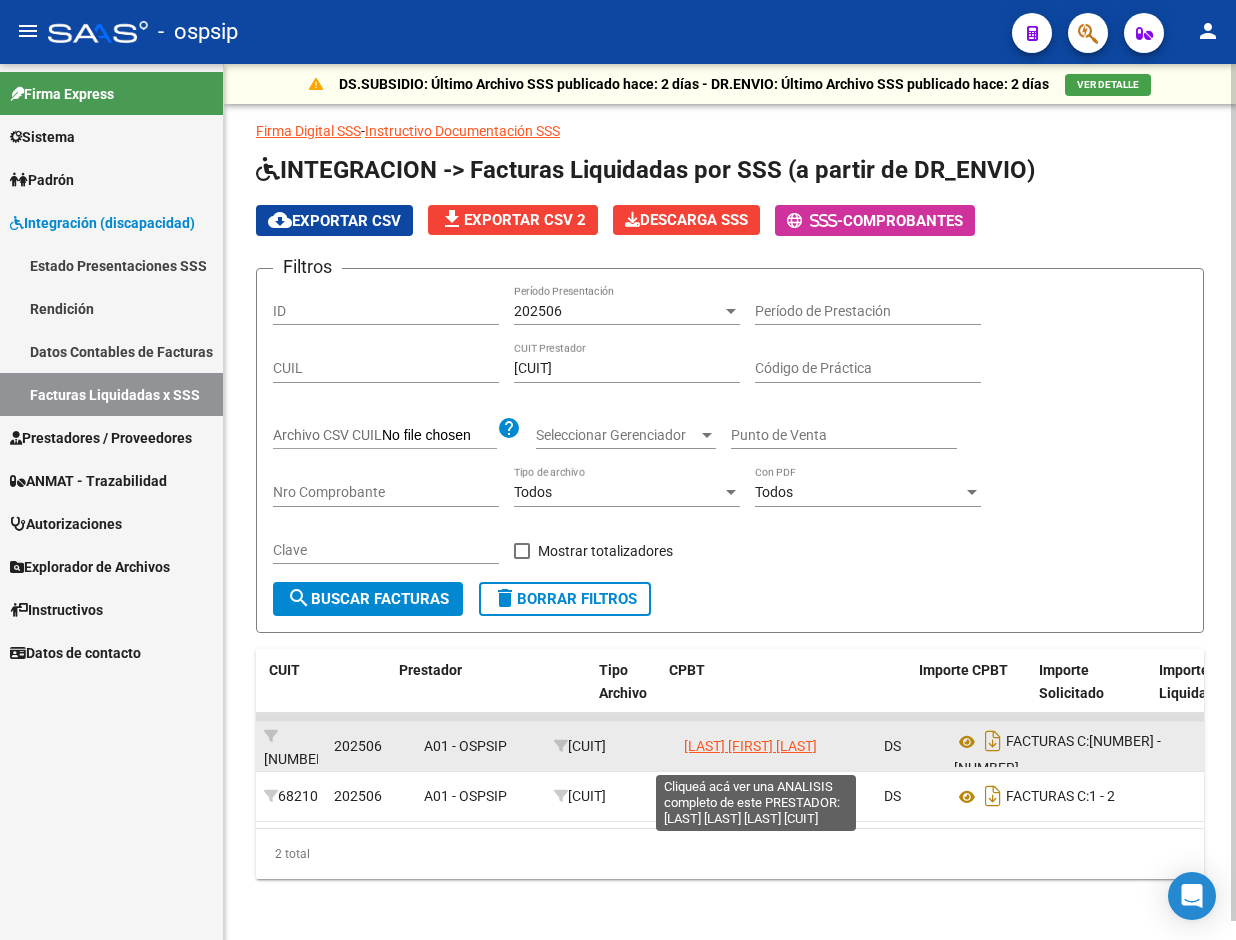 click on "[LAST] [FIRST] [LAST]" 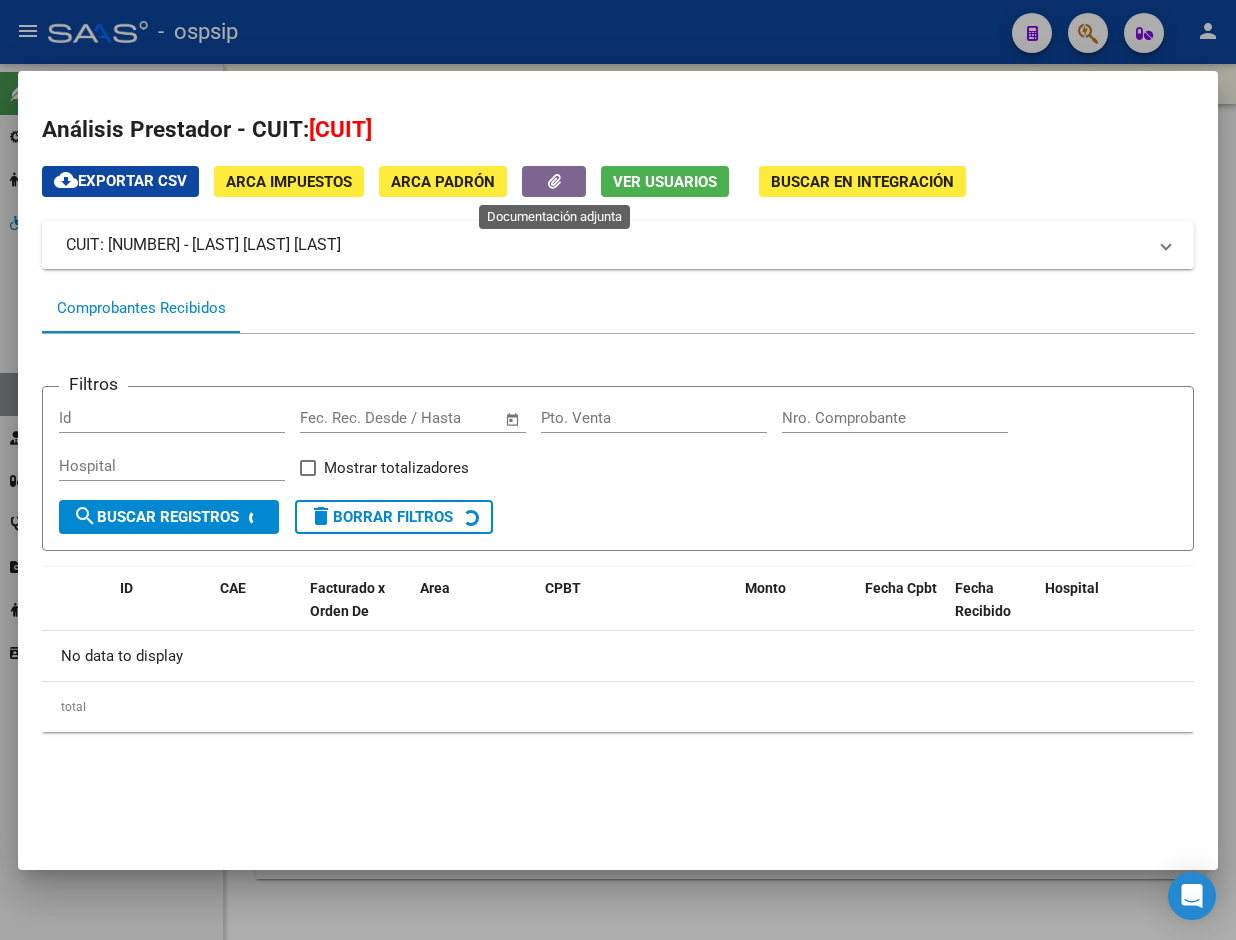 click 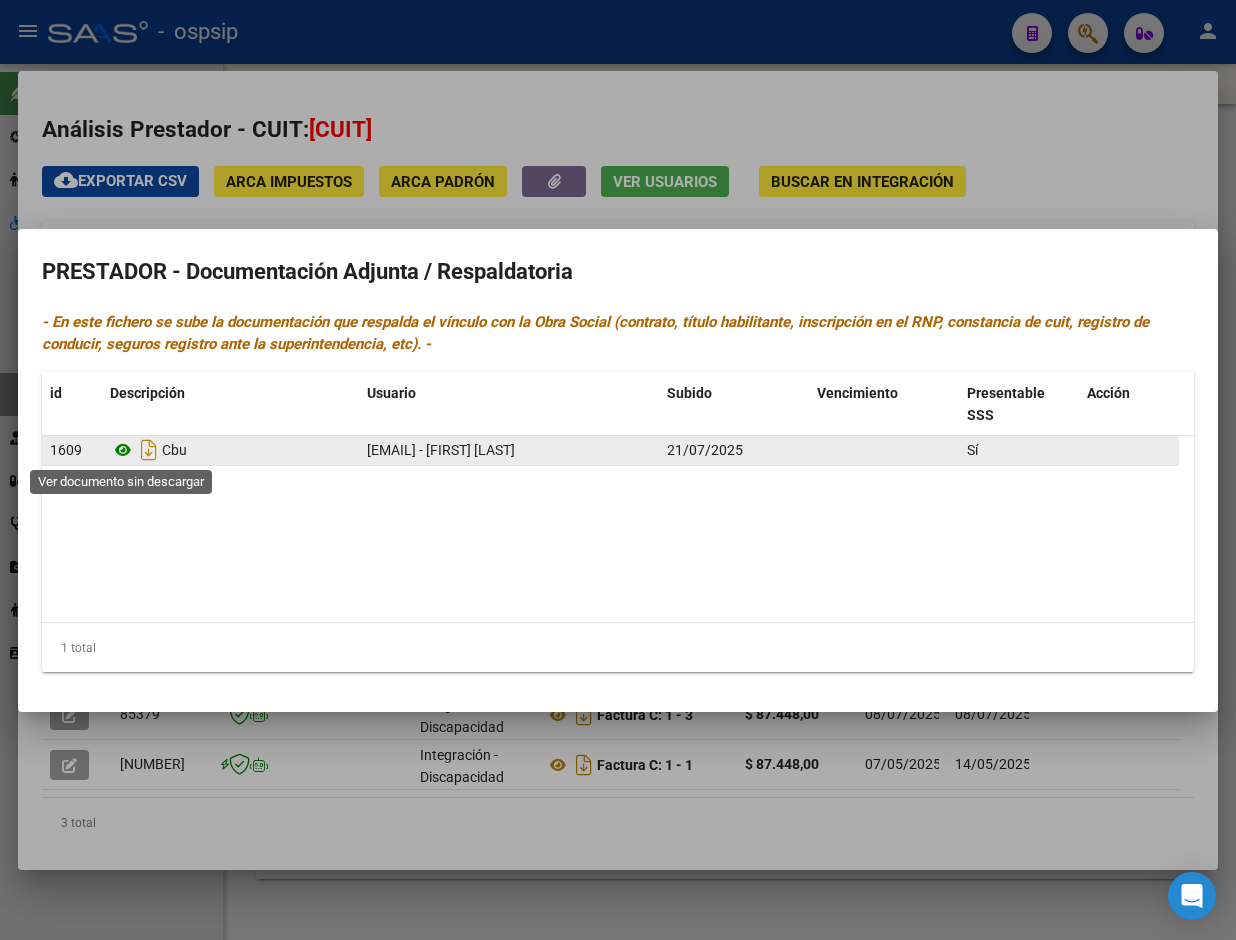 click 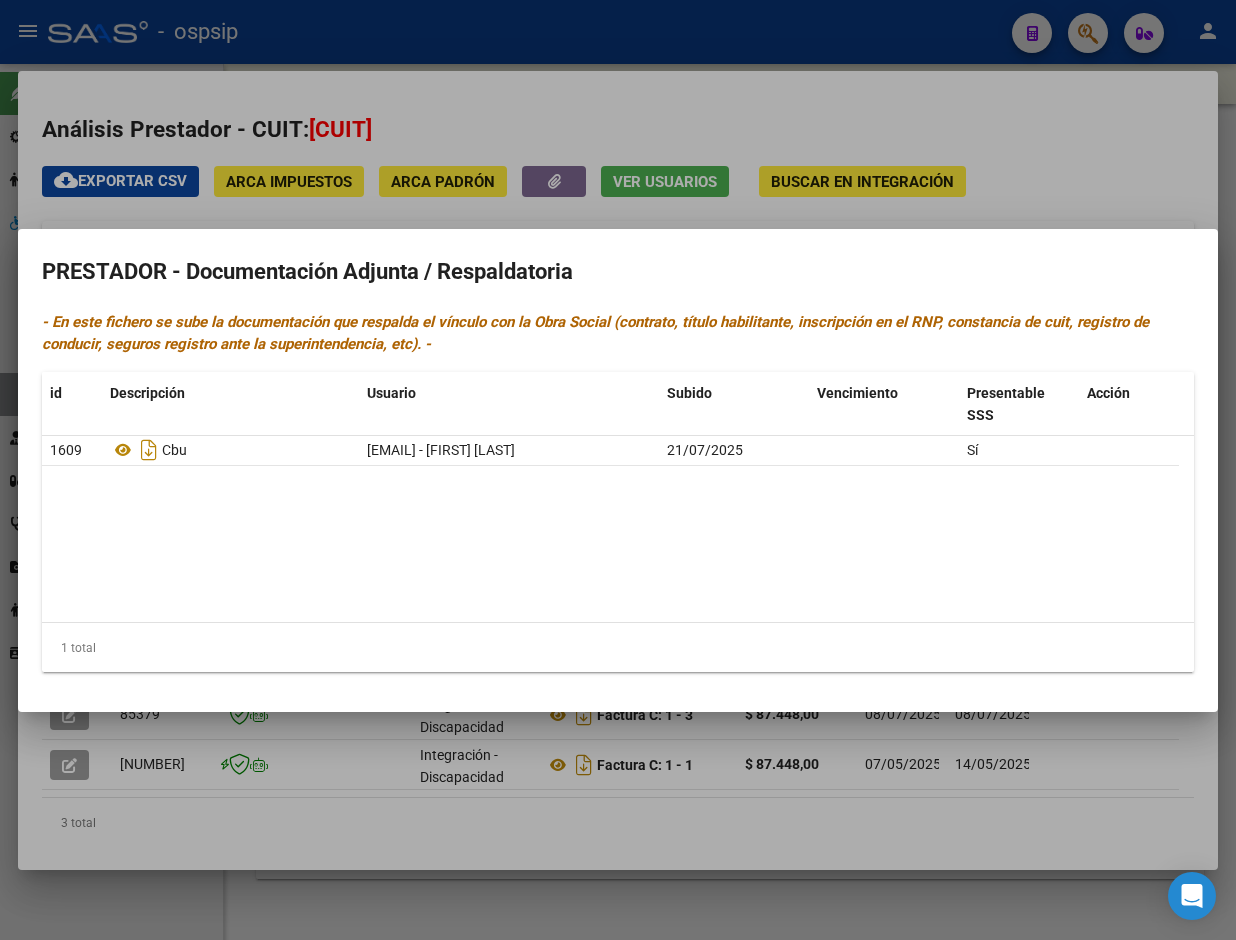 click at bounding box center (618, 470) 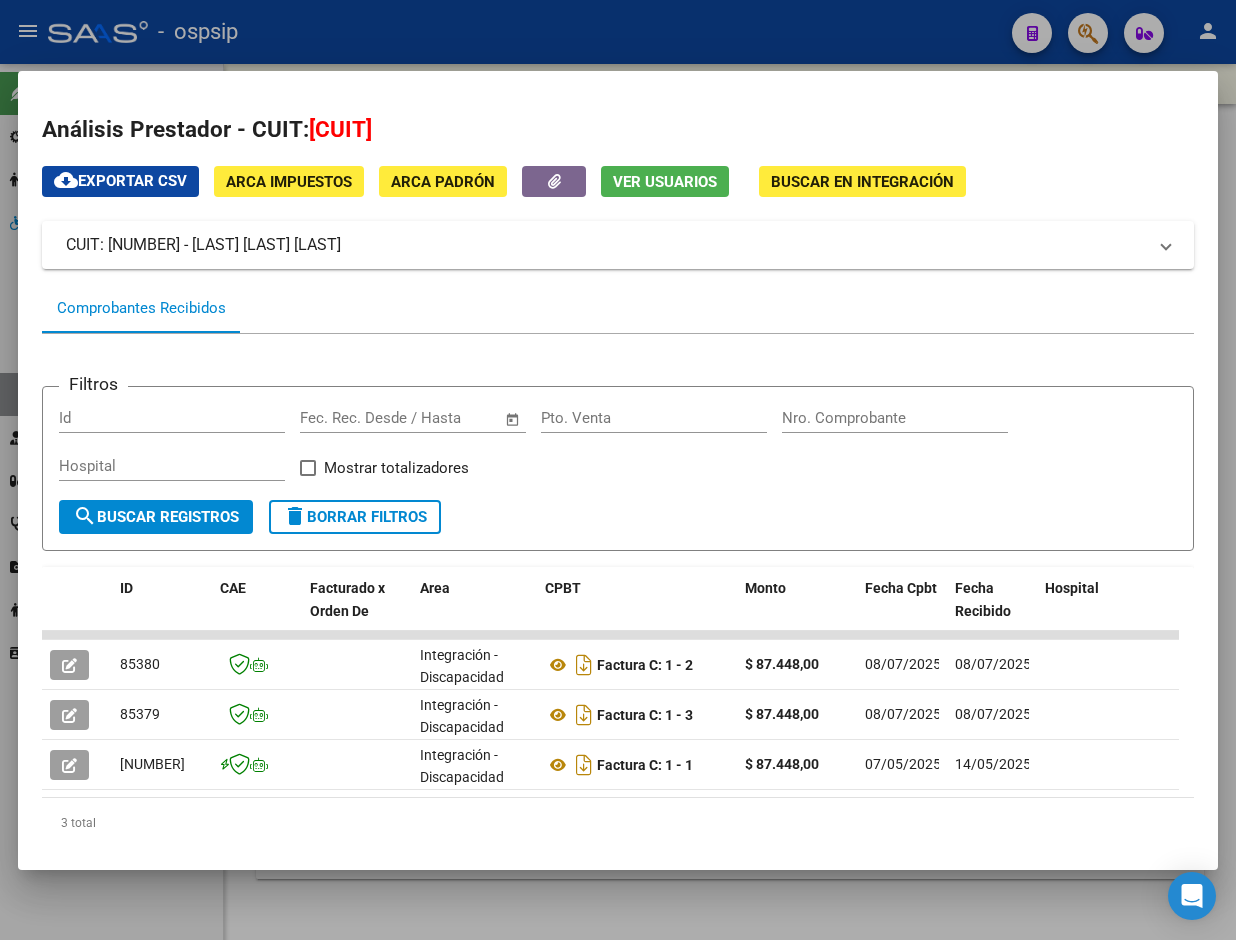 click at bounding box center (618, 470) 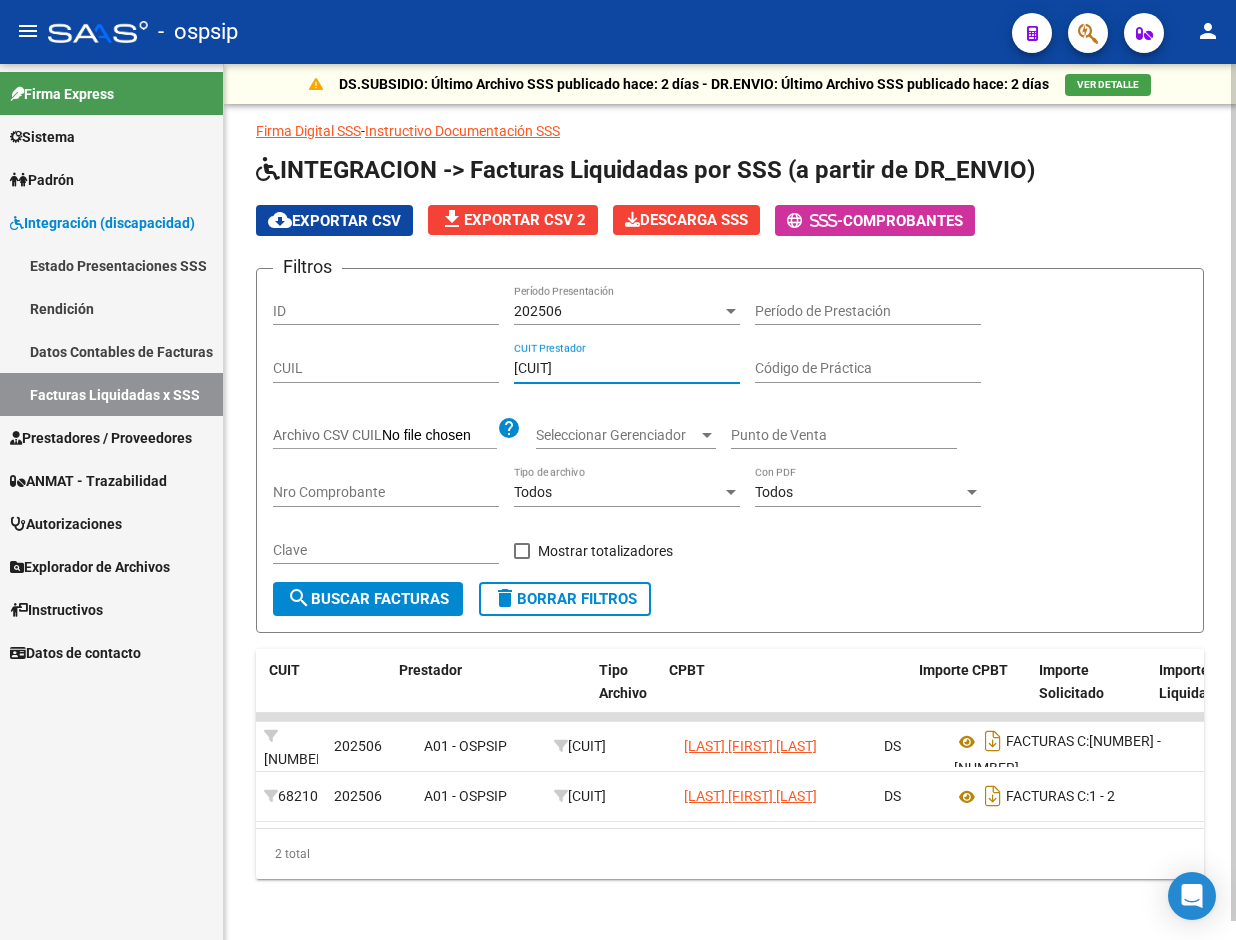 drag, startPoint x: 648, startPoint y: 374, endPoint x: 401, endPoint y: 364, distance: 247.20235 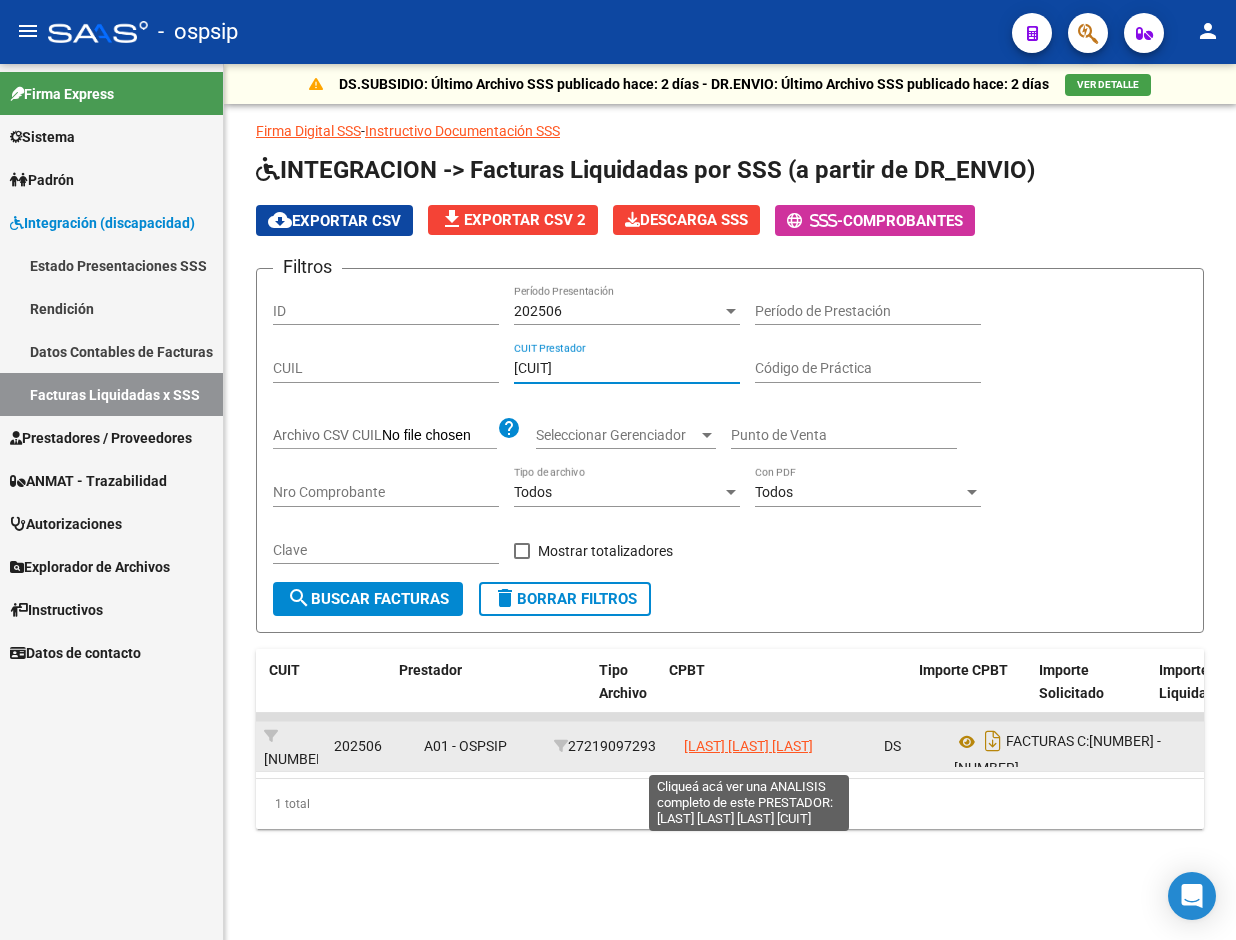type on "[CUIT]" 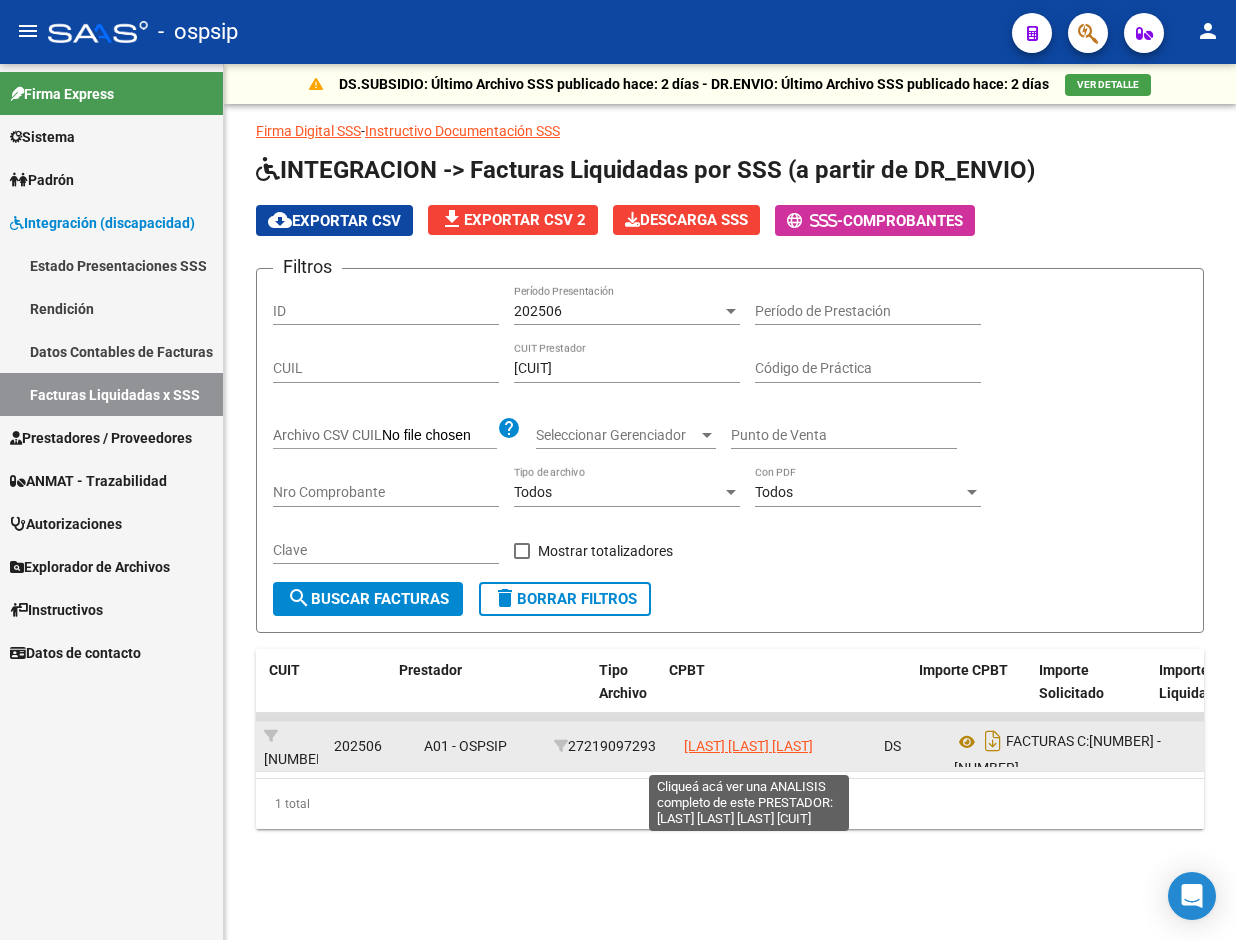 click on "[LAST] [LAST] [LAST]" 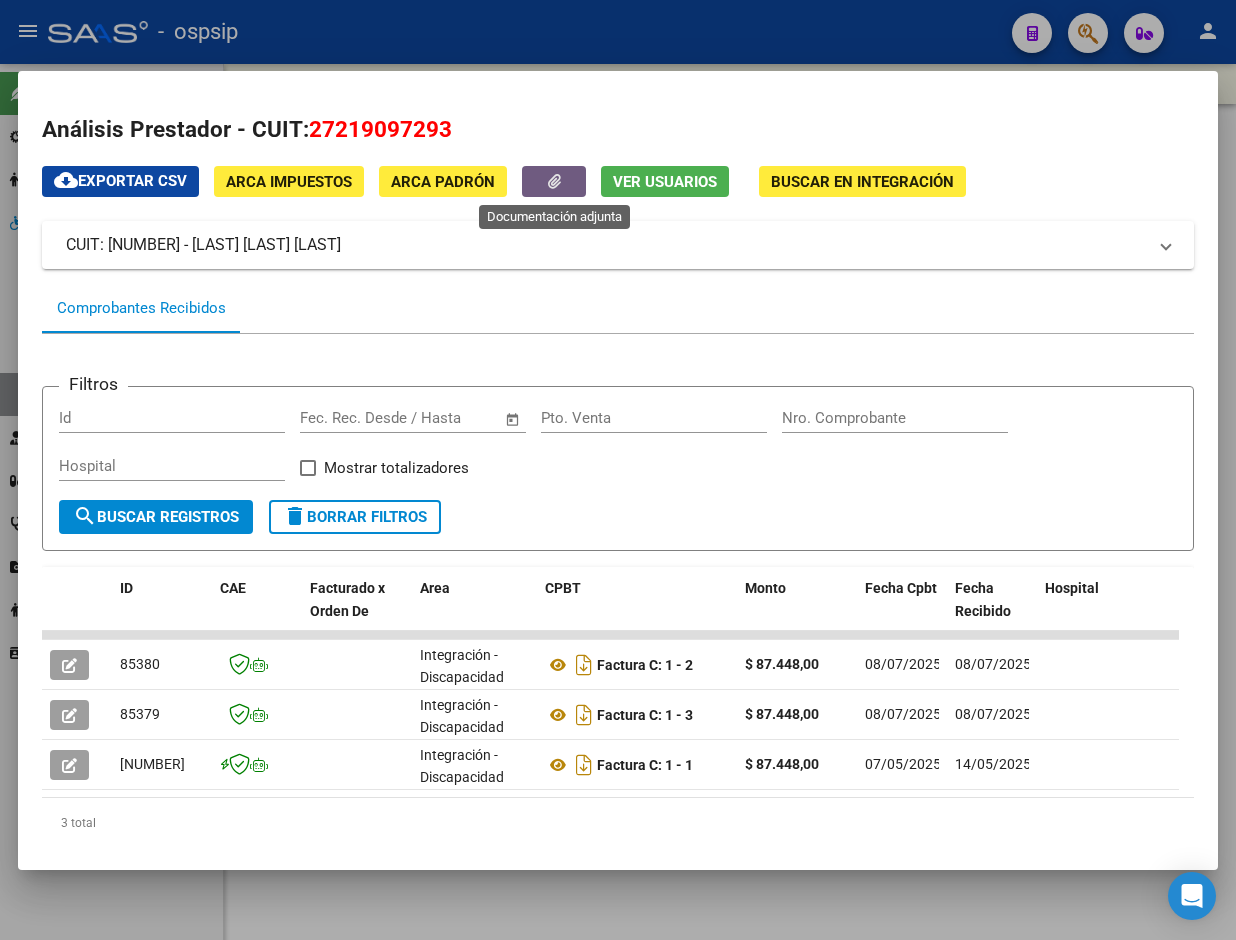 click 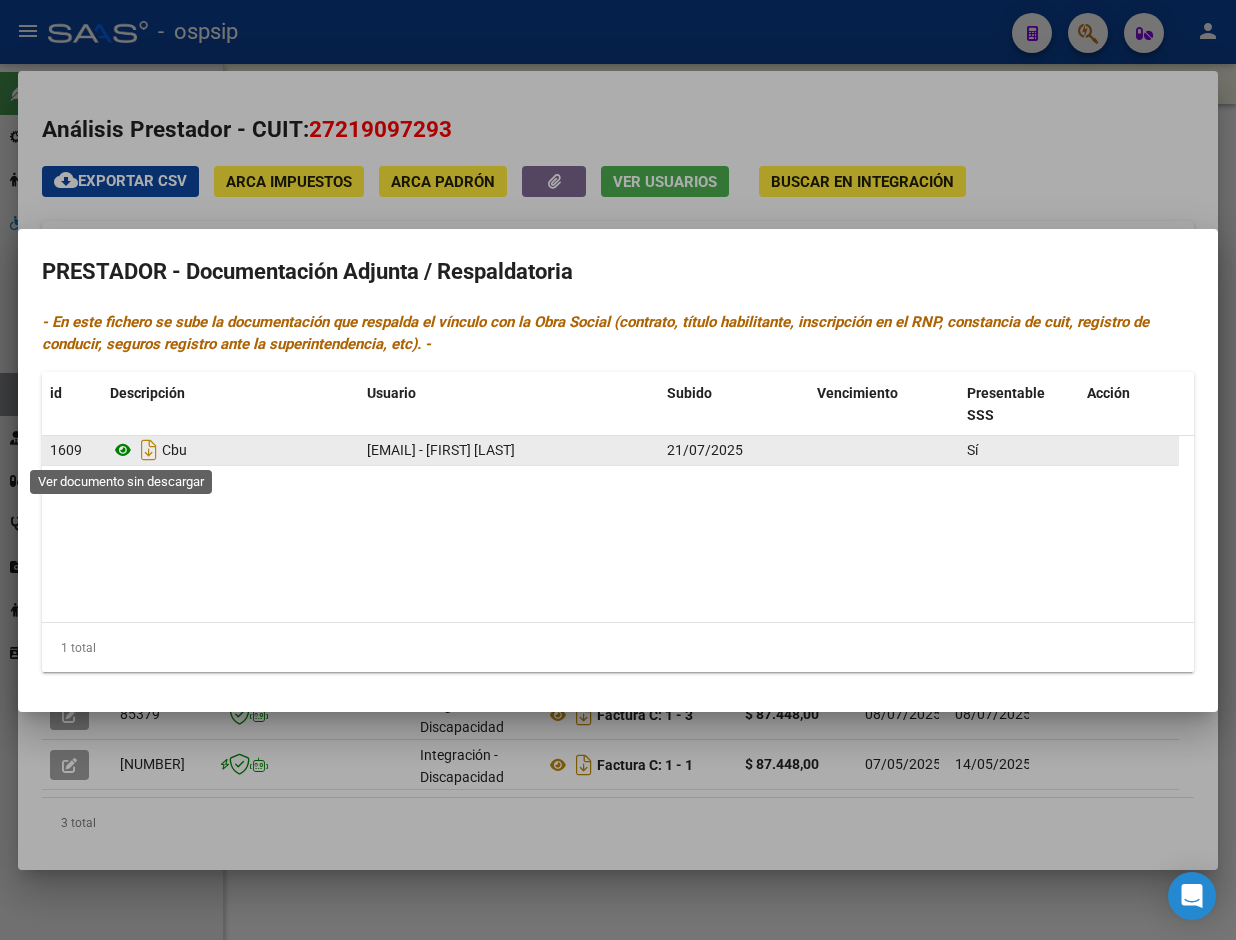 click 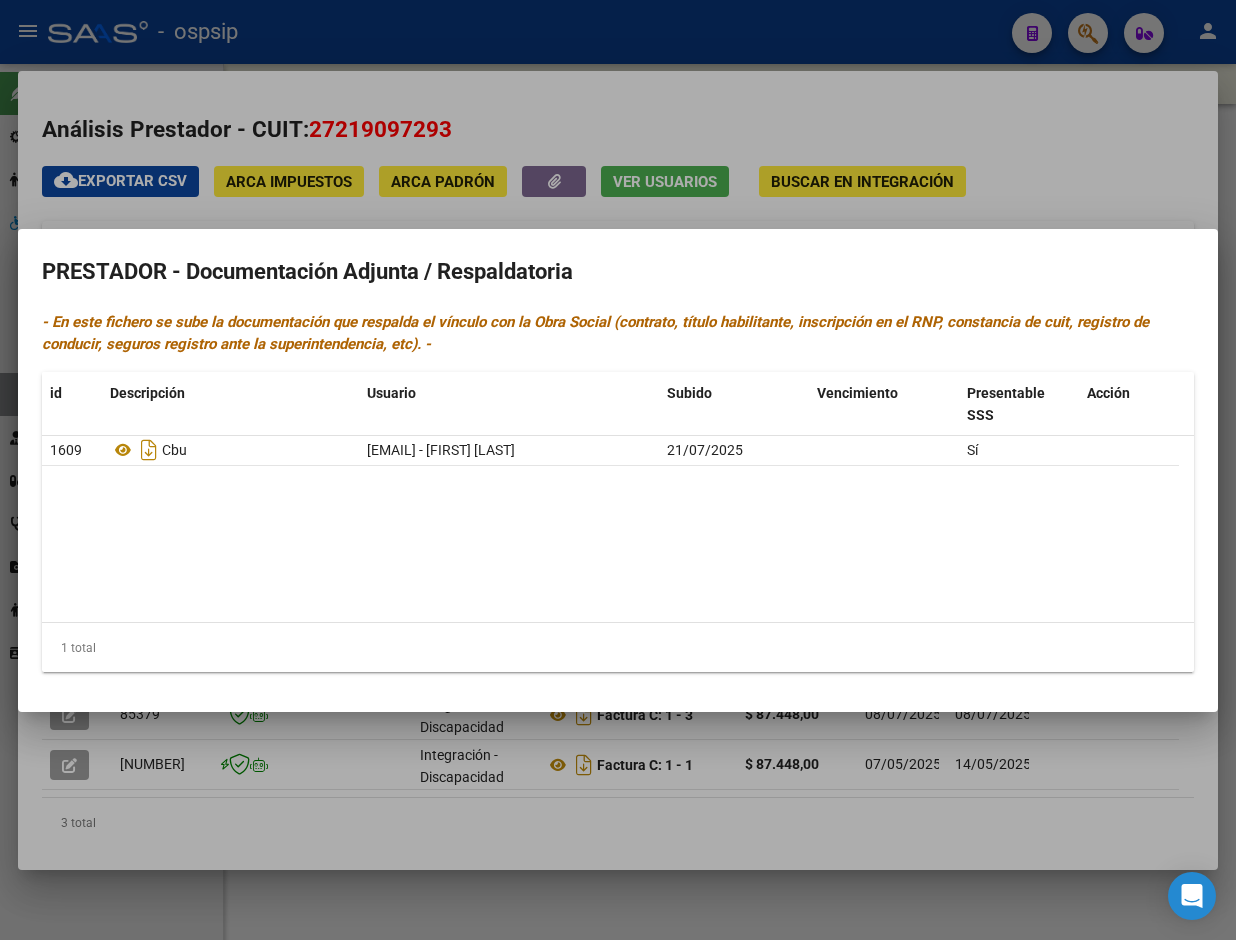 click at bounding box center (618, 470) 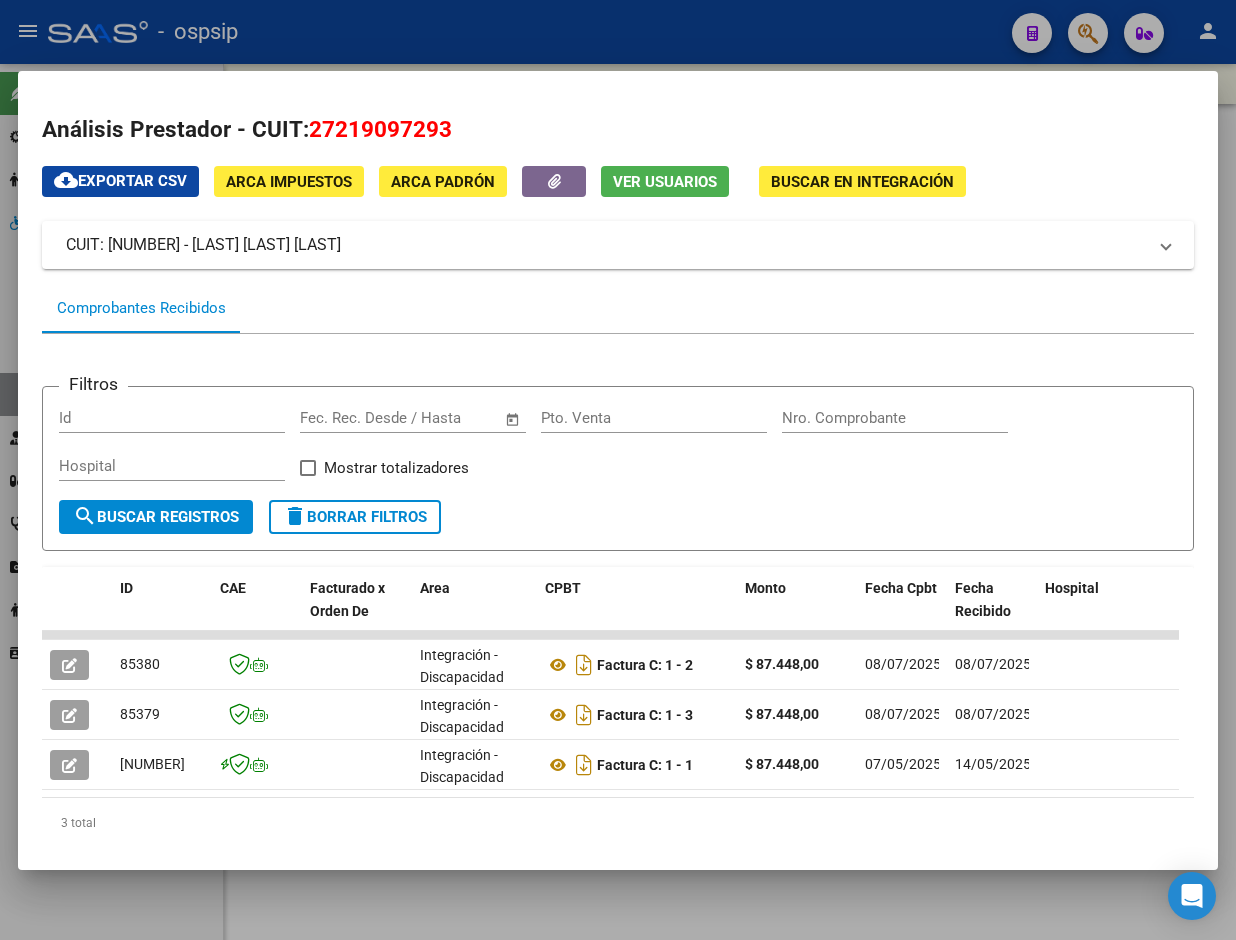 click at bounding box center [618, 470] 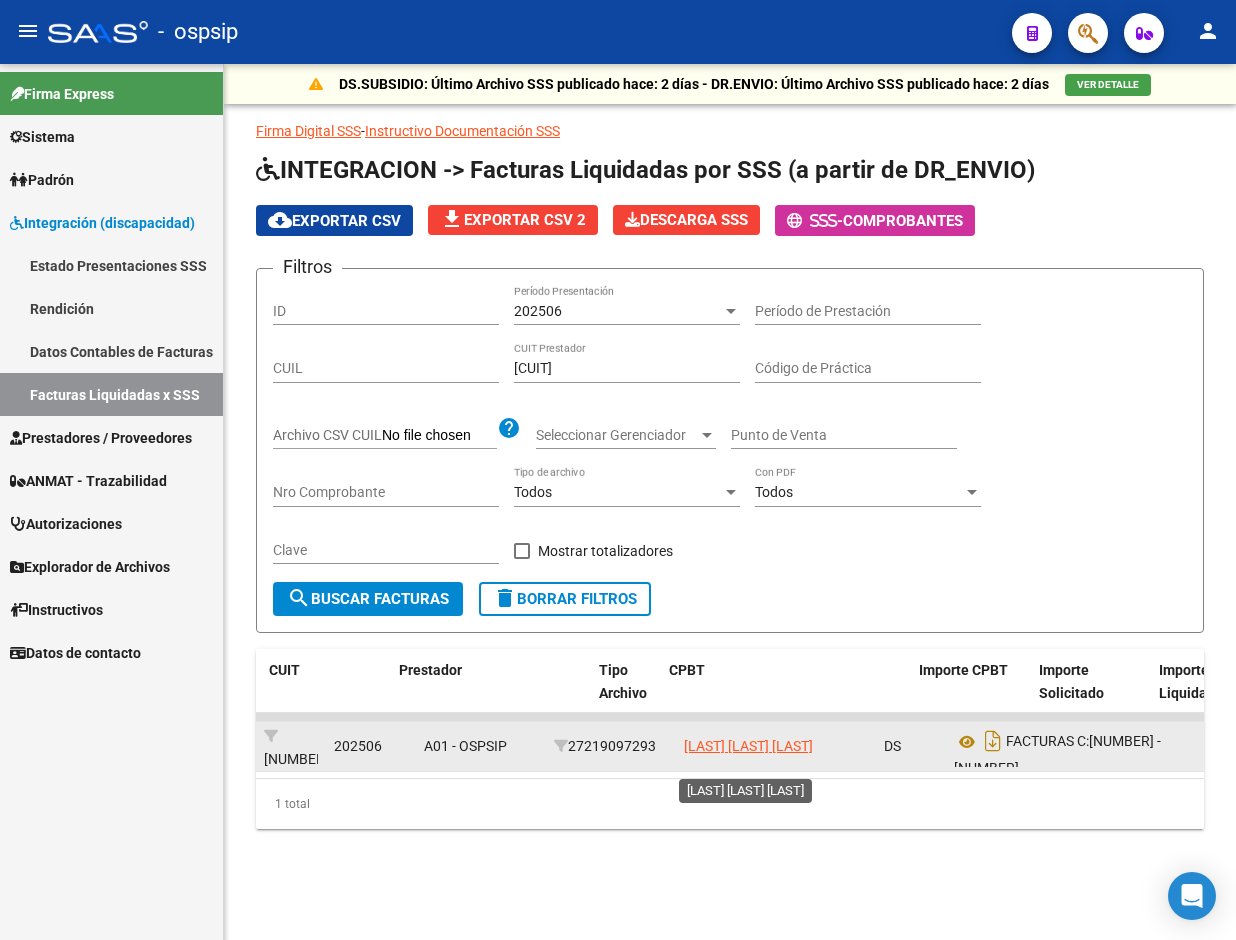 click on "[LAST] [LAST] [LAST]" 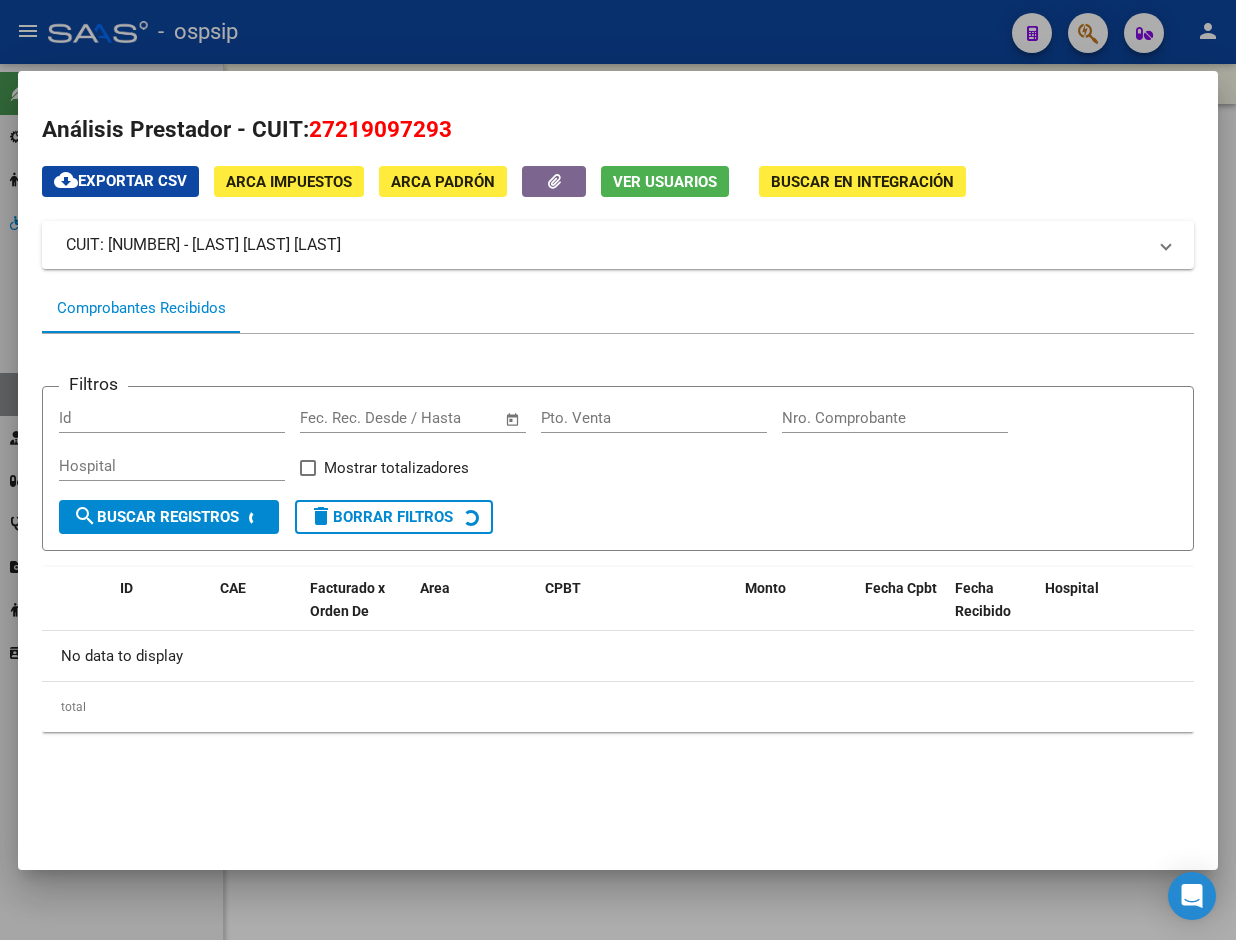click on "Análisis Prestador - CUIT:  [CUIT] cloud_download  Exportar CSV  ARCA Impuestos ARCA Padrón Ver Usuarios Buscar en Integración  CUIT: [CUIT] - [LAST] [LAST] [LAST]  Es Prestador Discapacidad:  Si Activo:  Si Comprobantes Recibidos Filtros Id Start date – End date Fec. Rec. Desde / Hasta Pto. Venta Nro. Comprobante Hospital   Mostrar totalizadores  search  Buscar Registros  delete  Borrar Filtros  ID CAE Facturado x Orden De Area CPBT Monto Fecha Cpbt Fecha Recibido Hospital Vencimiento Auditoría Doc Respaldatoria Doc Trazabilidad Expediente SUR Asociado Auditoria Retencion IIBB Retención Ganancias OP Fecha Transferido Monto Transferido Comprobante Creado Usuario Email Integracion Tipo Archivo Integracion Periodo Presentacion Integracion Importe Sol. Integracion Importe Liq. Legajo CUIL Nombre Afiliado Periodo Prestacion Comentario Prestador / Gerenciador Comentario Obra Social Fecha Confimado Codigo SSS No data to display   total   [NUMBER]" at bounding box center (618, 442) 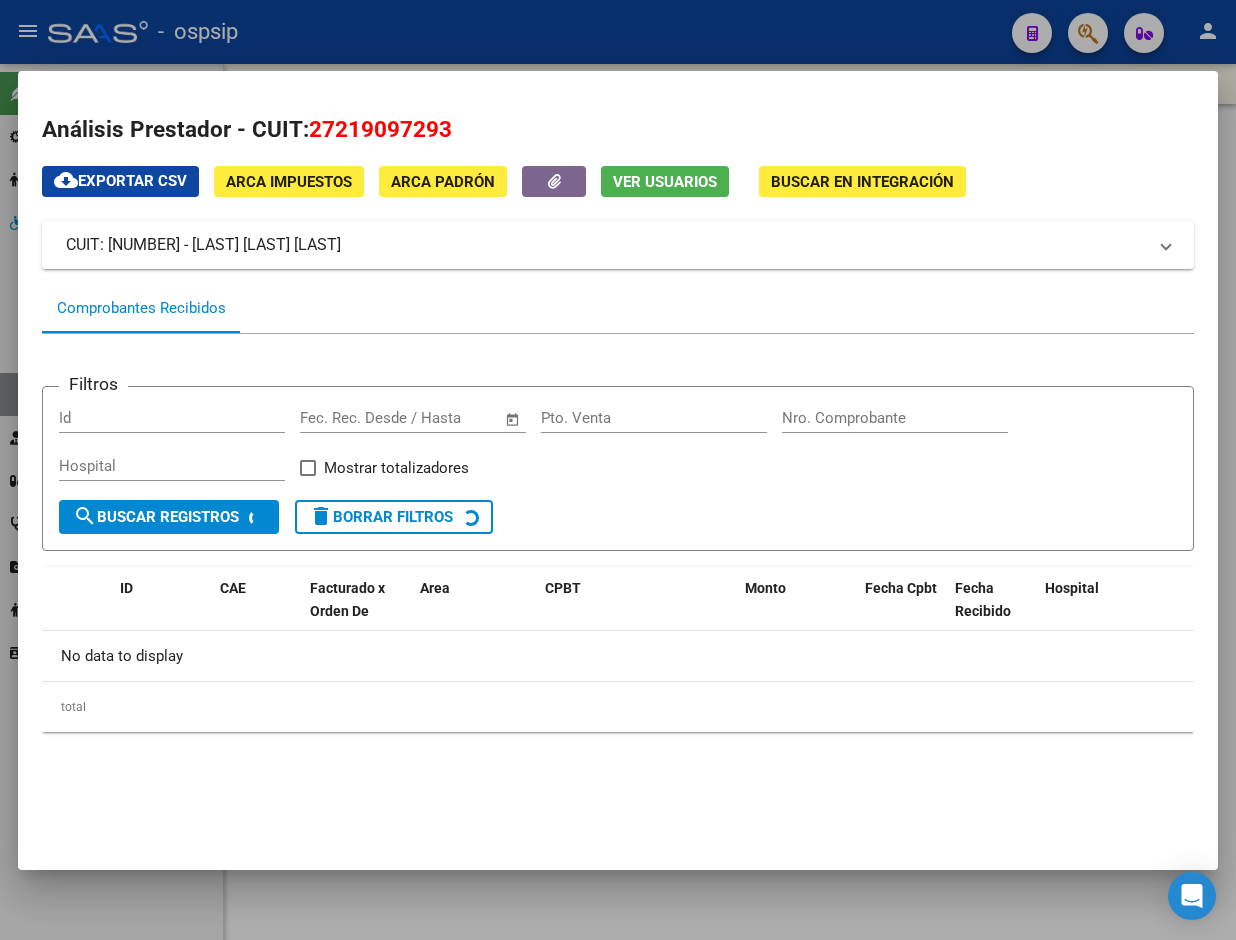click 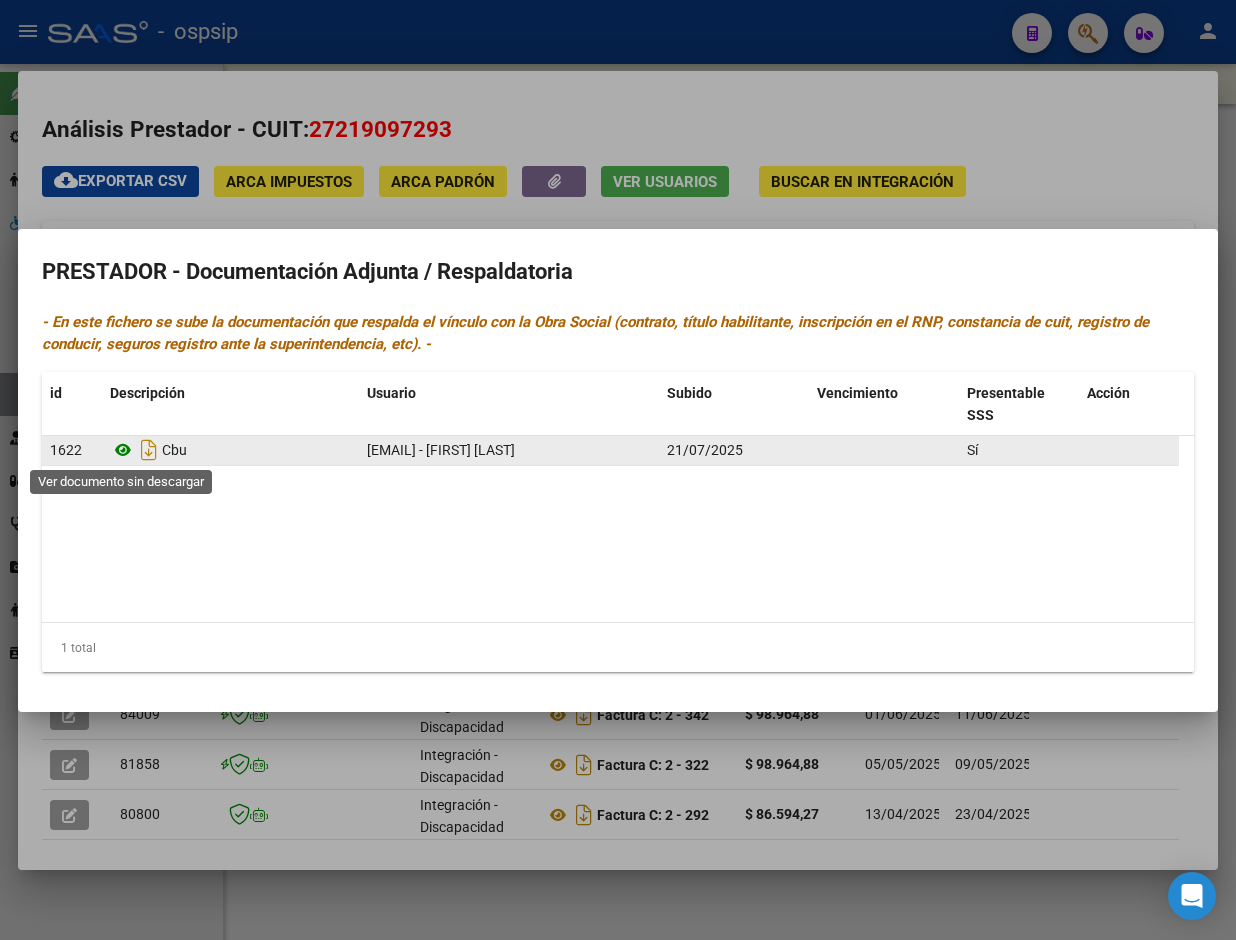 click 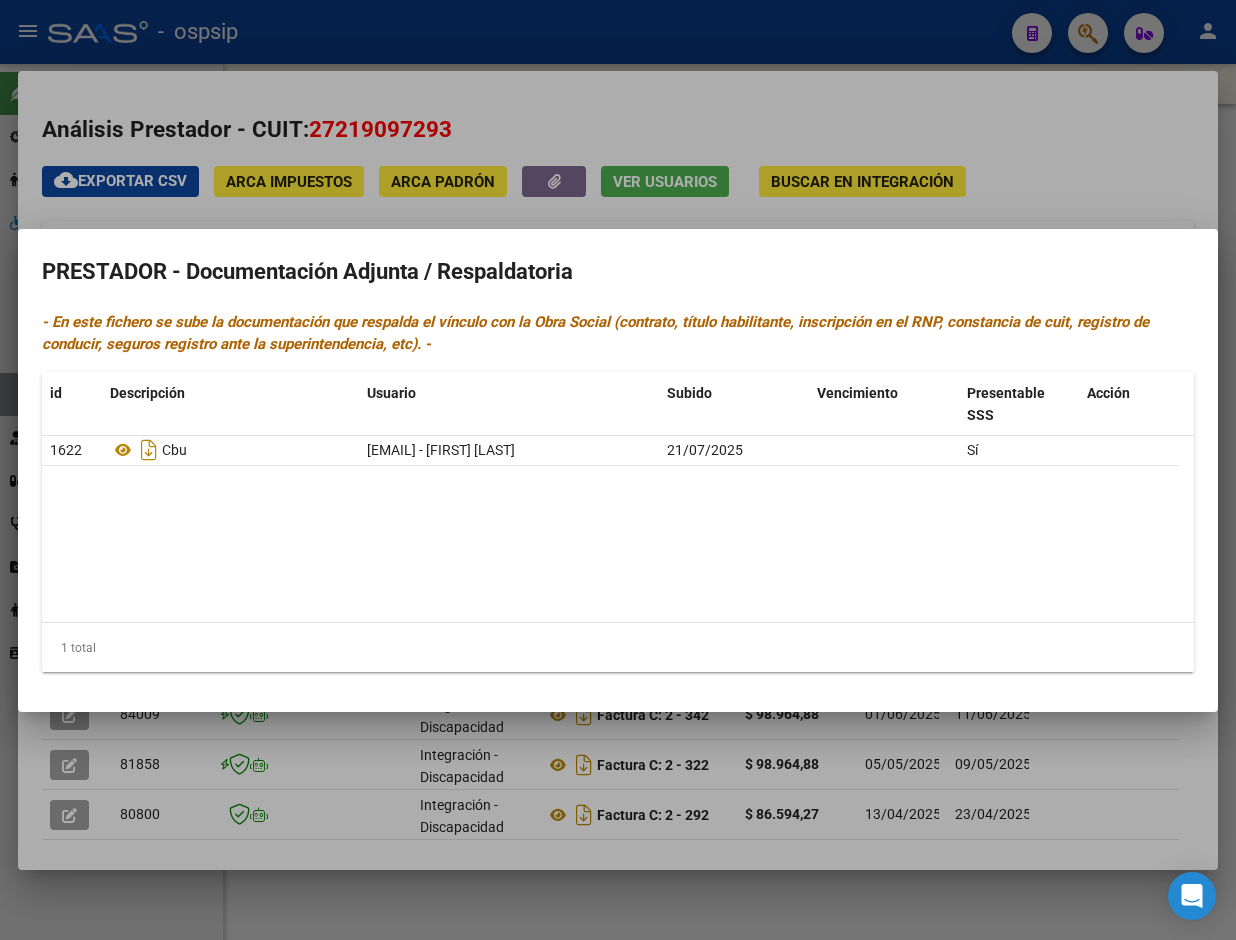 click at bounding box center [618, 470] 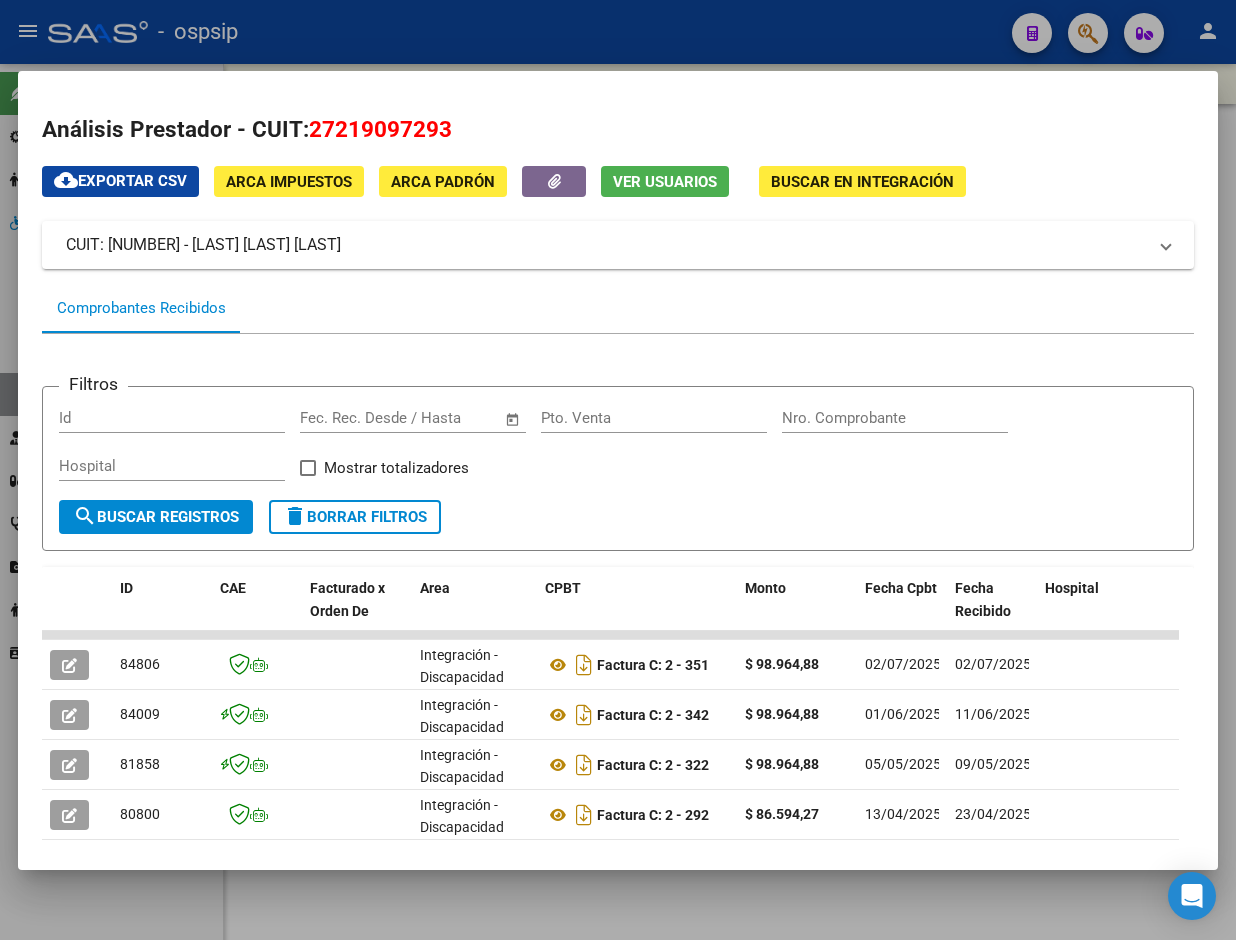 click at bounding box center [618, 470] 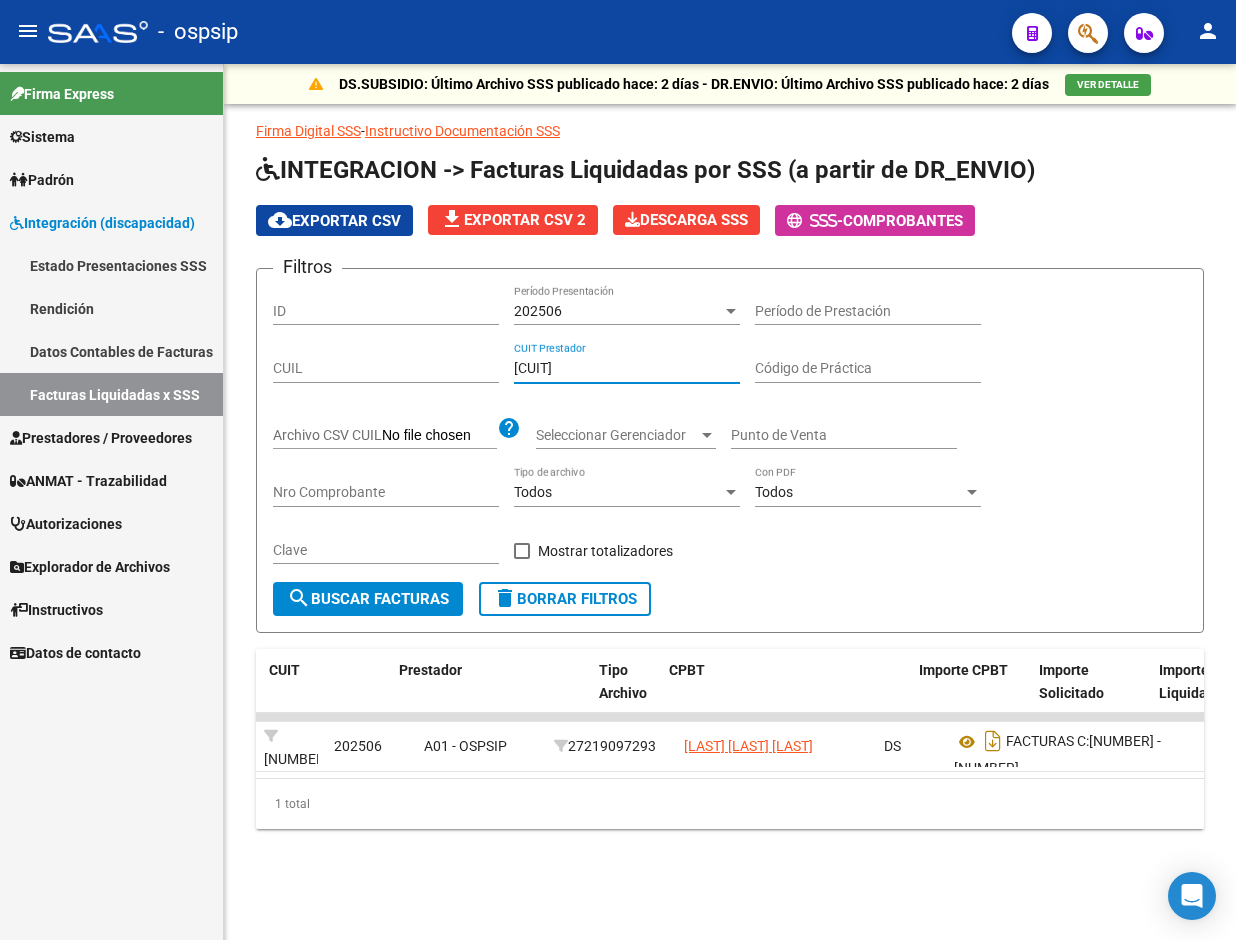 drag, startPoint x: 664, startPoint y: 367, endPoint x: 417, endPoint y: 371, distance: 247.03238 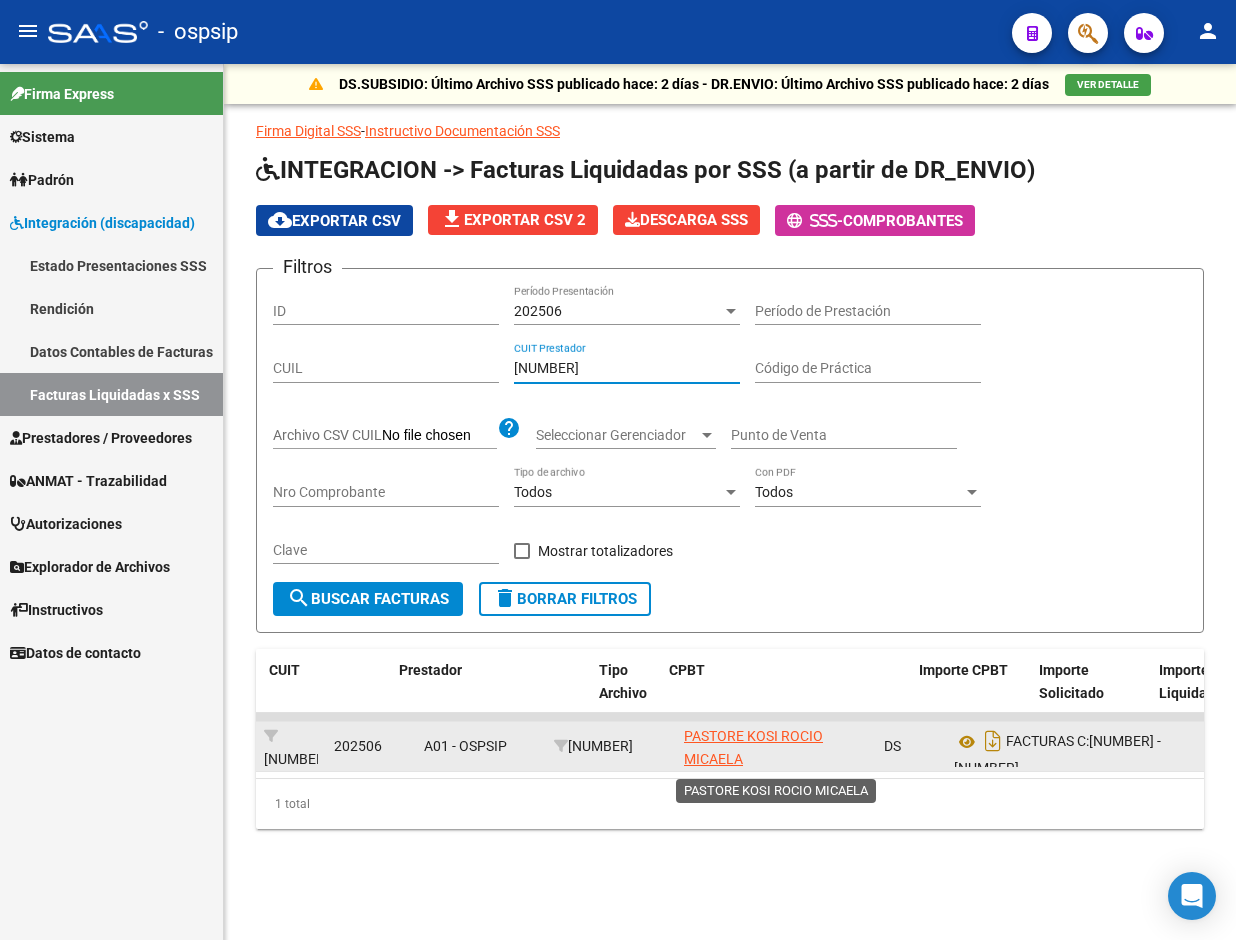 type on "[NUMBER]" 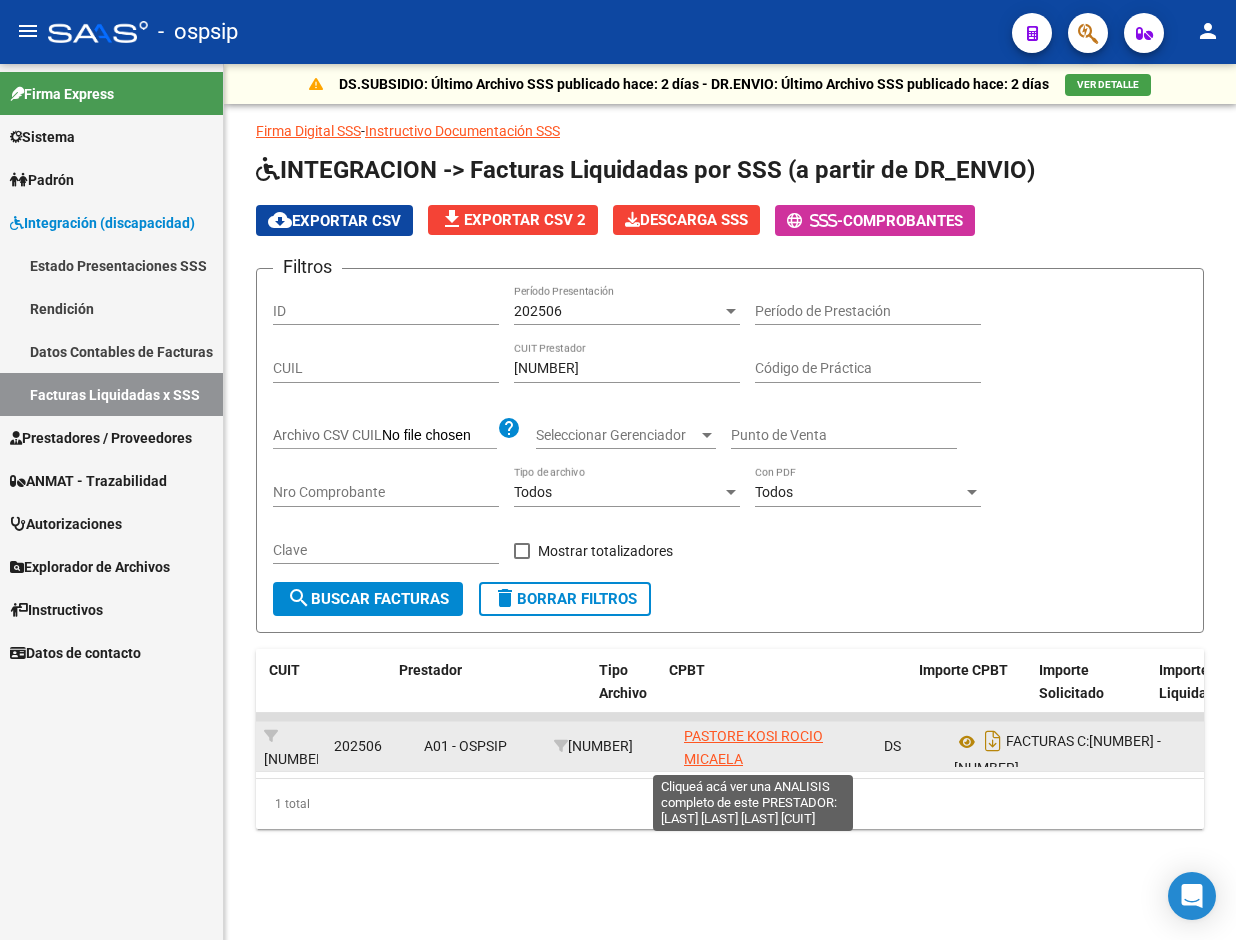 click on "PASTORE KOSI ROCIO MICAELA" 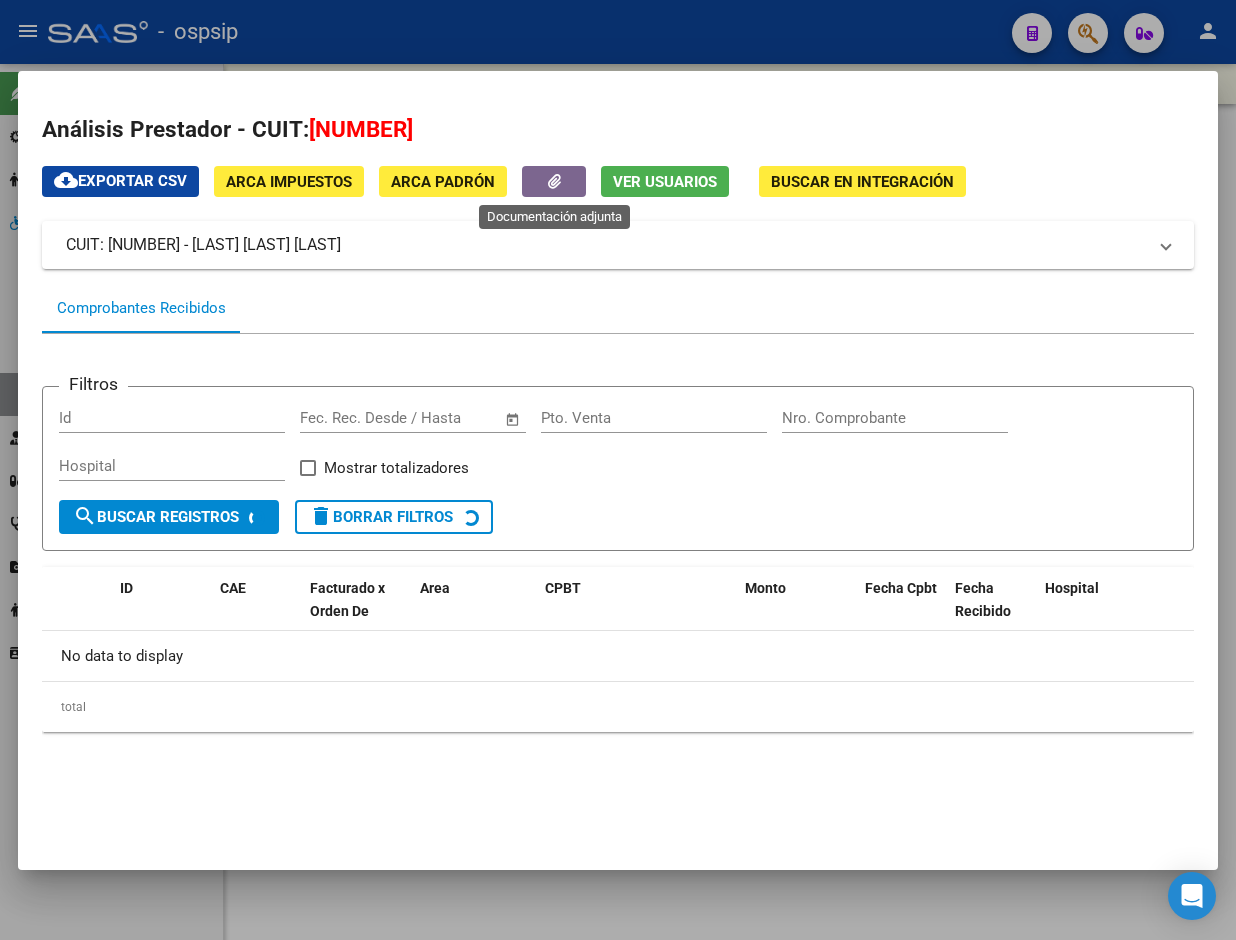 click 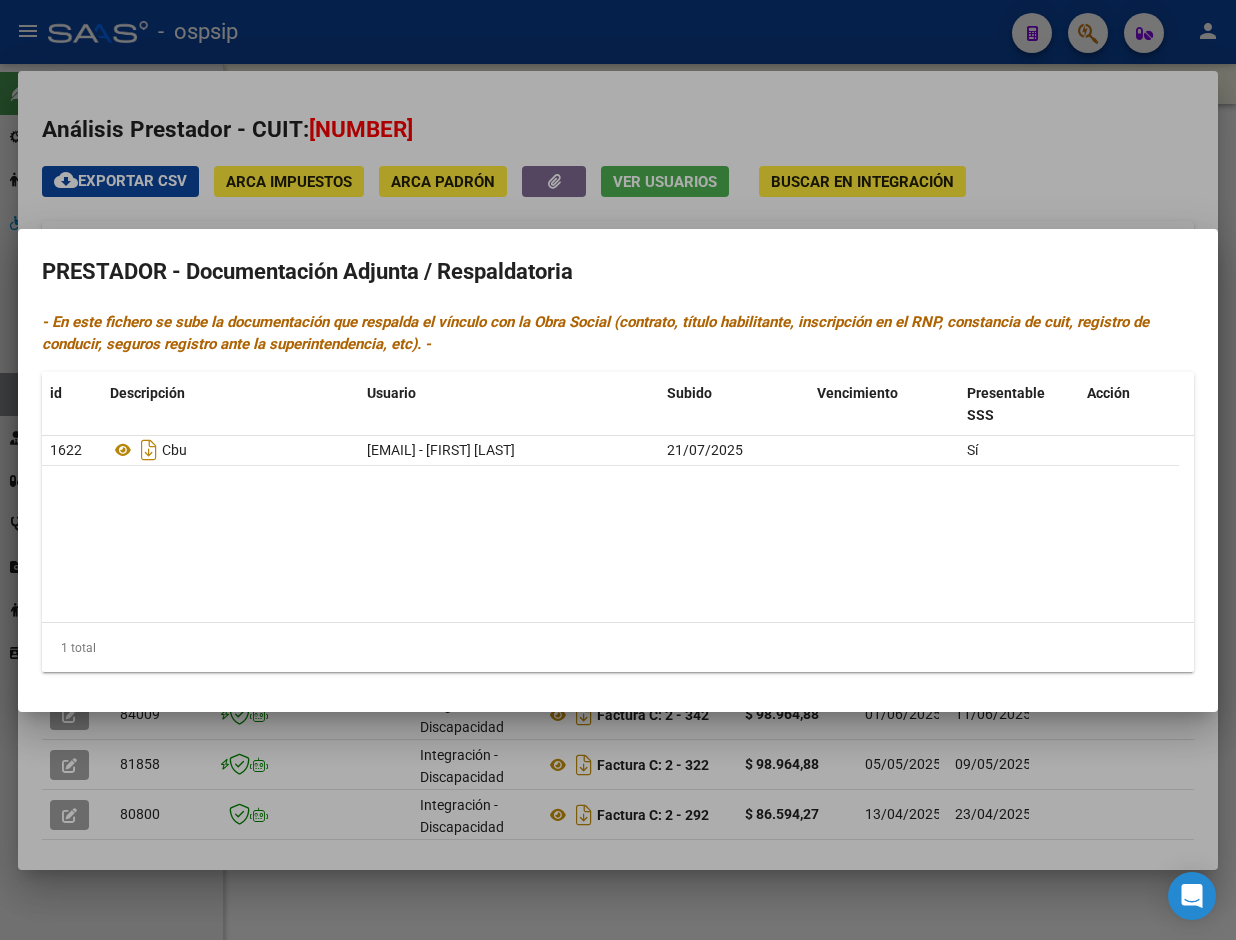 click at bounding box center (618, 470) 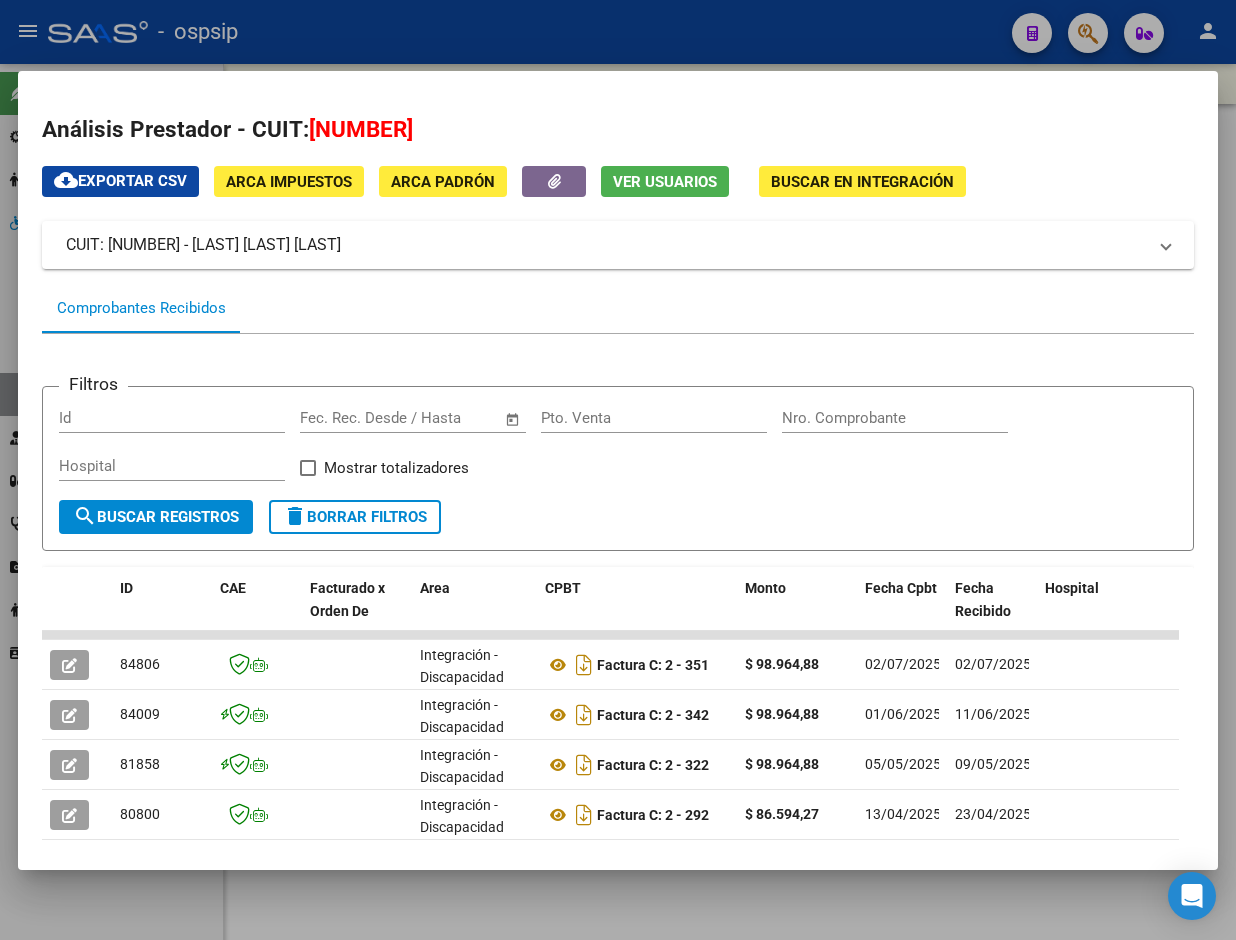 click at bounding box center [618, 470] 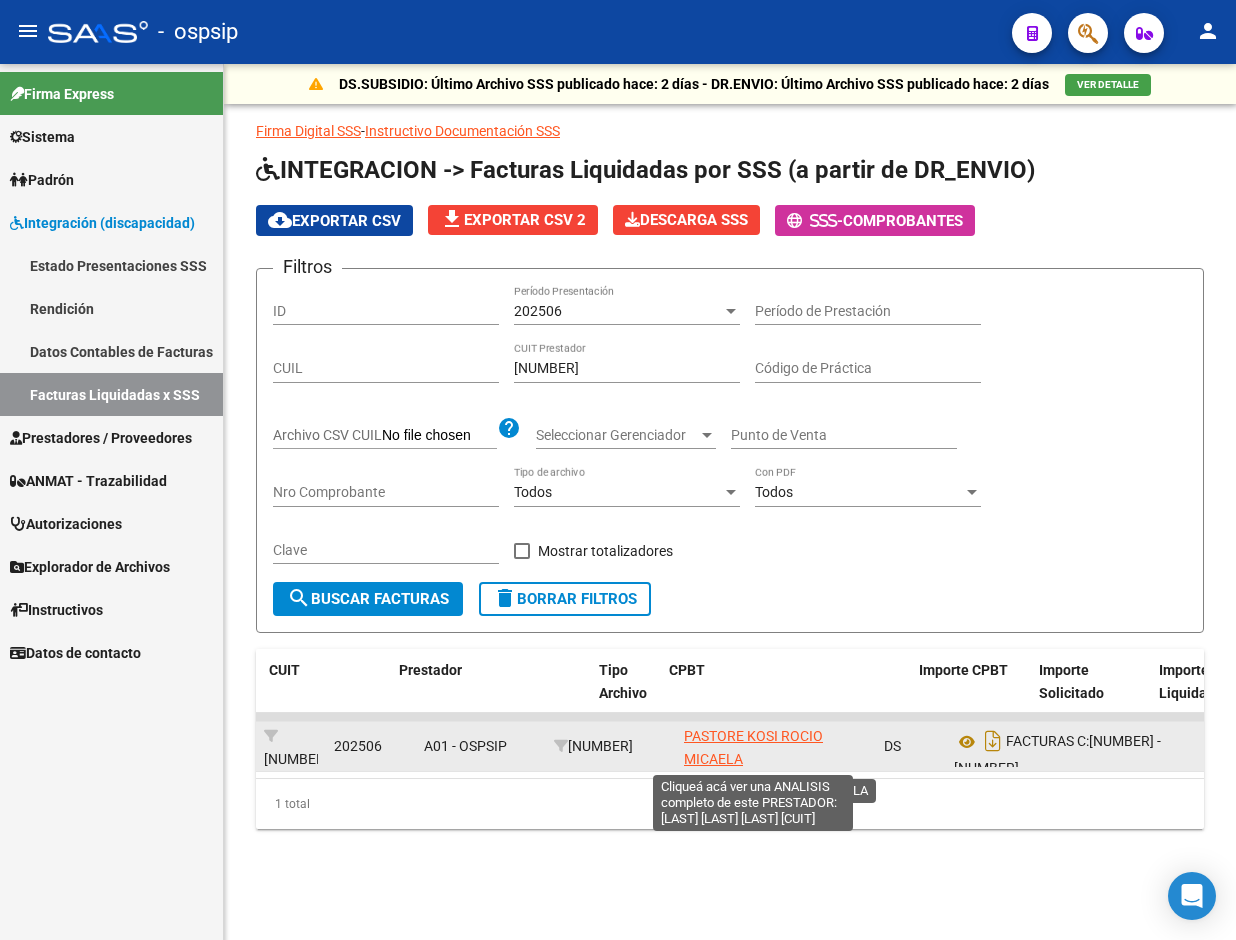 click on "PASTORE KOSI ROCIO MICAELA" 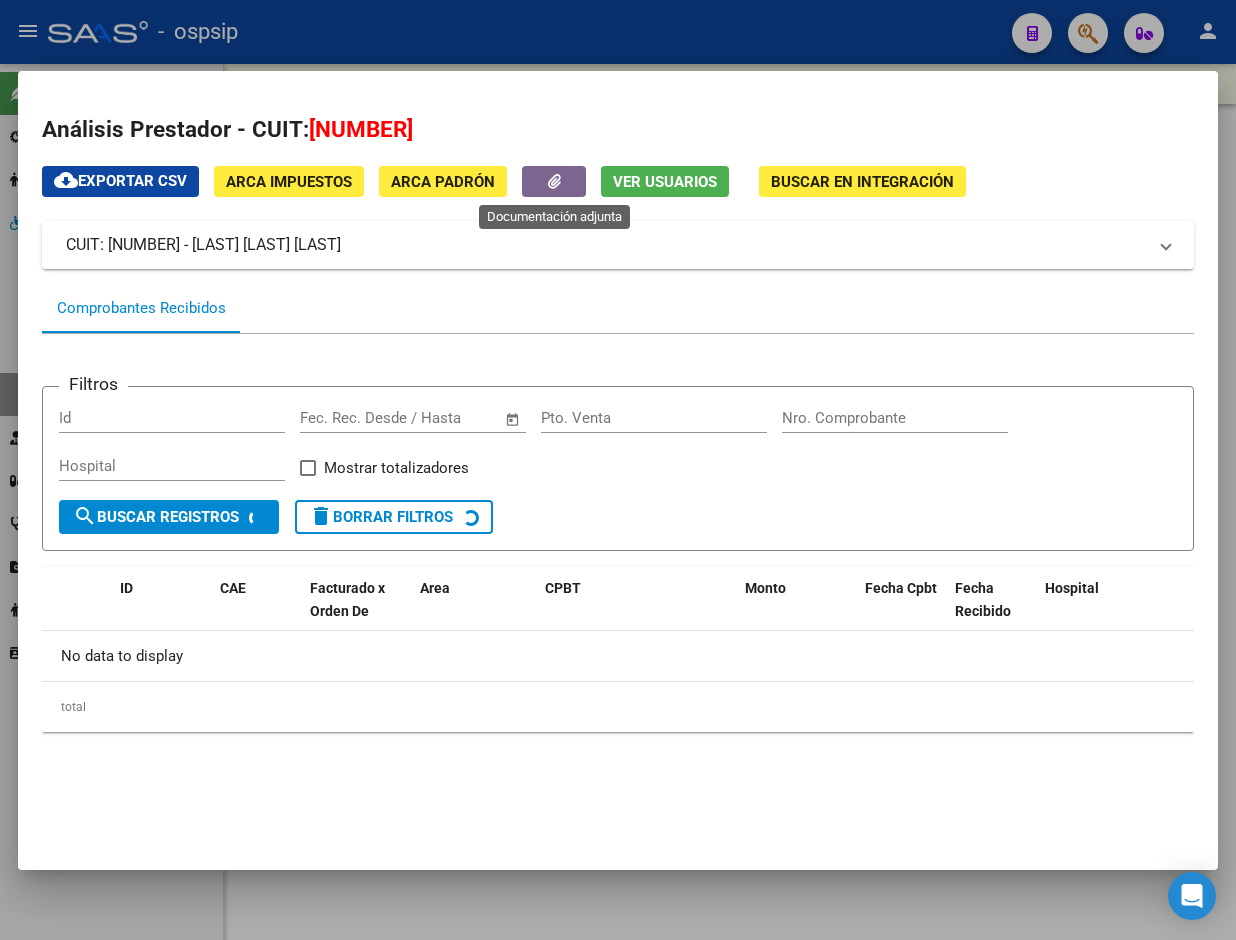 click 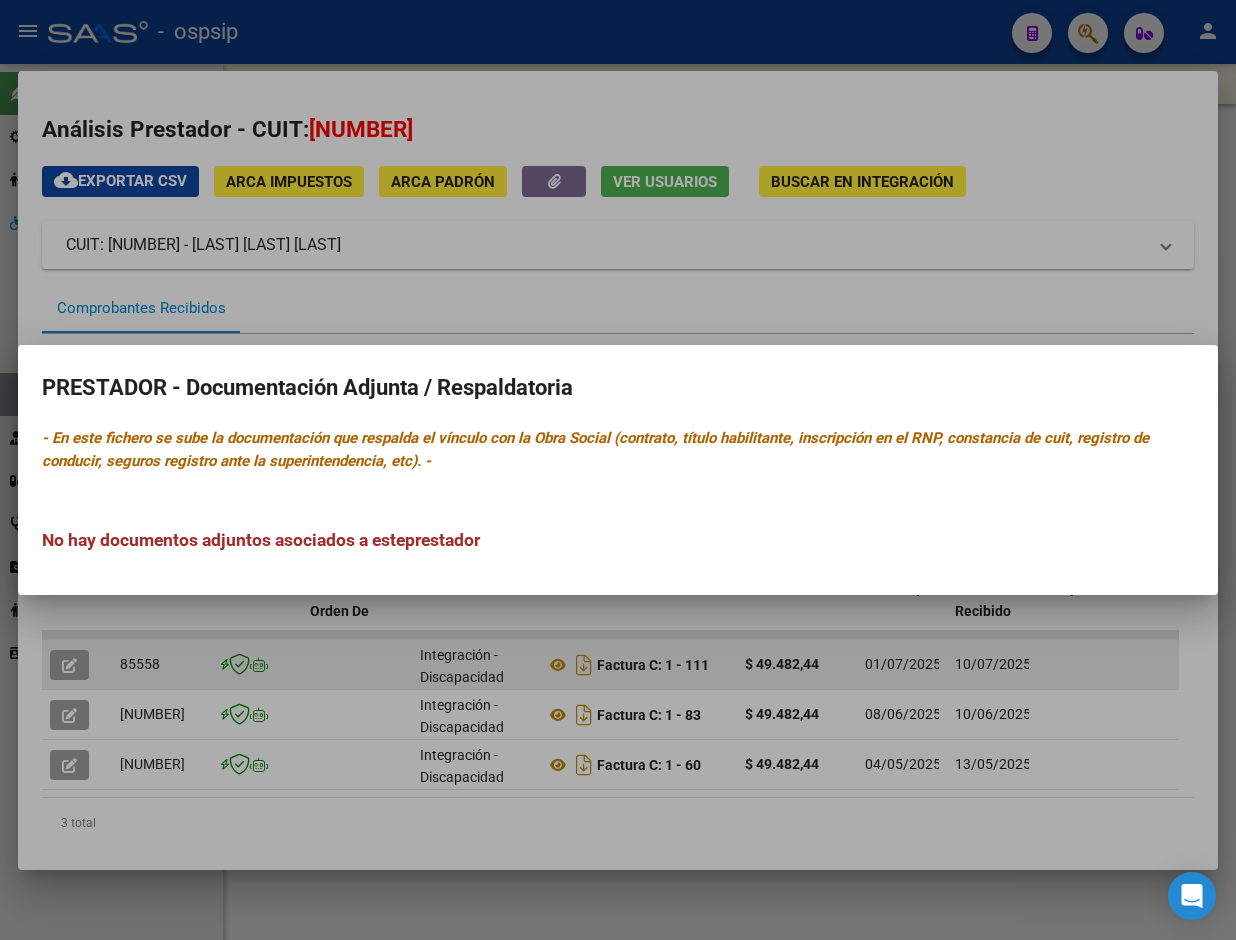 drag, startPoint x: 408, startPoint y: 789, endPoint x: 440, endPoint y: 649, distance: 143.61058 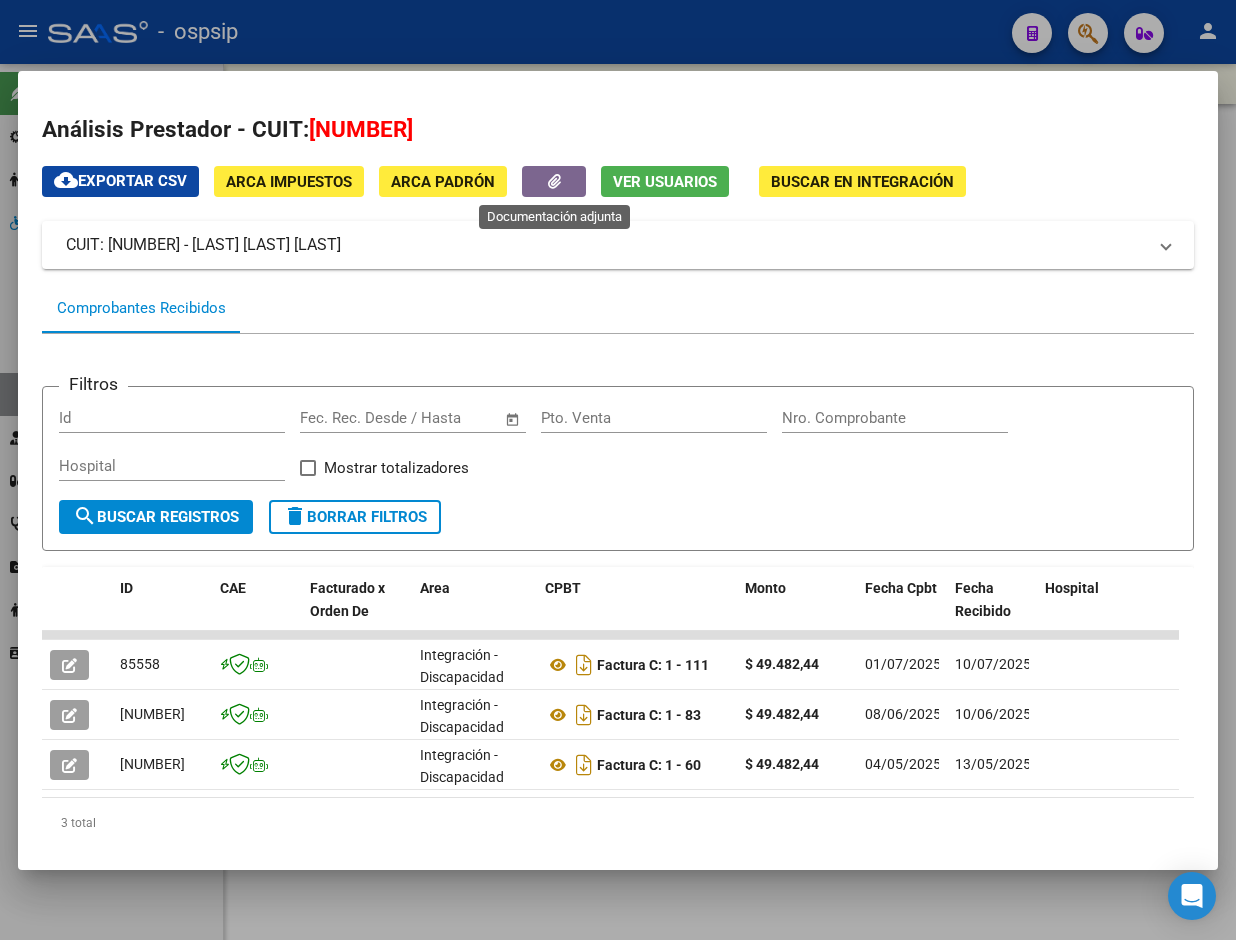 click 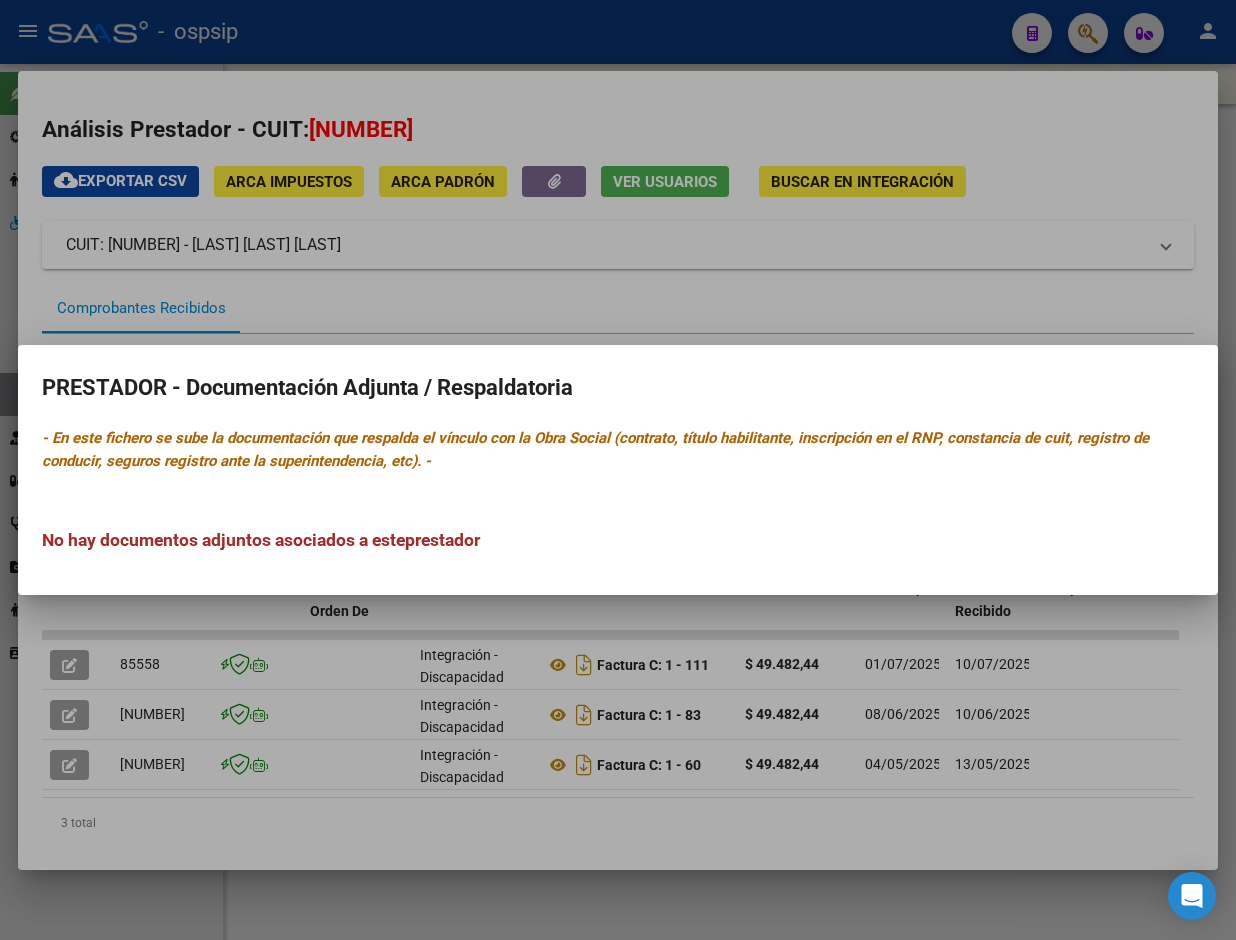 click at bounding box center [618, 470] 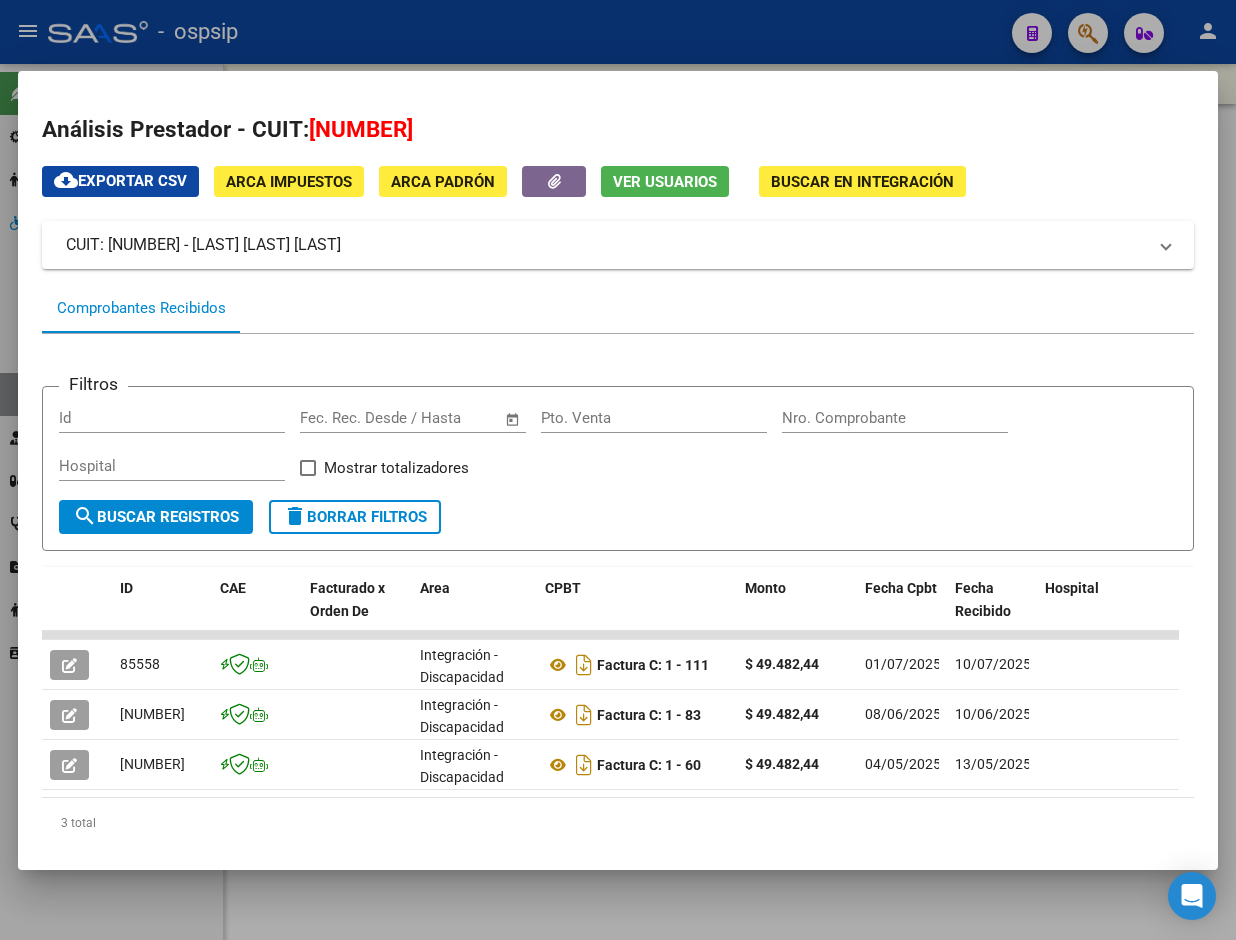 click at bounding box center [618, 470] 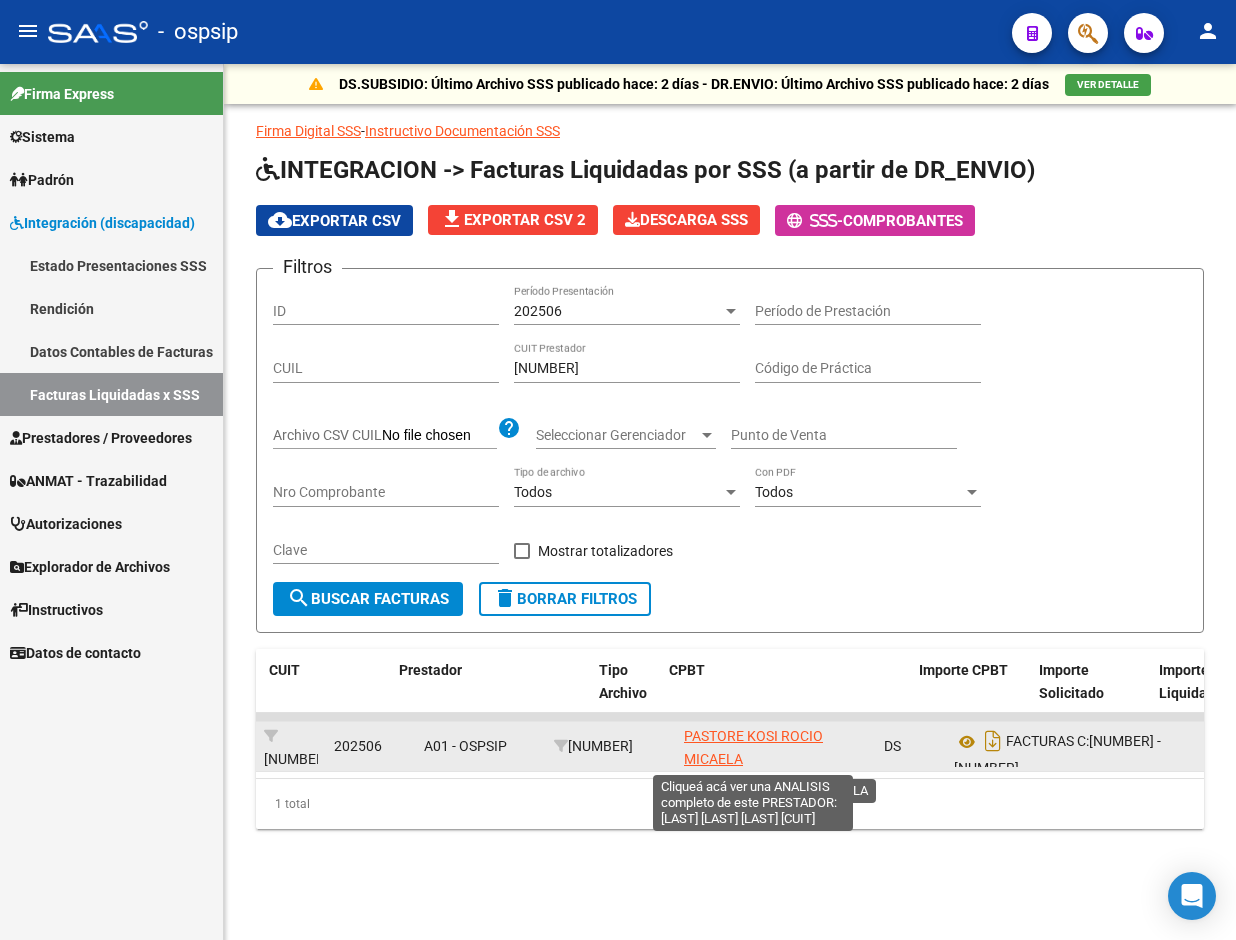 click on "PASTORE KOSI ROCIO MICAELA" 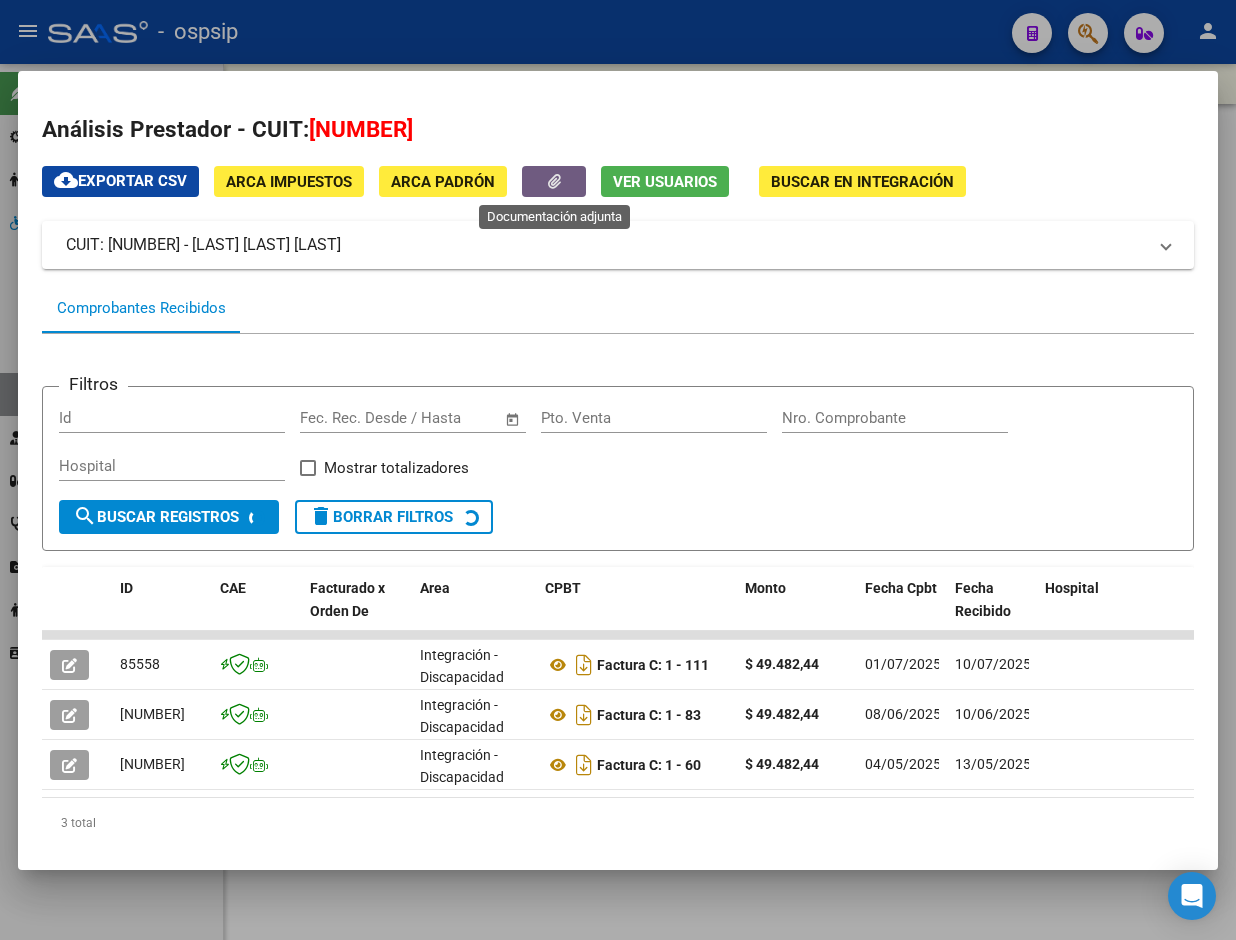 click 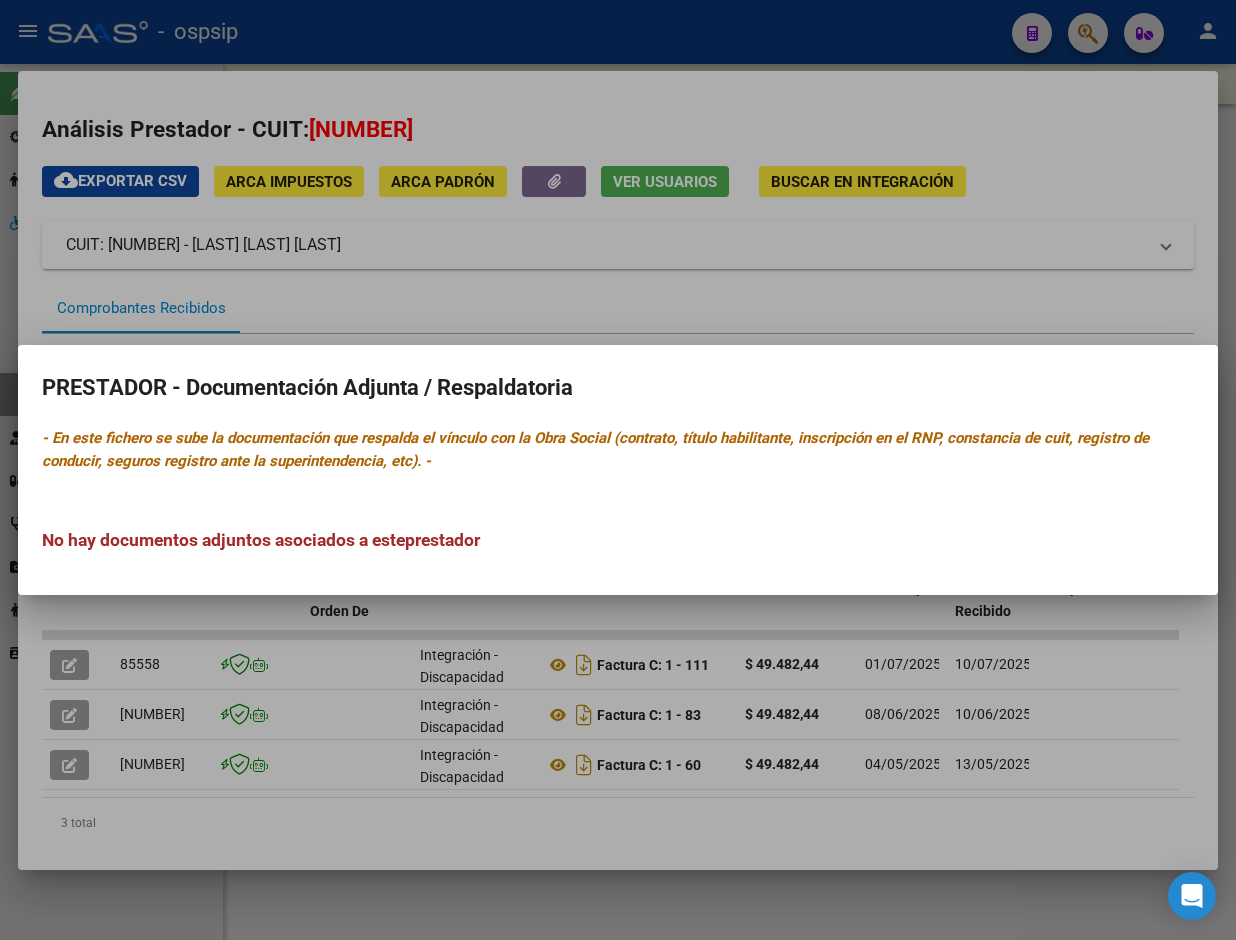 click at bounding box center (618, 470) 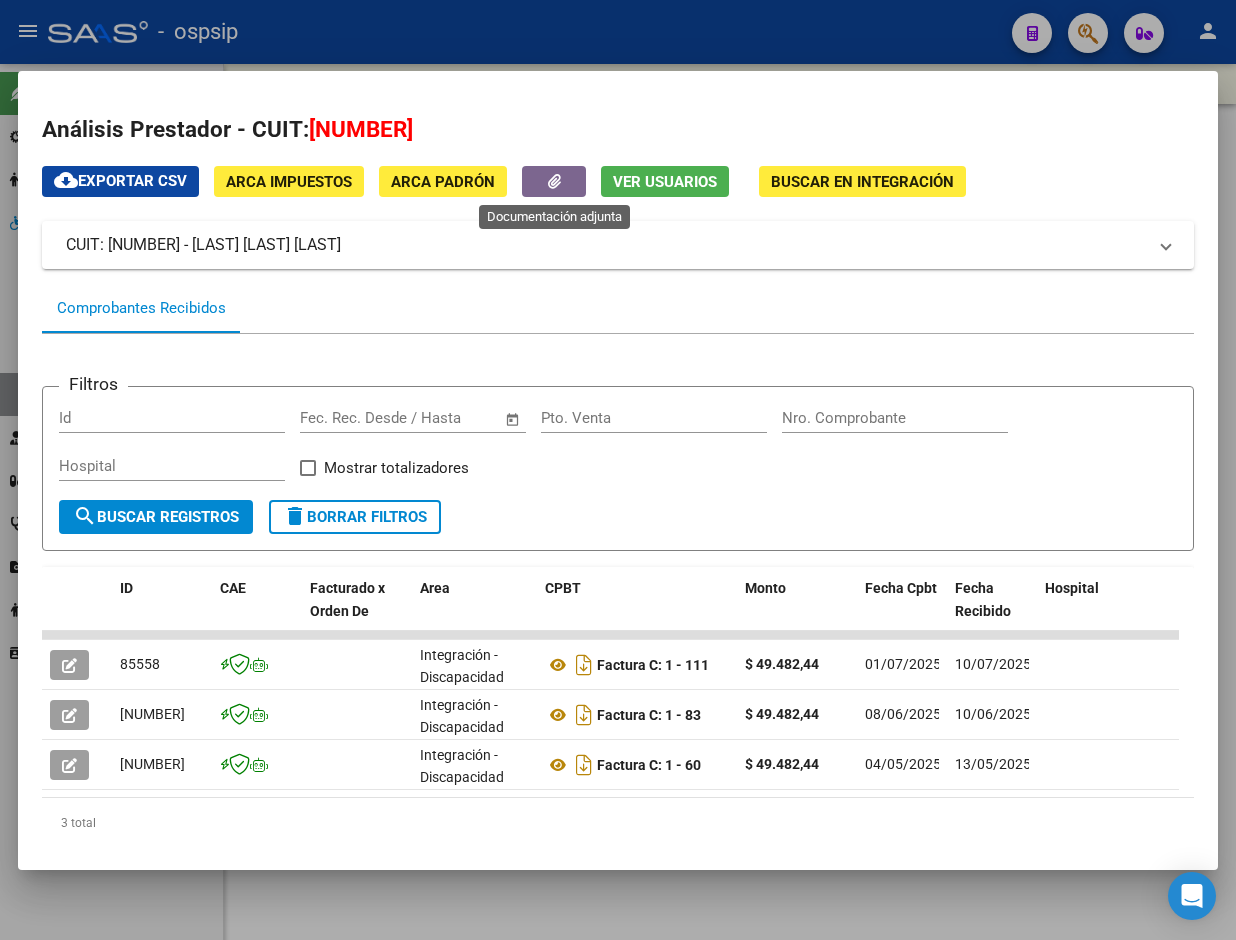click 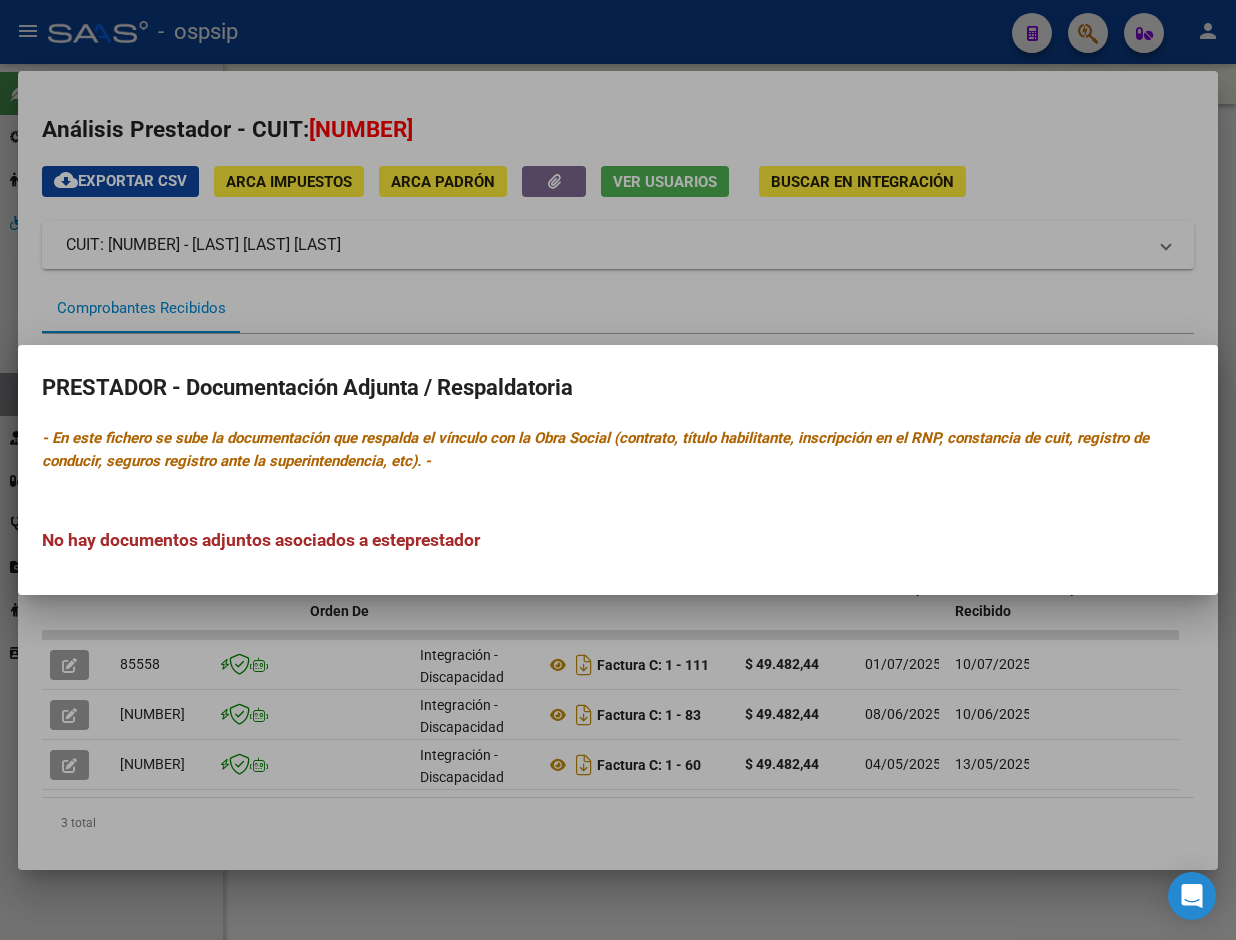 click at bounding box center [618, 470] 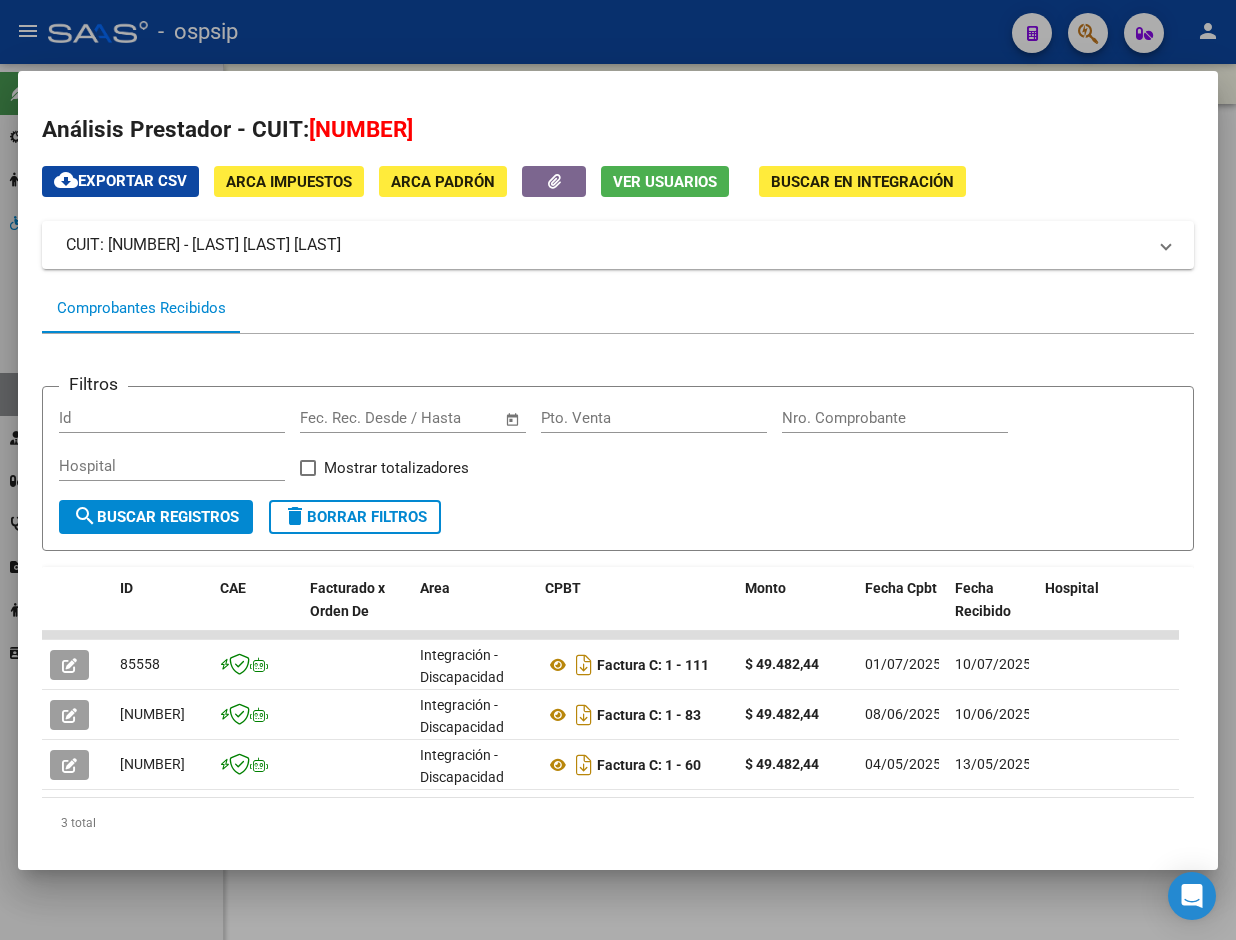 click on "Análisis Prestador - CUIT:  [CUIT] cloud_download  Exportar CSV  ARCA Impuestos ARCA Padrón Ver Usuarios Buscar en Integración  CUIT: [CUIT] - [LAST] [LAST] [LAST]  Es Prestador Discapacidad:  Si Activo:  Si Comprobantes Recibidos Filtros Id Start date – End date Fec. Rec. Desde / Hasta Pto. Venta Nro. Comprobante Hospital   Mostrar totalizadores  search  Buscar Registros  delete  Borrar Filtros  ID CAE Facturado x Orden De Area CPBT Monto Fecha Cpbt Fecha Recibido Hospital Vencimiento Auditoría Doc Respaldatoria Doc Trazabilidad Expediente SUR Asociado Auditoria Retencion IIBB Retención Ganancias OP Fecha Transferido Monto Transferido Comprobante Creado Usuario Email Integracion Tipo Archivo Integracion Periodo Presentacion Integracion Importe Sol. Integracion Importe Liq. Legajo CUIL Nombre Afiliado Periodo Prestacion Comentario Prestador / Gerenciador Comentario Obra Social Fecha Confimado Codigo SSS
[NUMBER]  Integración - Discapacidad  Factura C: [NUMBER] - [NUMBER]  $ [PRICE] [DATE]" at bounding box center (618, 499) 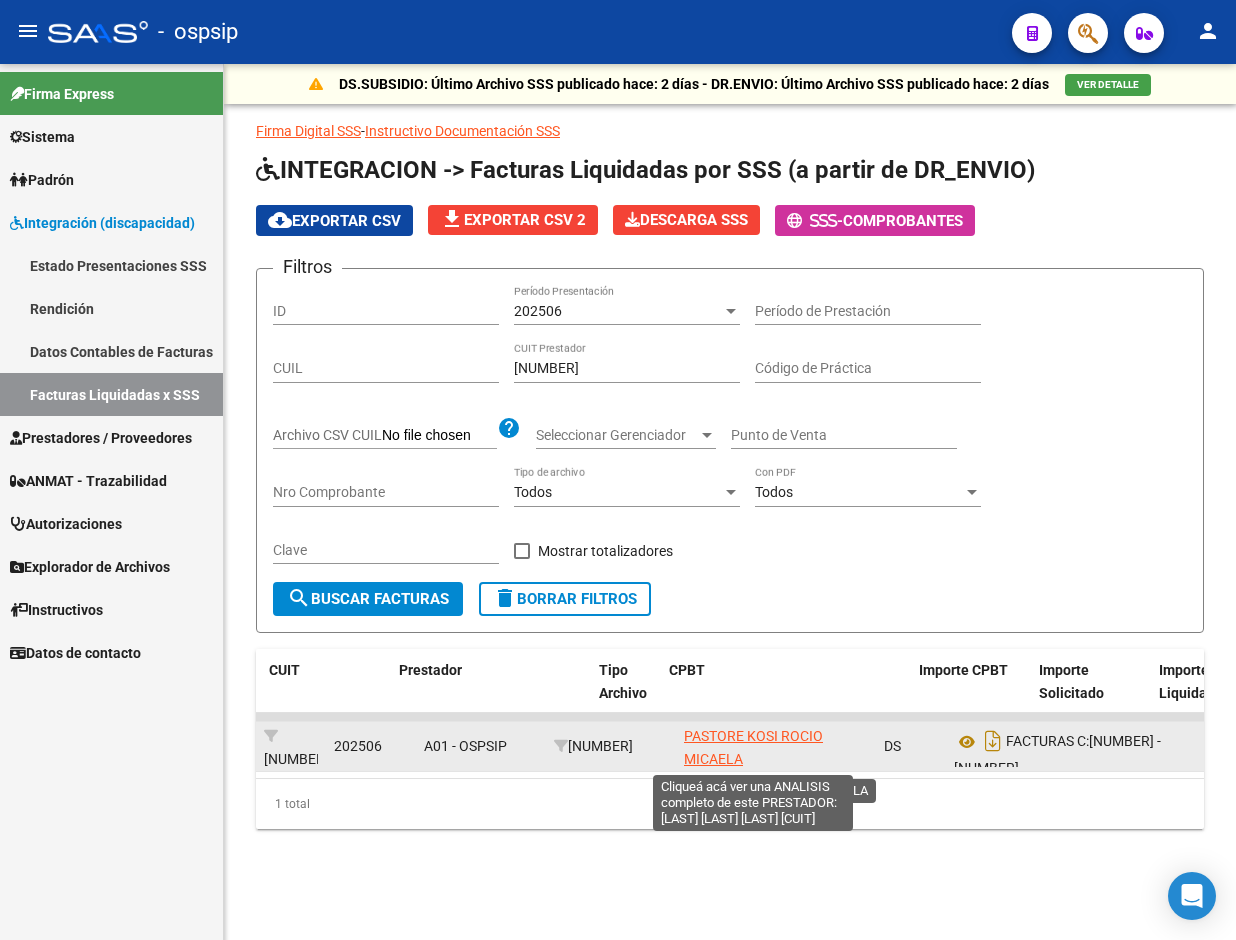 click on "PASTORE KOSI ROCIO MICAELA" 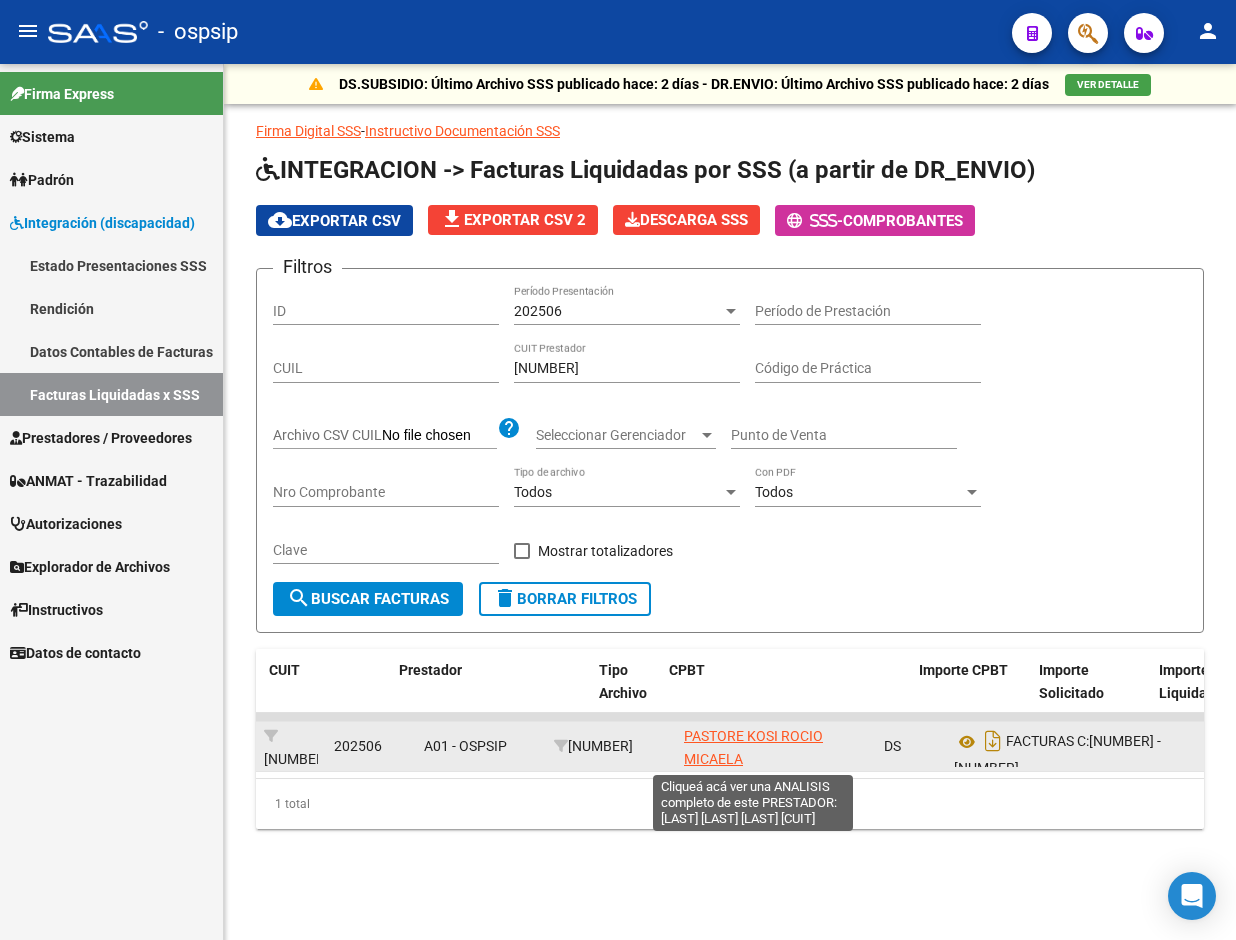 click on "PASTORE KOSI ROCIO MICAELA" 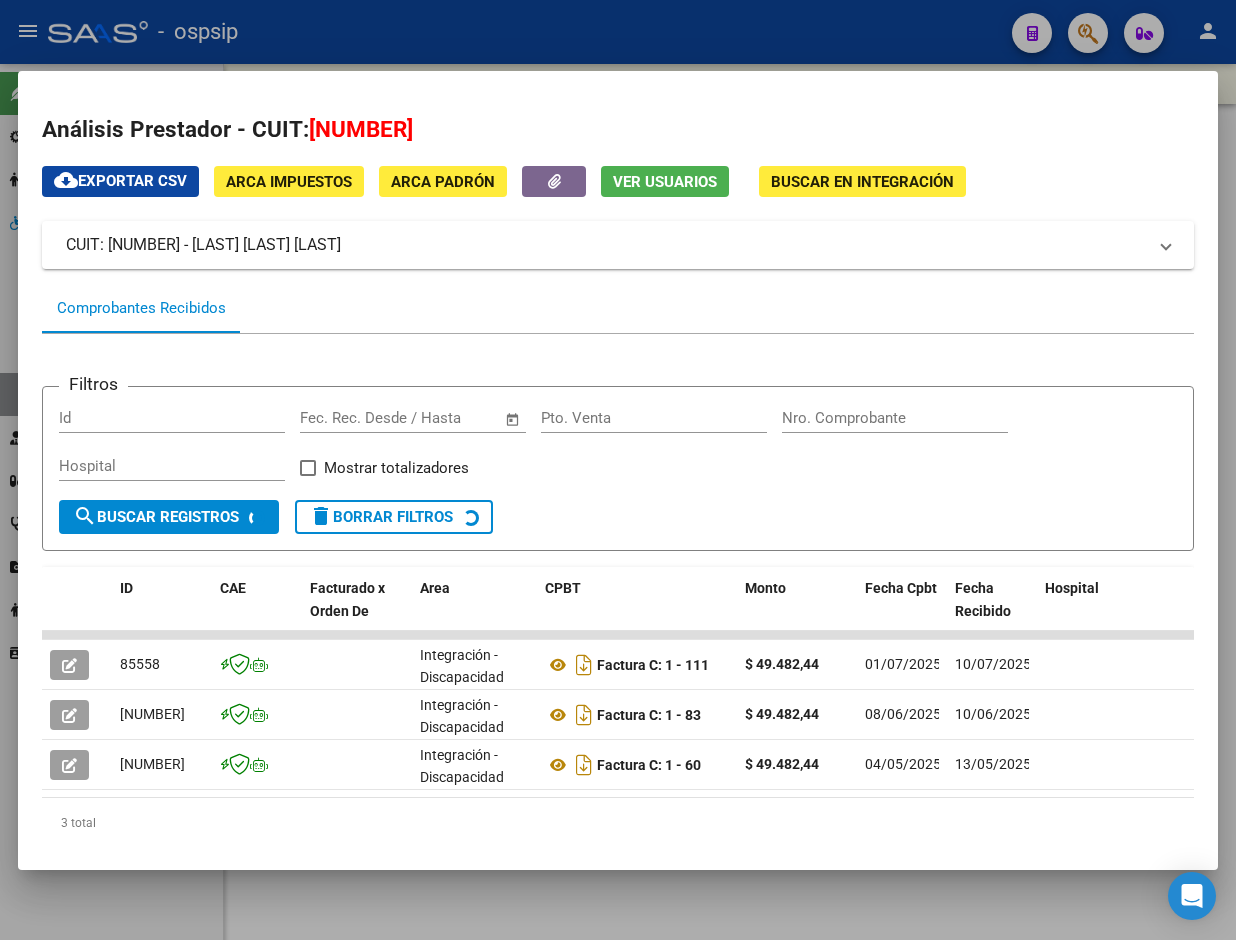 click 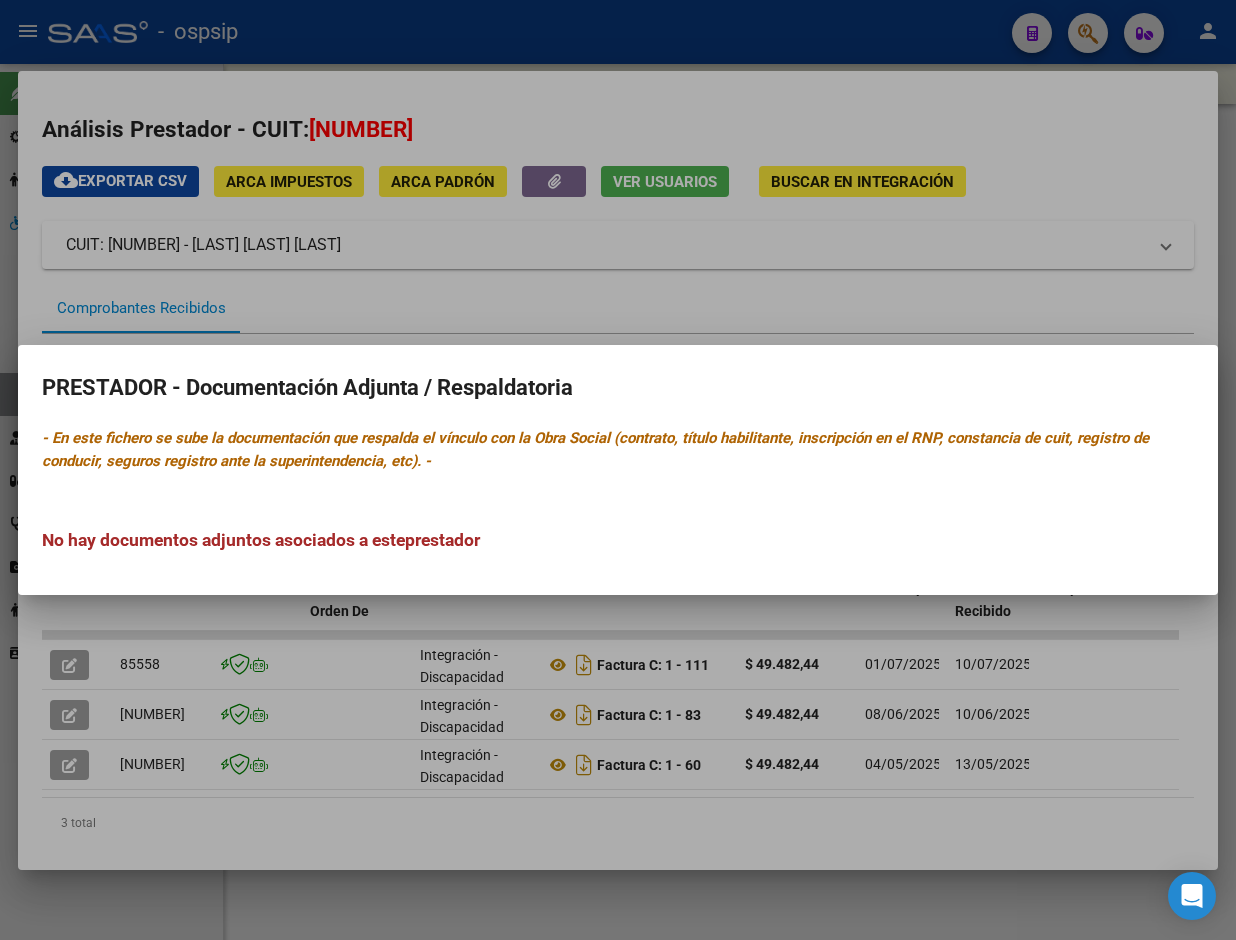 click at bounding box center (618, 470) 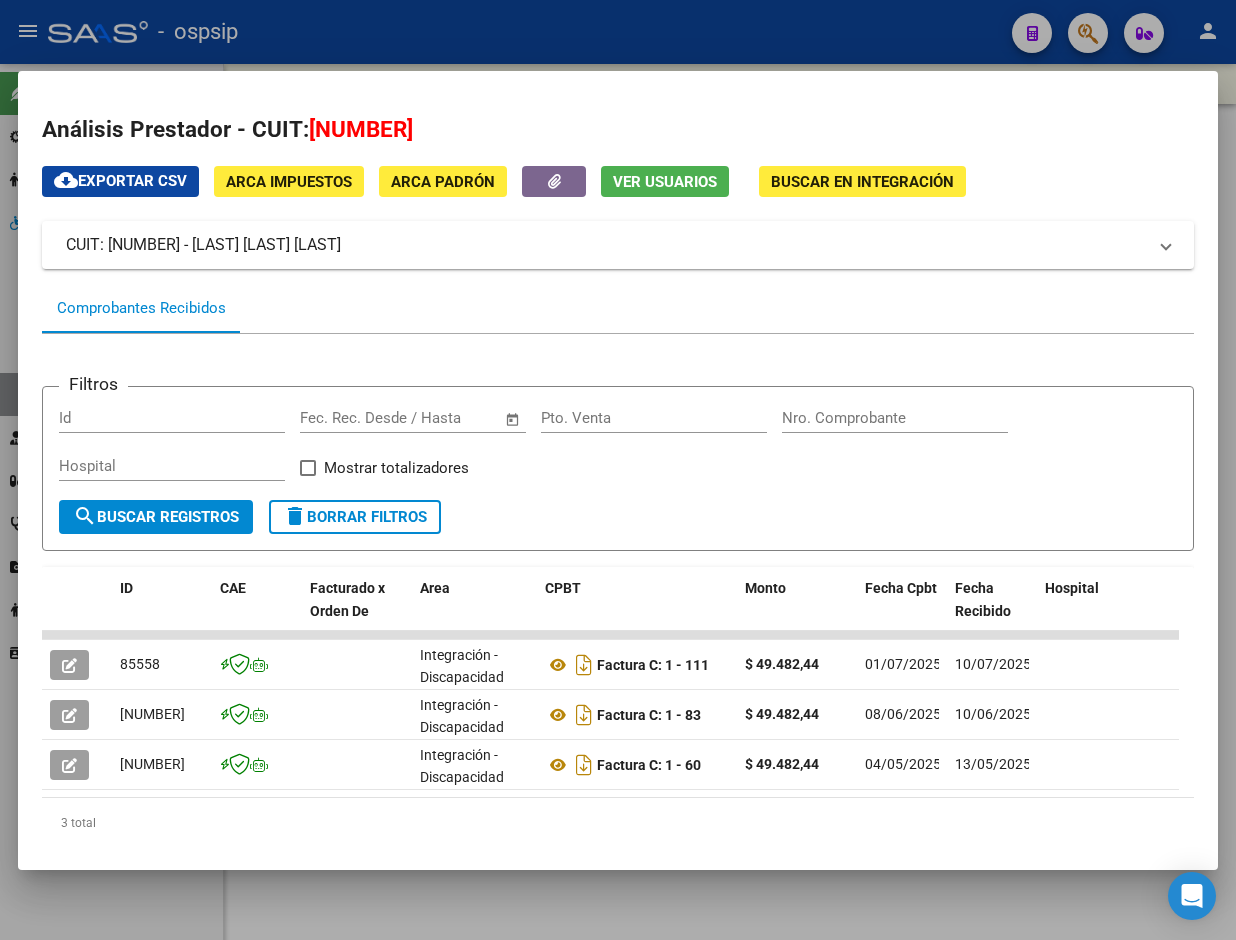 click at bounding box center (618, 470) 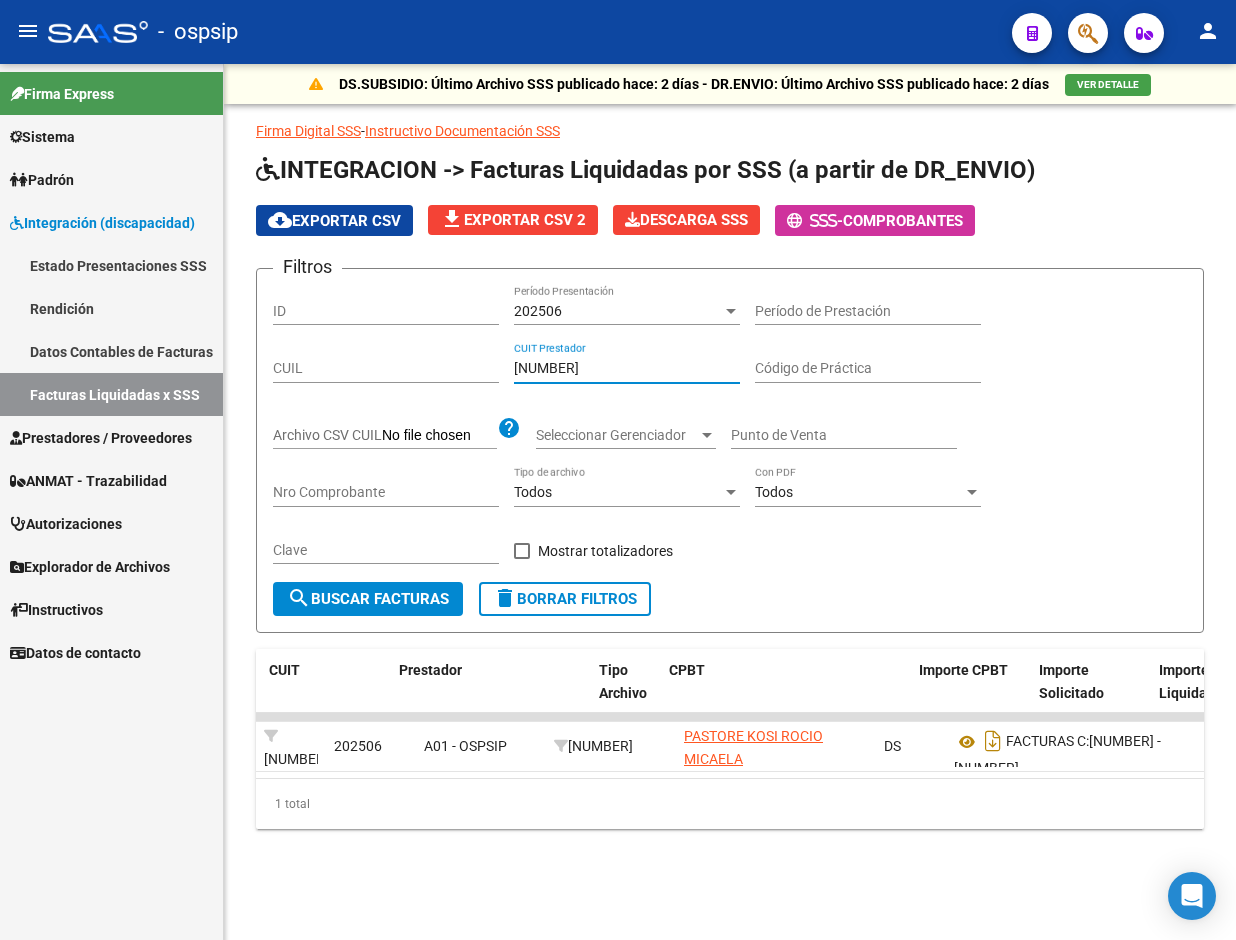 drag, startPoint x: 624, startPoint y: 366, endPoint x: 295, endPoint y: 344, distance: 329.73474 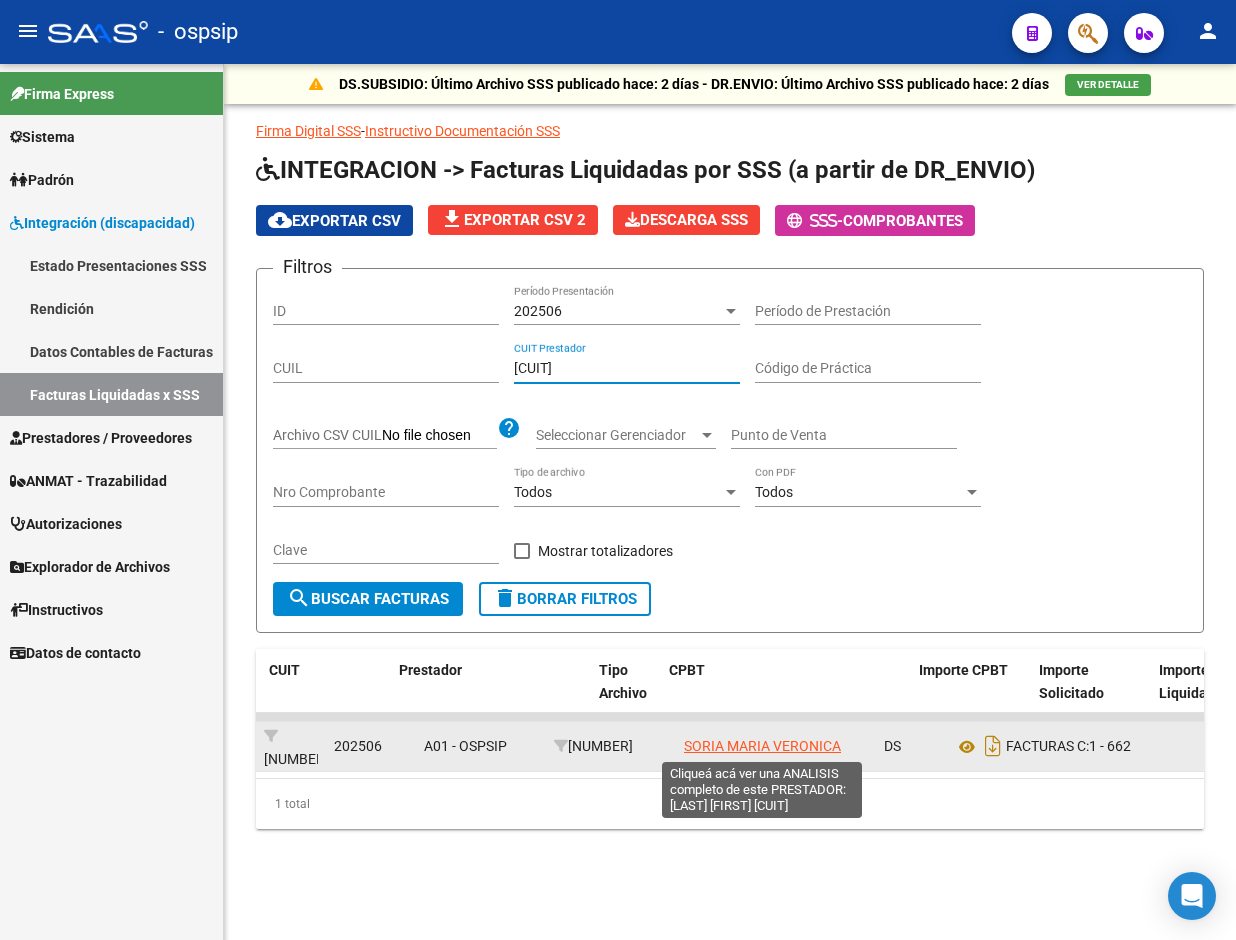 type on "[CUIT]" 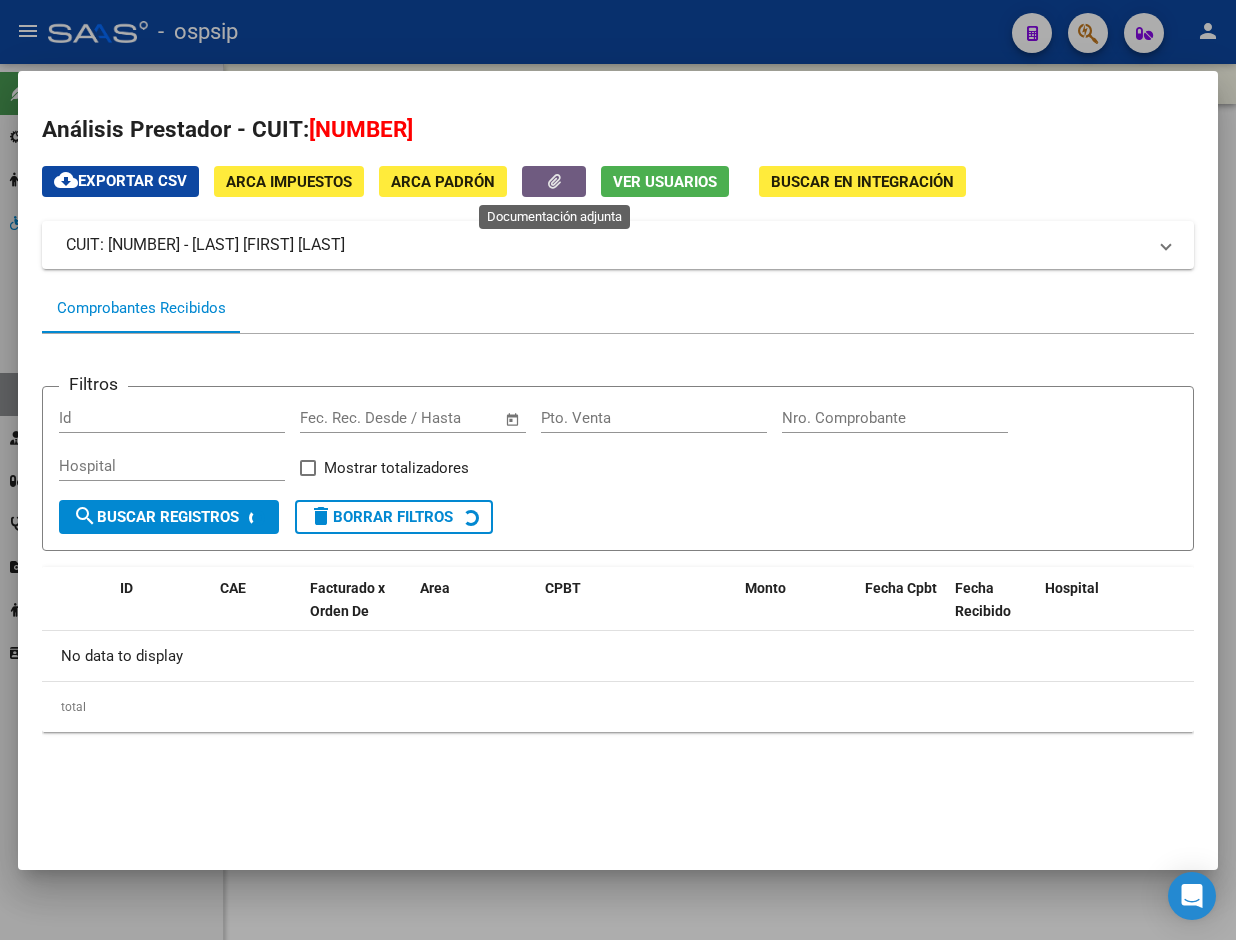 click 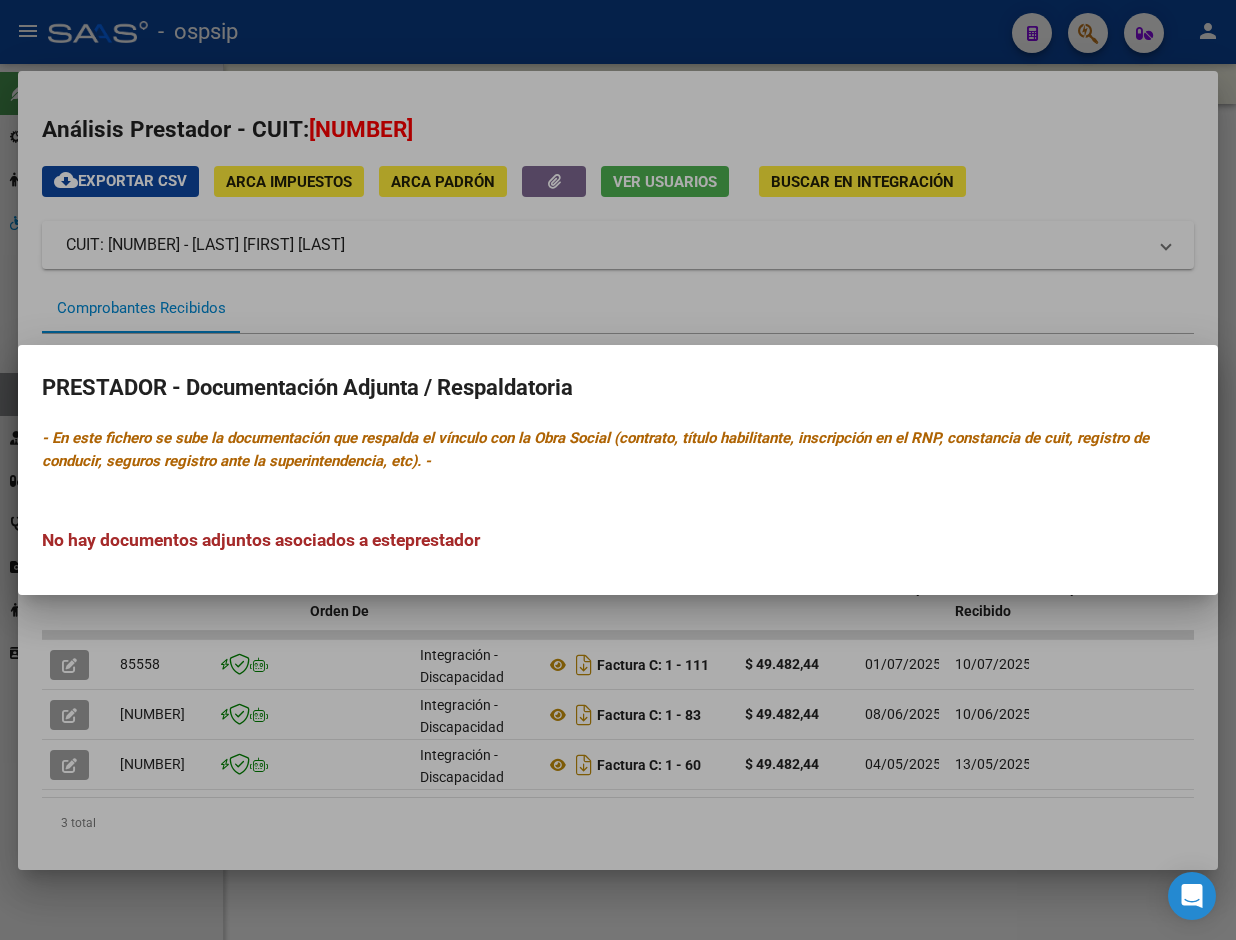 click at bounding box center [618, 470] 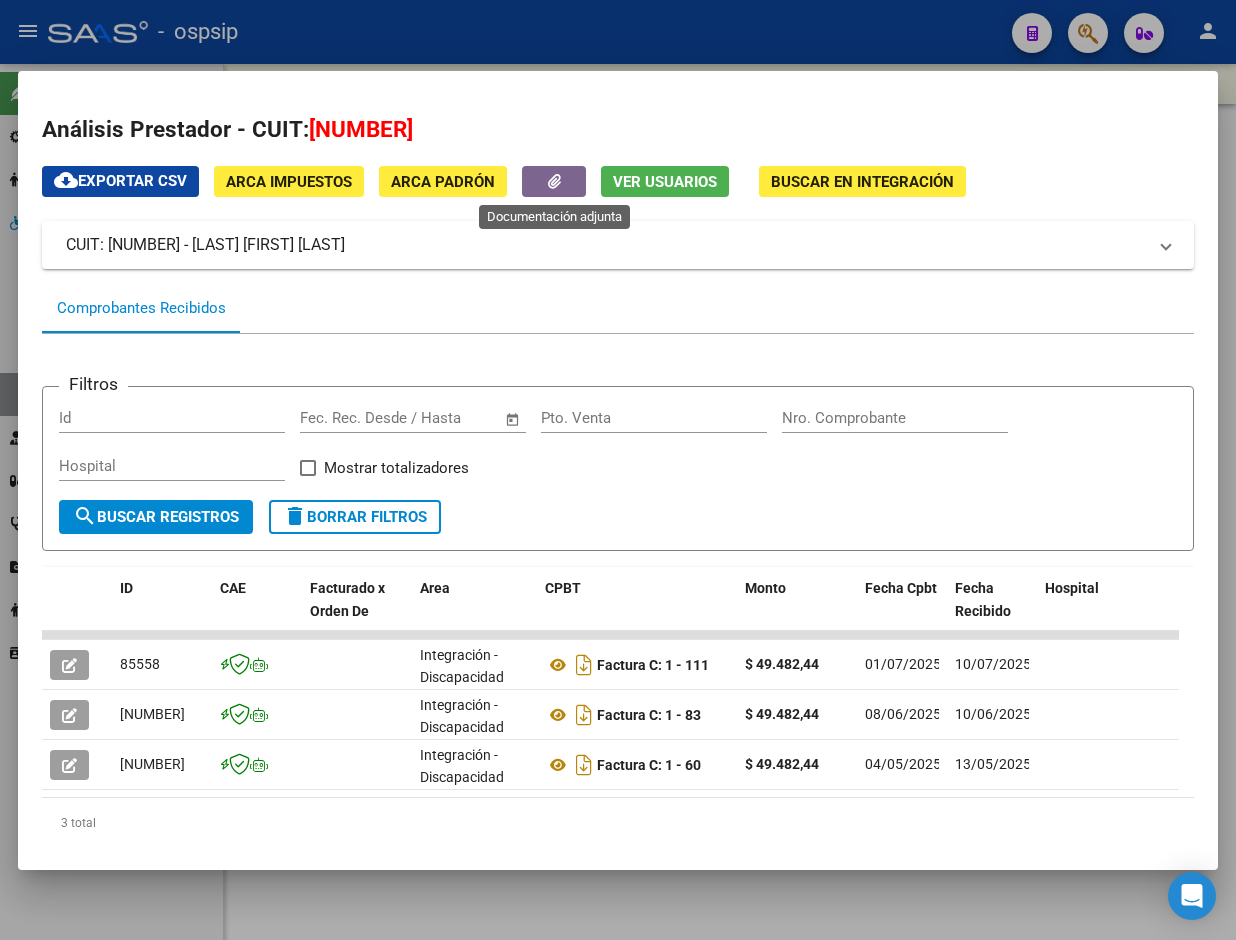 click 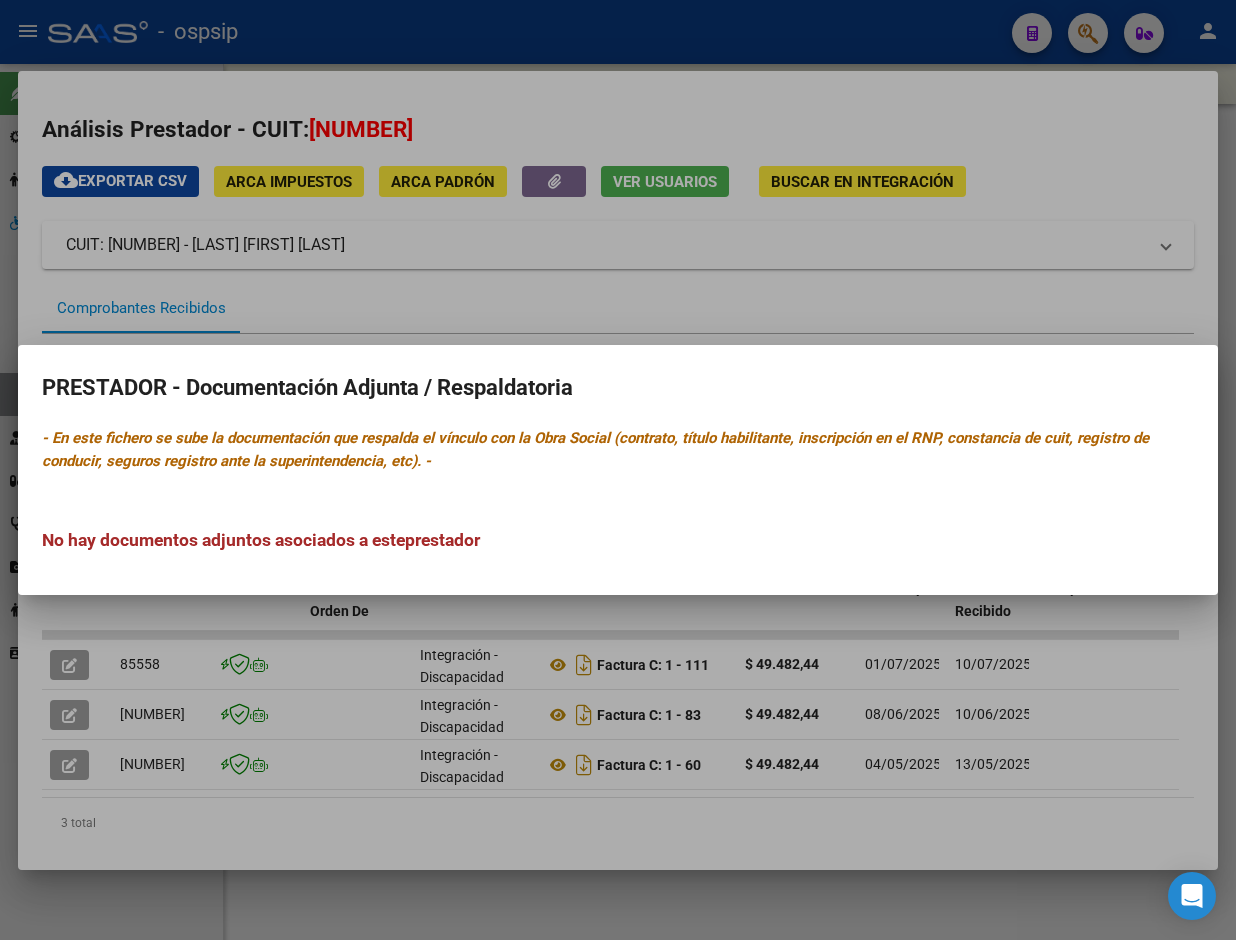 click at bounding box center [618, 470] 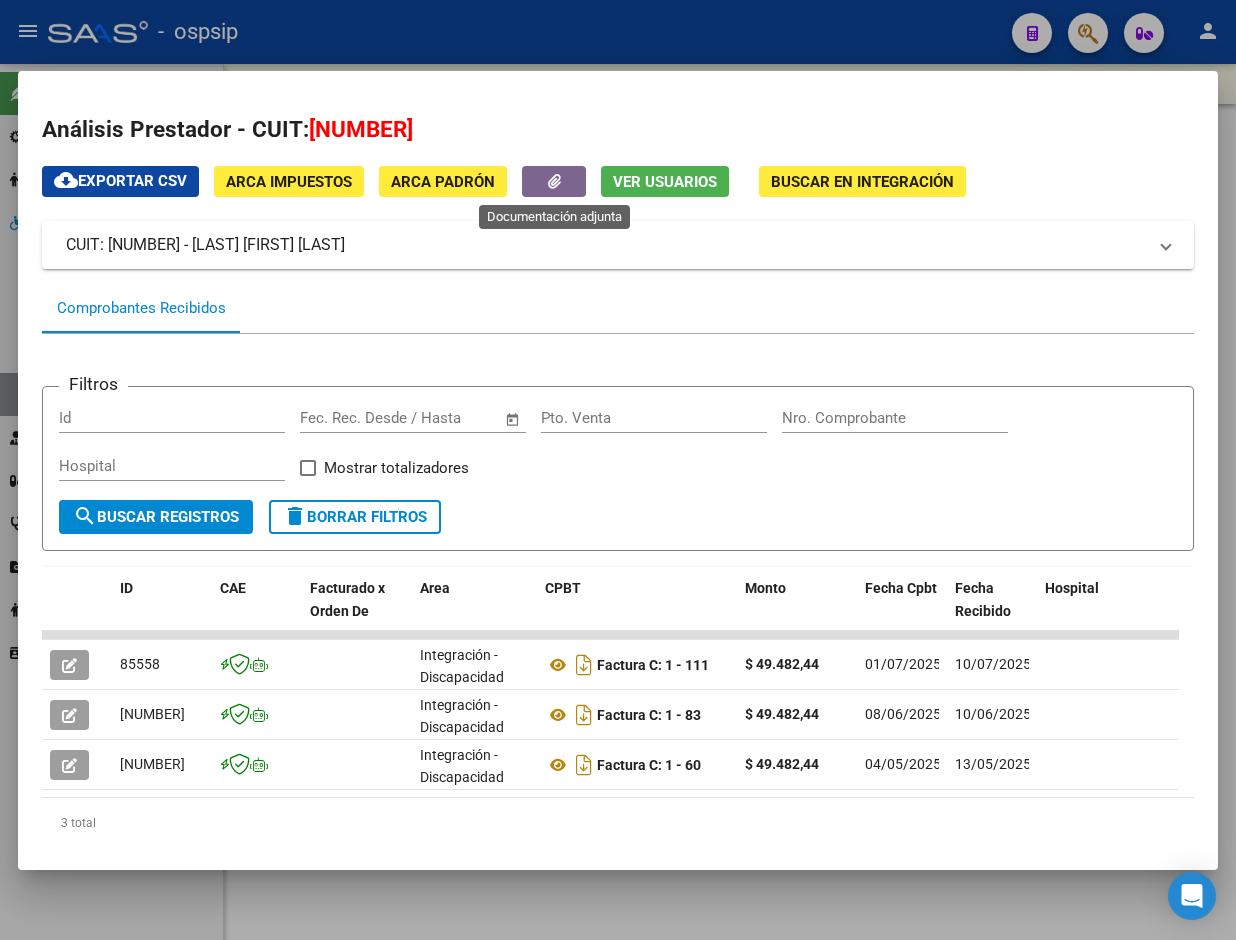 click 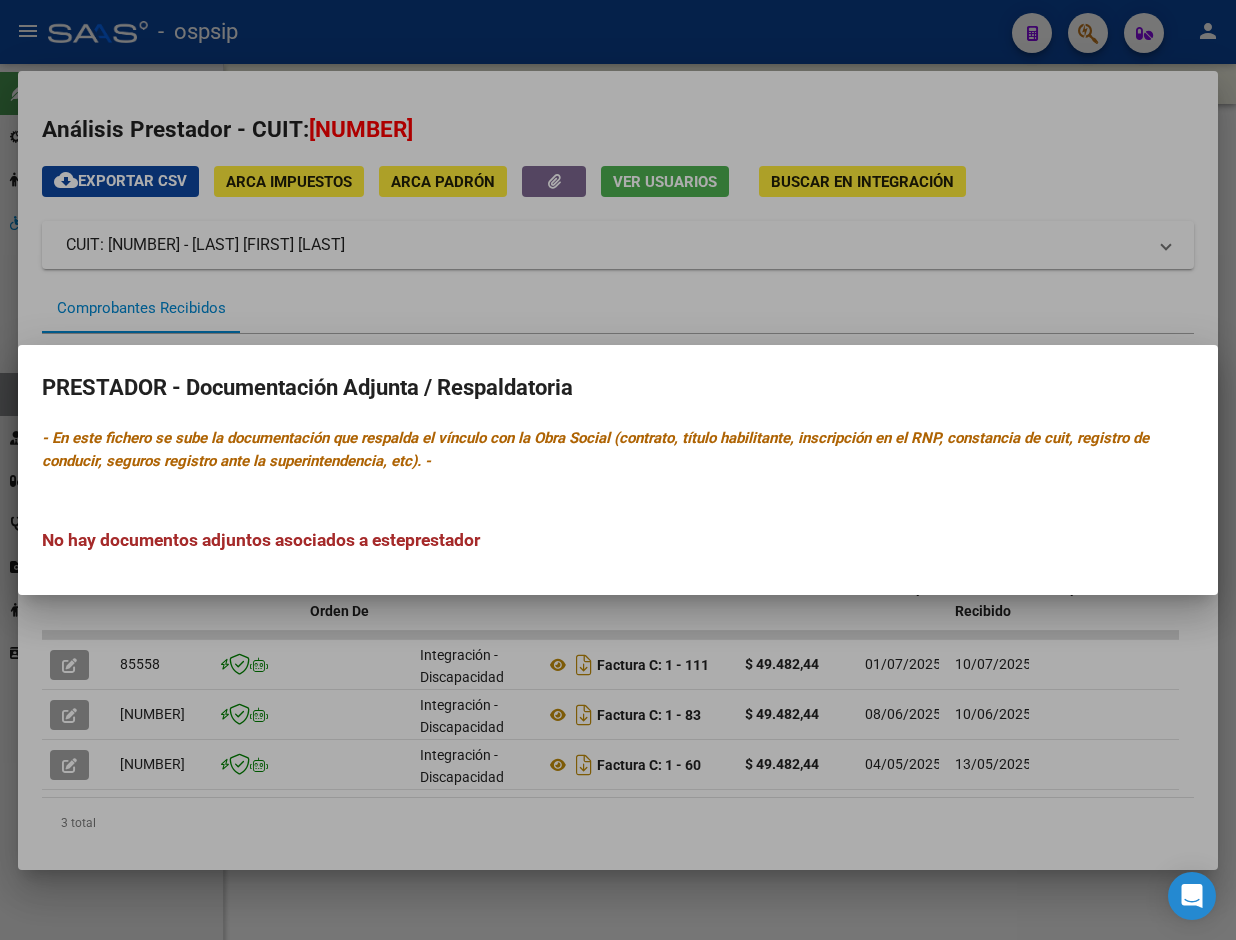 drag, startPoint x: 549, startPoint y: 284, endPoint x: 555, endPoint y: 274, distance: 11.661903 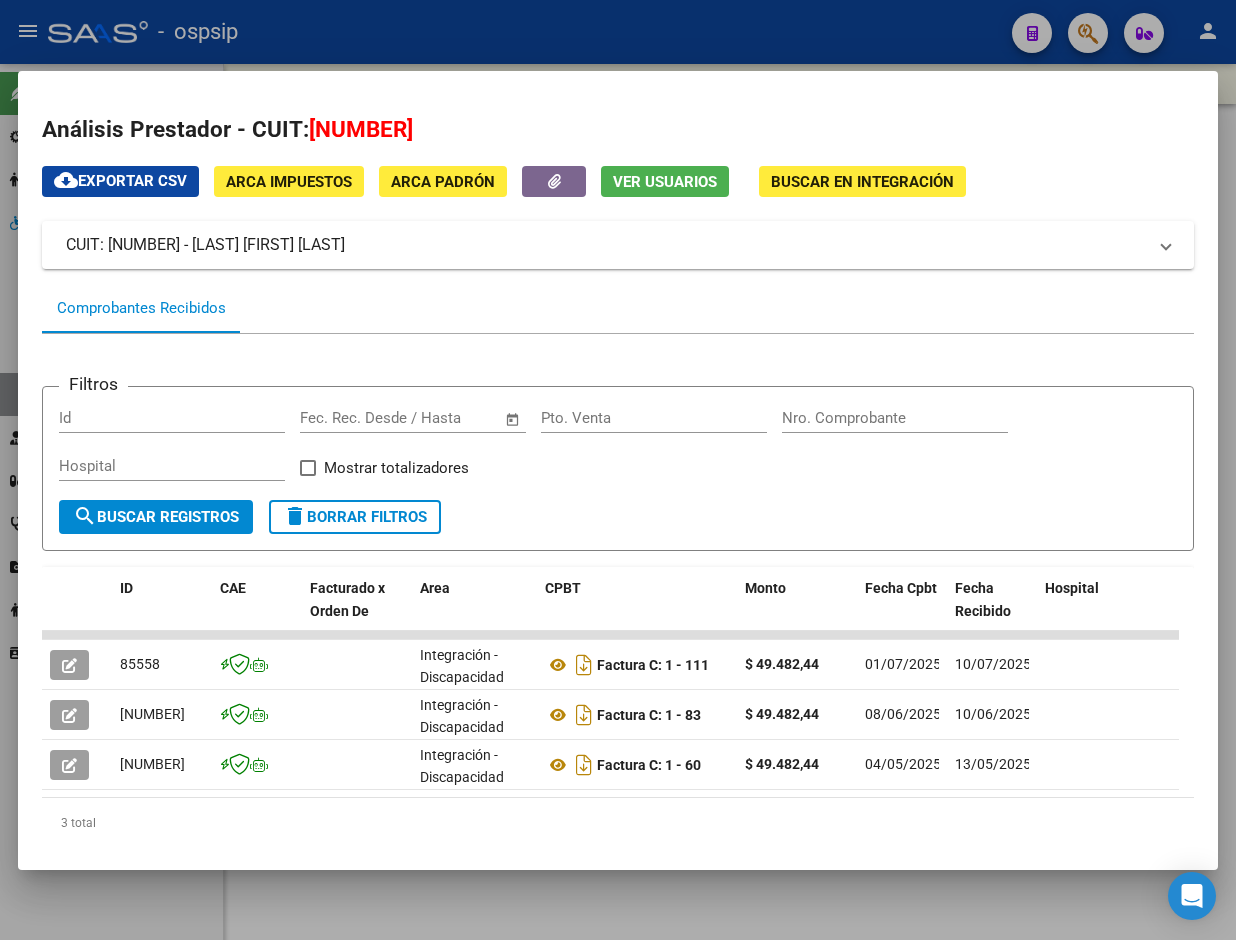 click at bounding box center (618, 470) 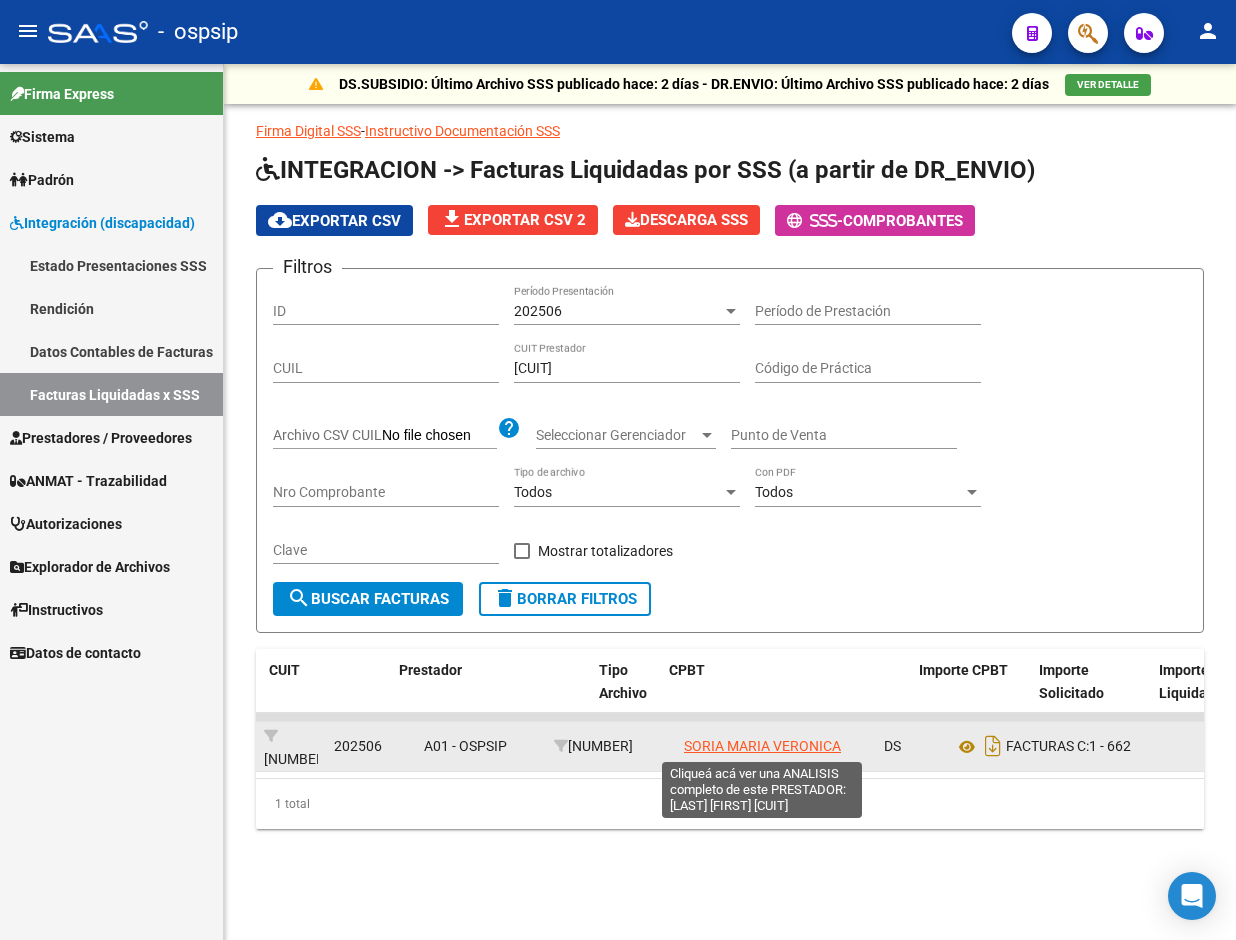 click on "SORIA MARIA VERONICA" 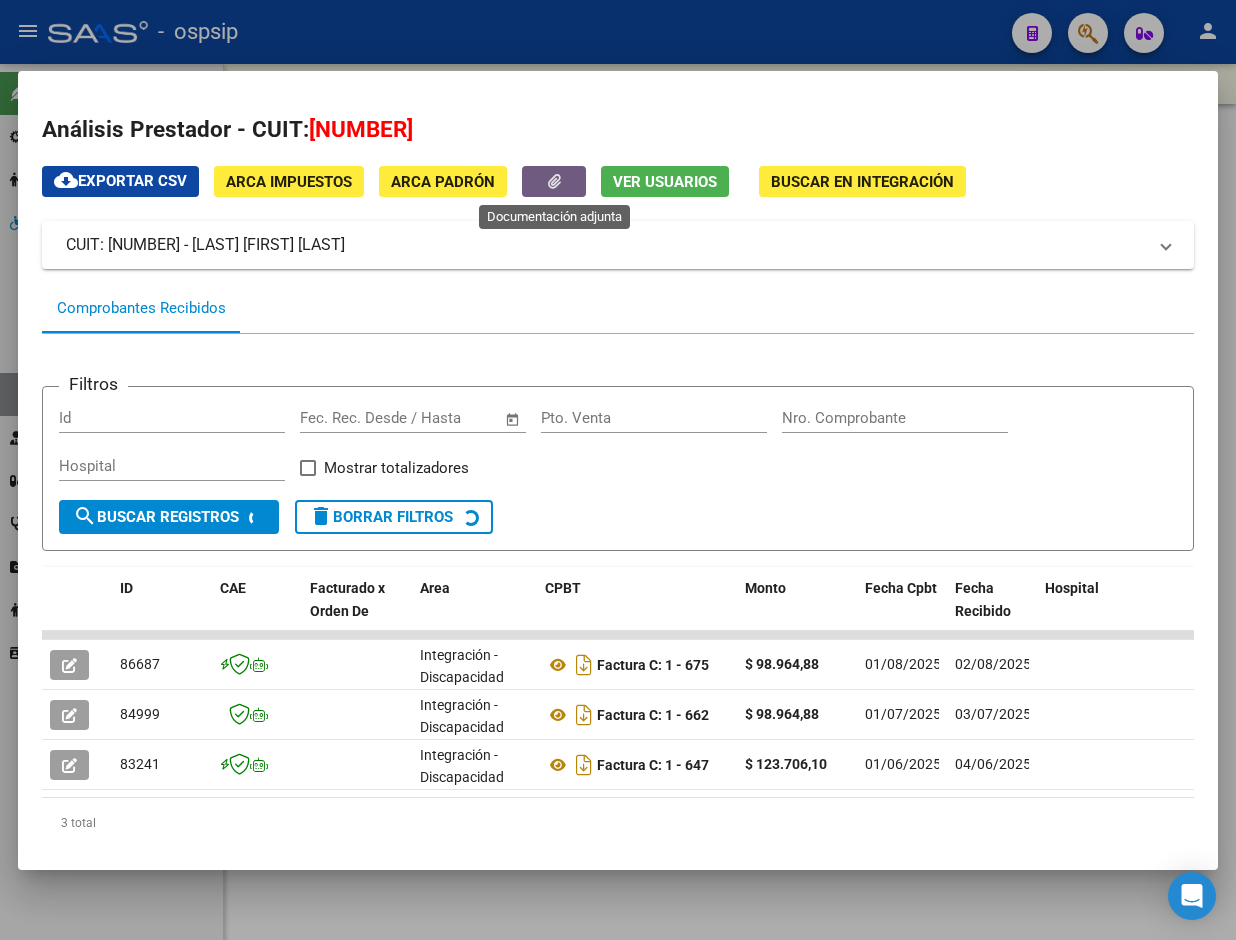click 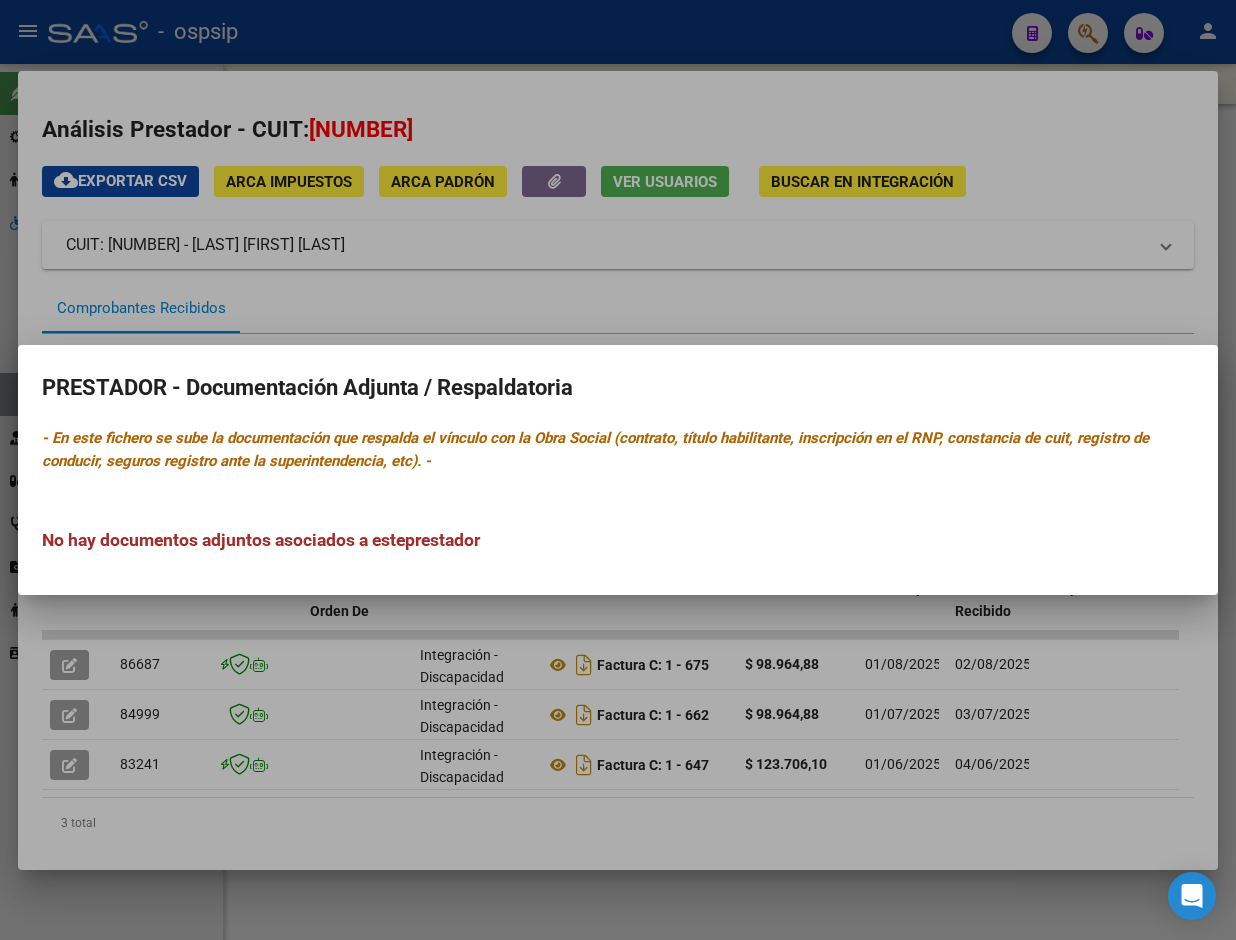 click at bounding box center (618, 470) 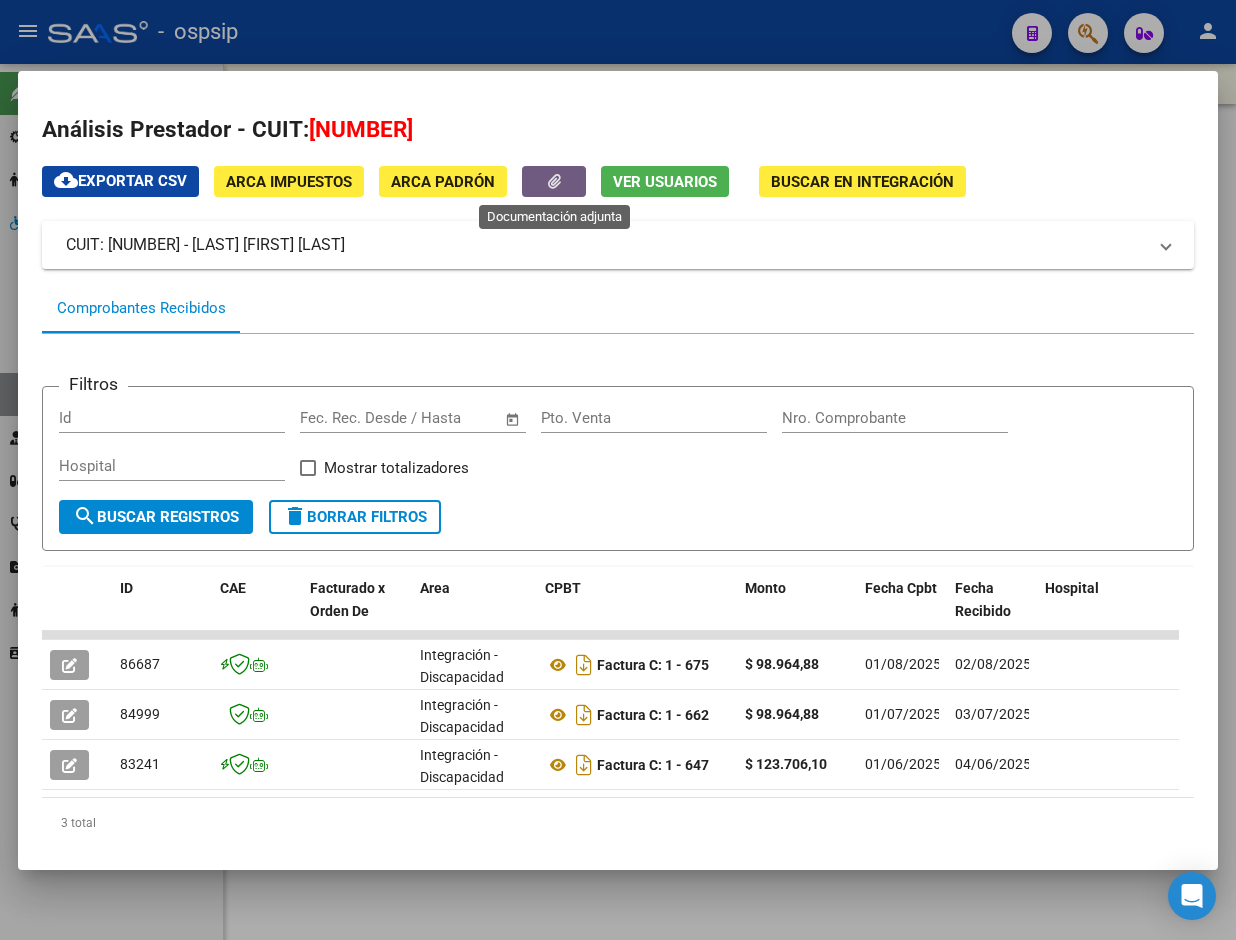 click 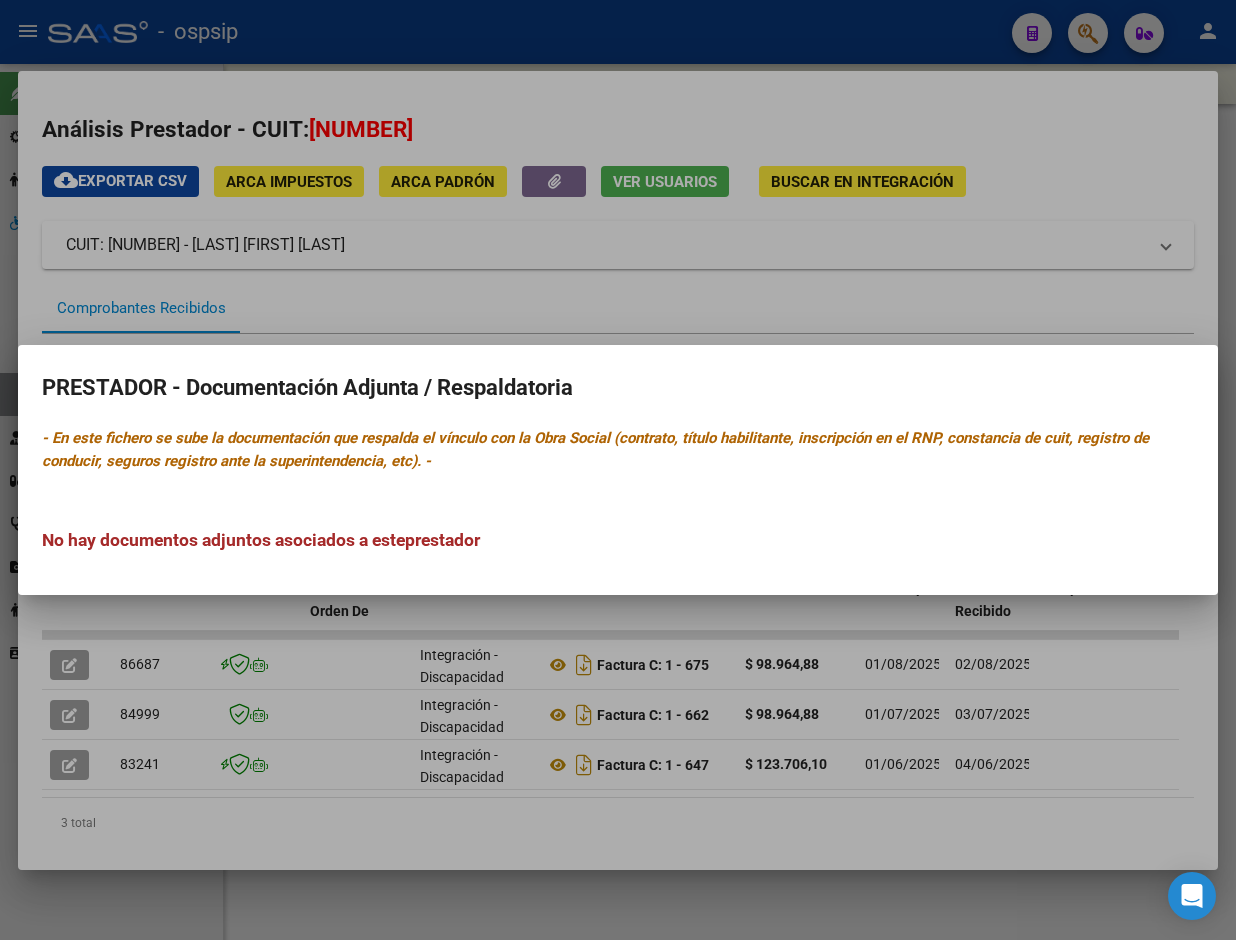 click at bounding box center (618, 470) 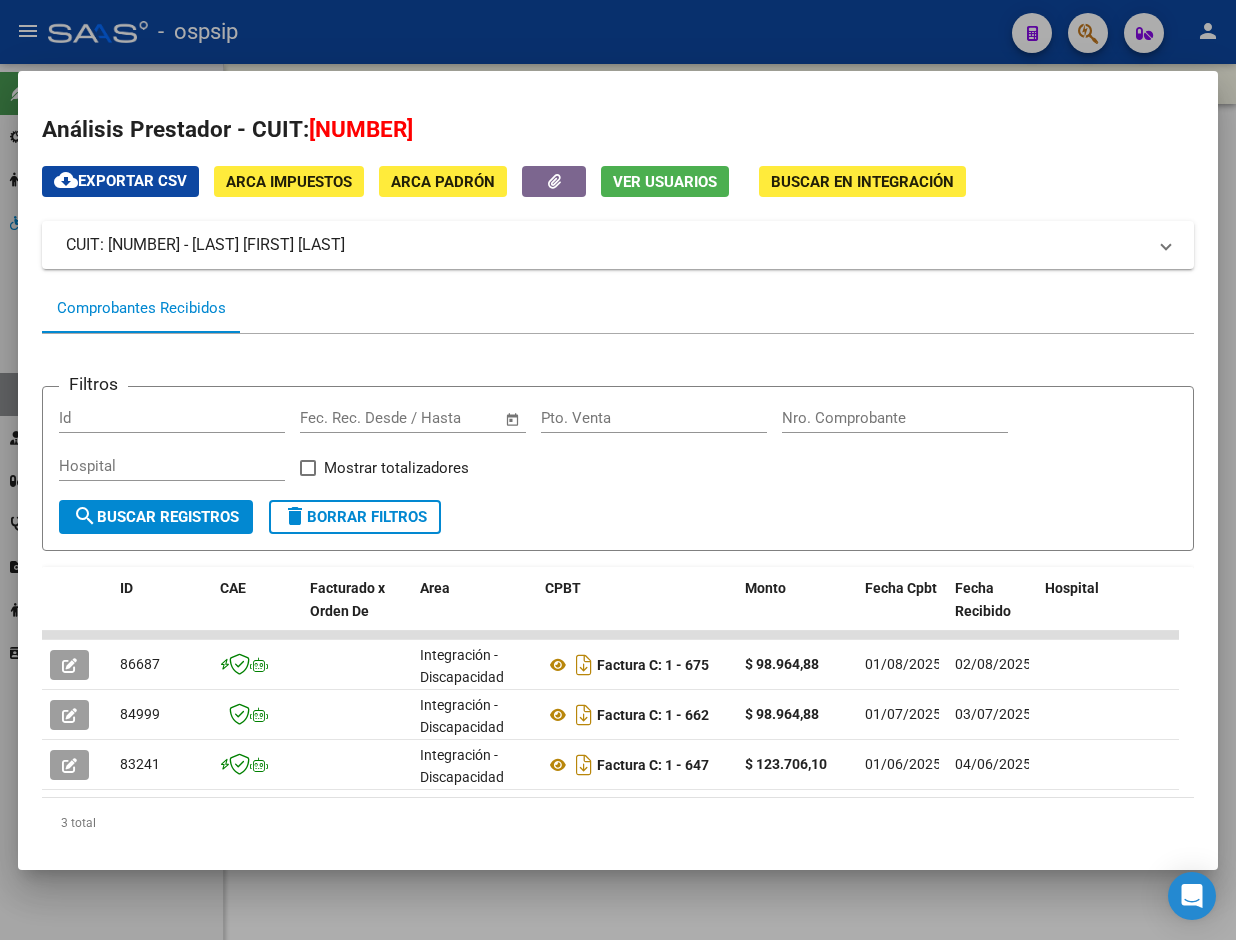 click at bounding box center (618, 470) 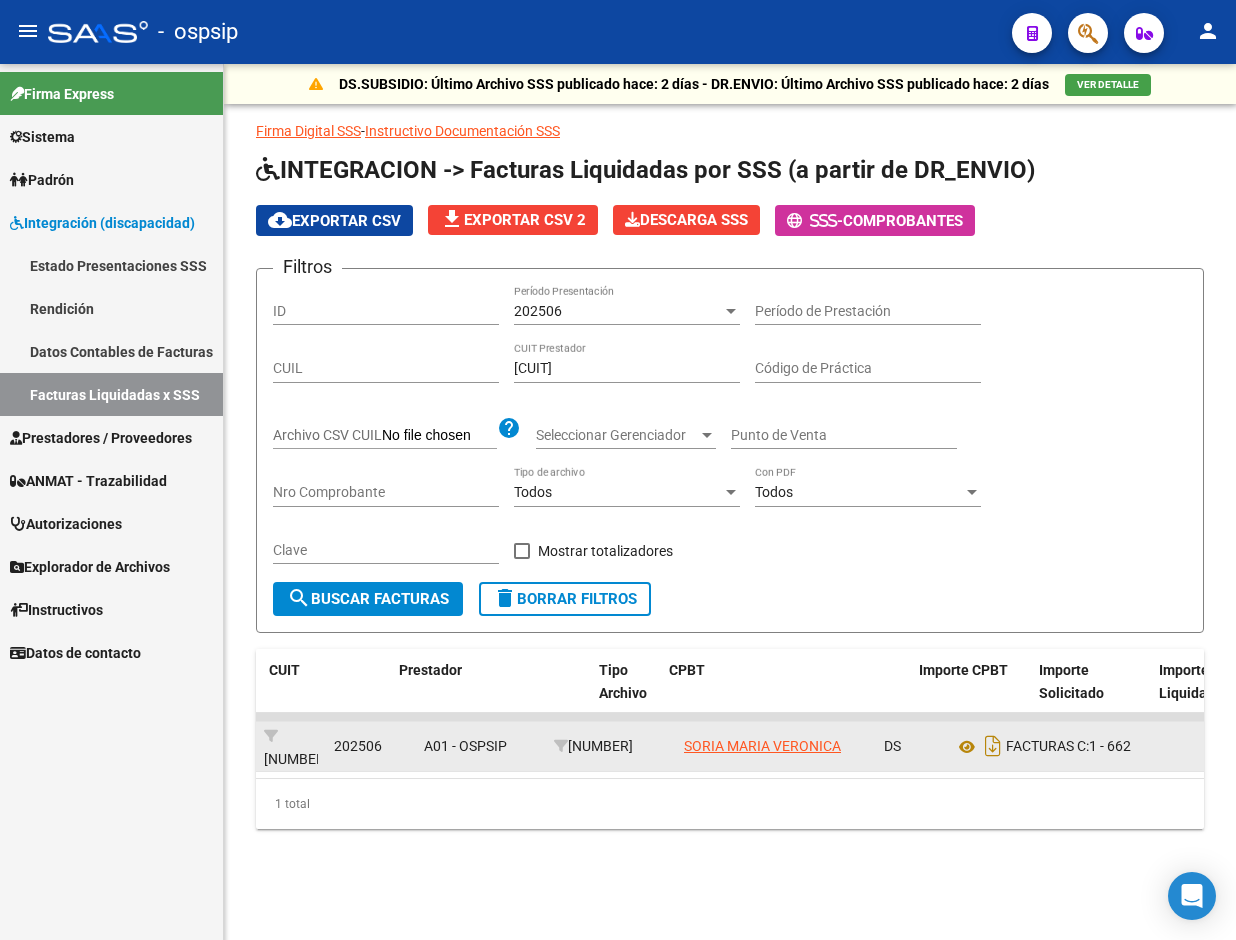 click on "SORIA MARIA VERONICA" 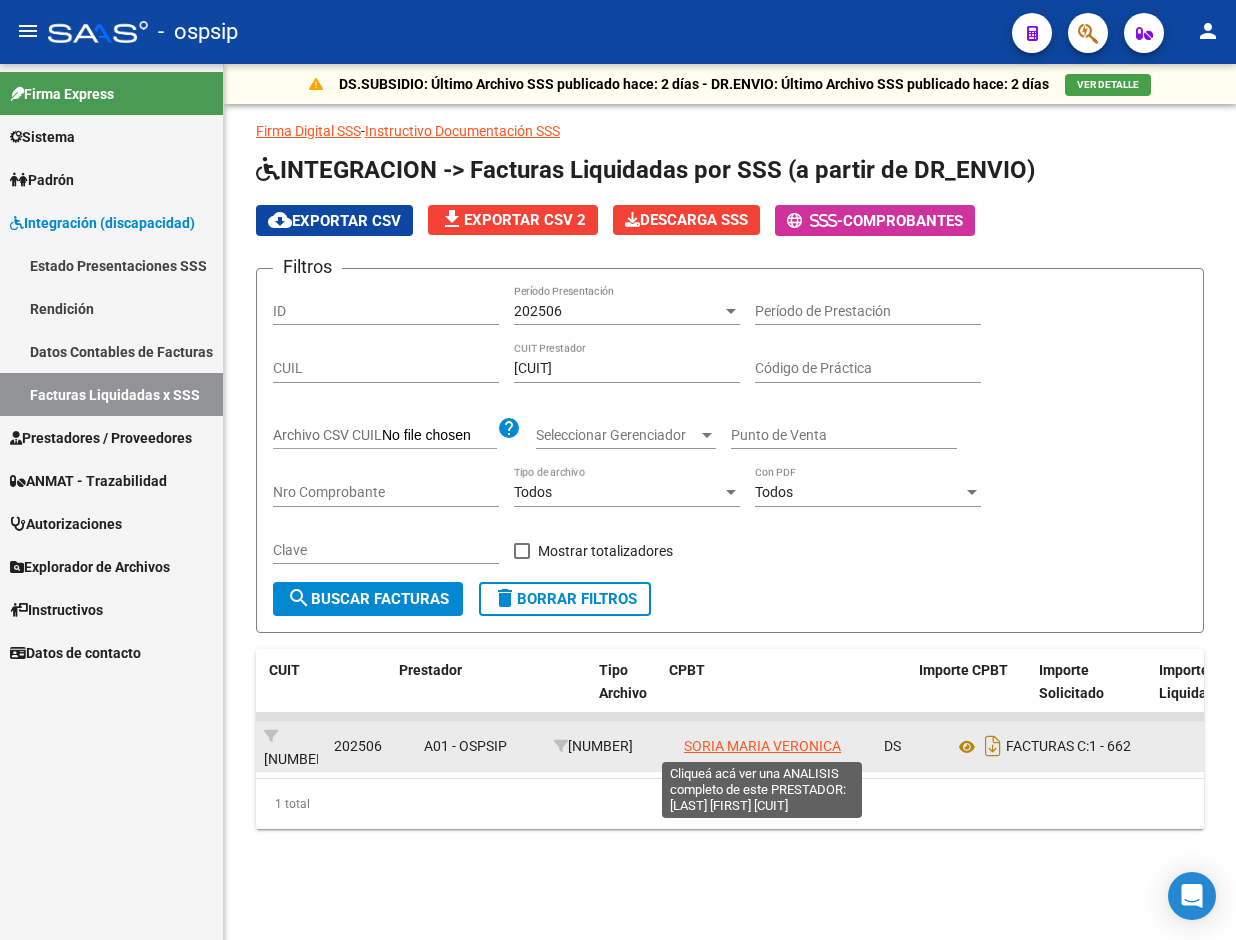 click on "SORIA MARIA VERONICA" 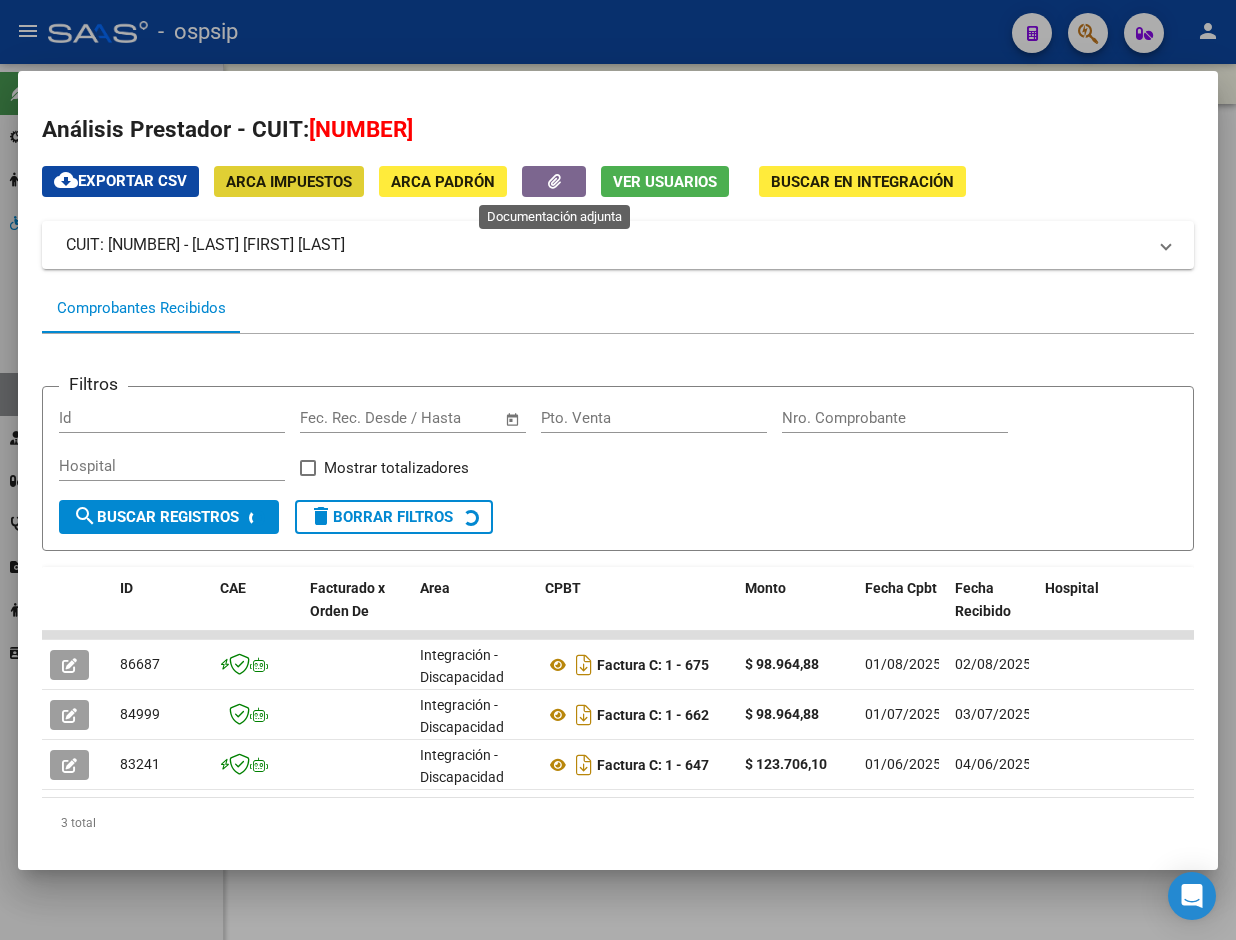 click 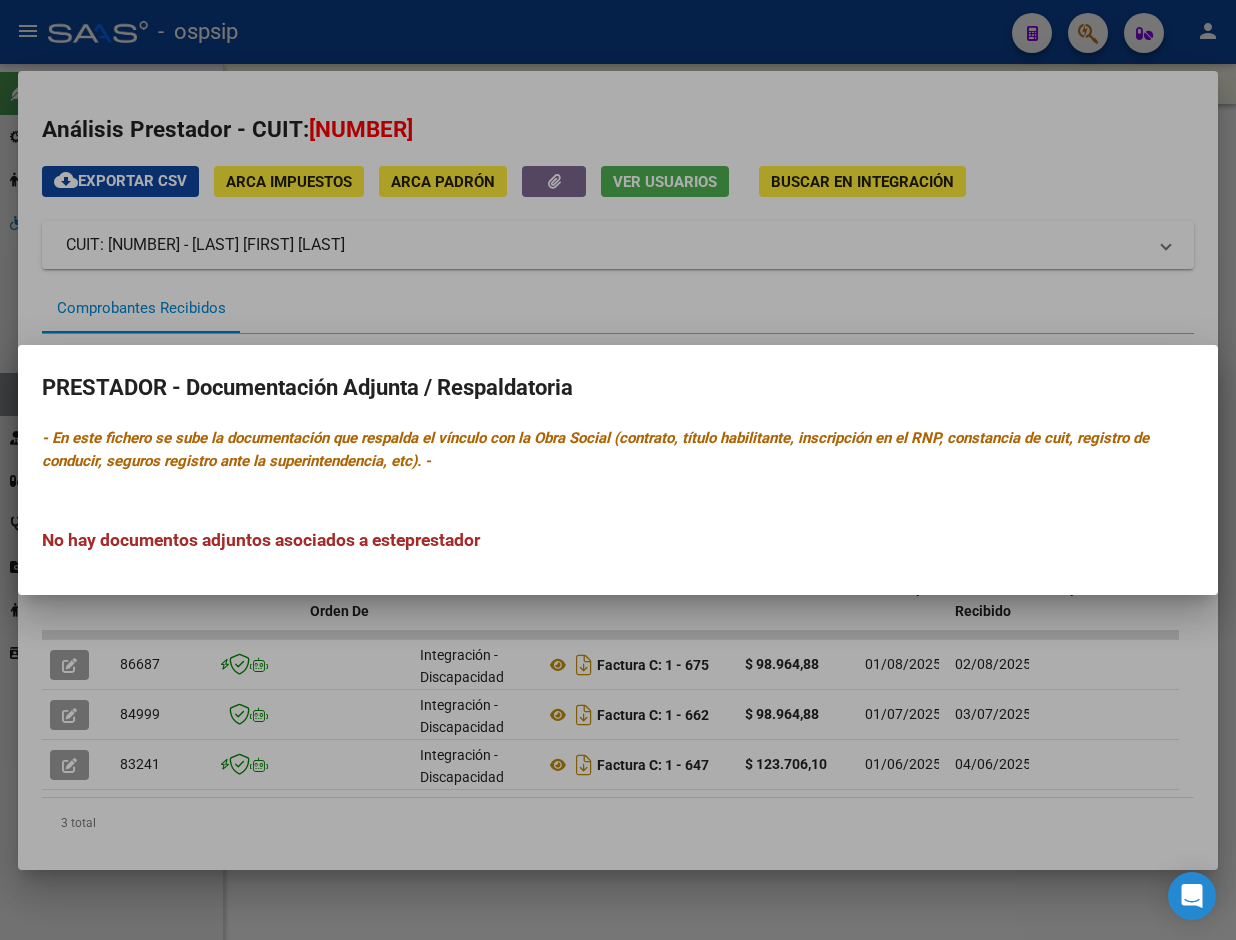 click at bounding box center [618, 470] 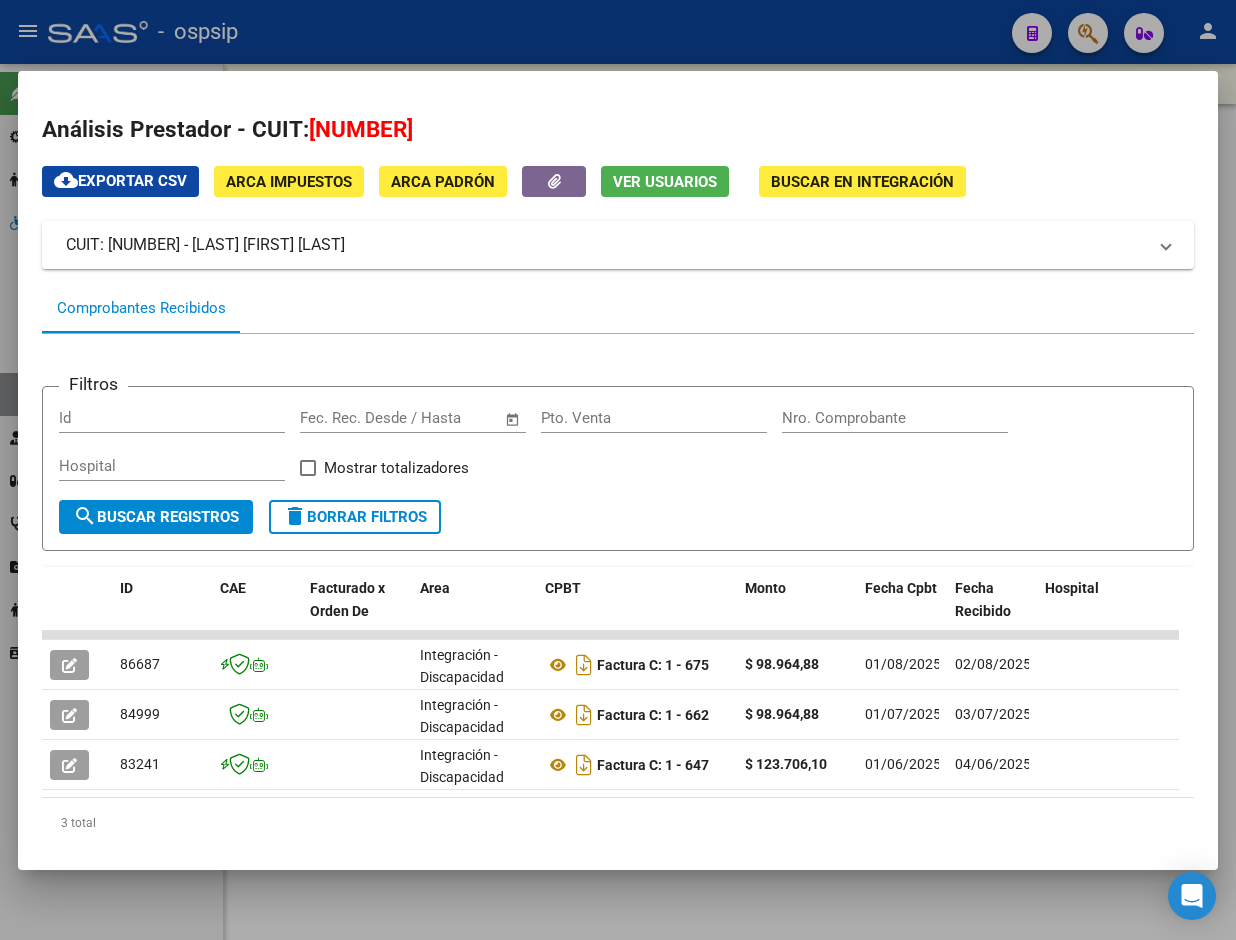 click at bounding box center (618, 470) 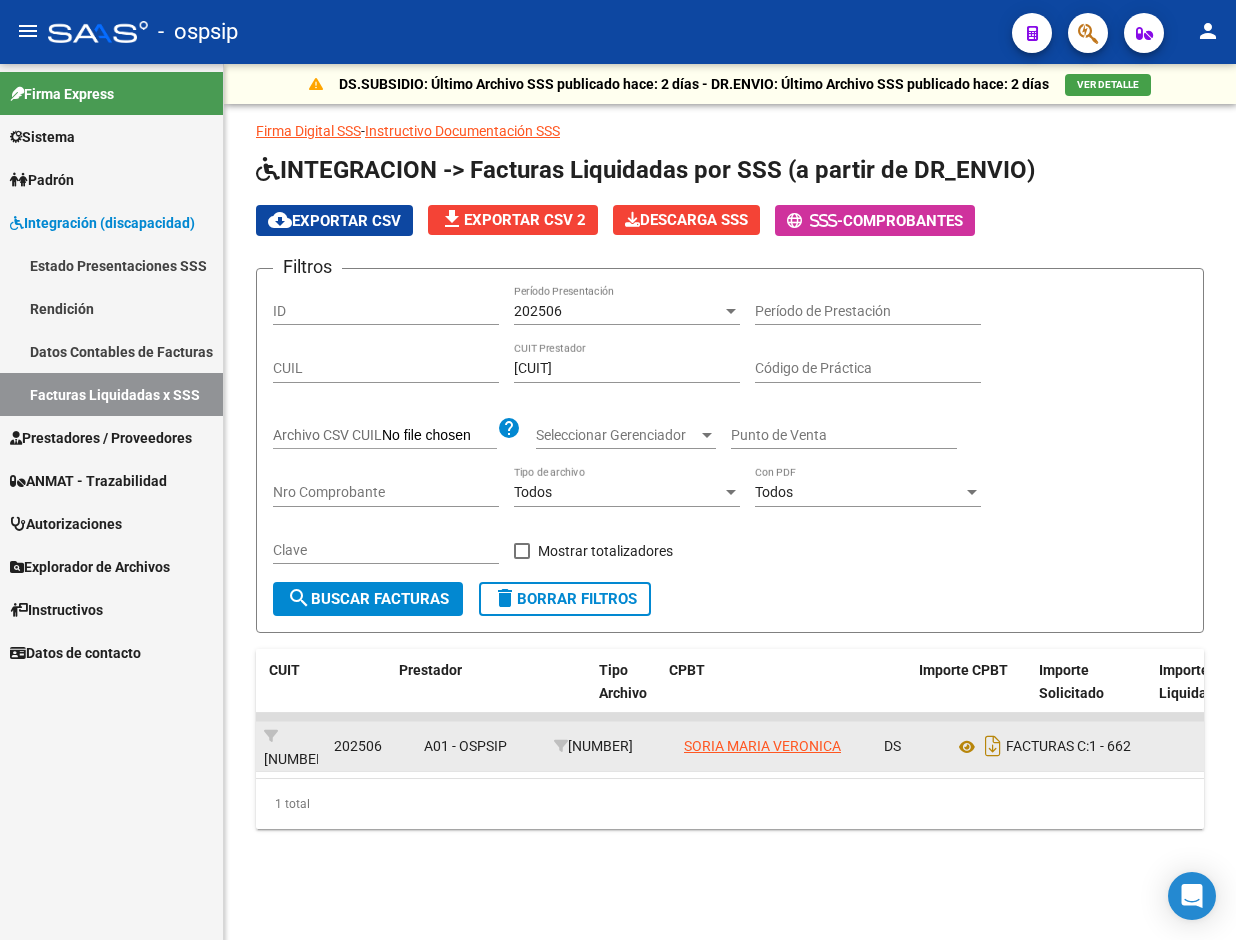 click on "SORIA MARIA VERONICA" 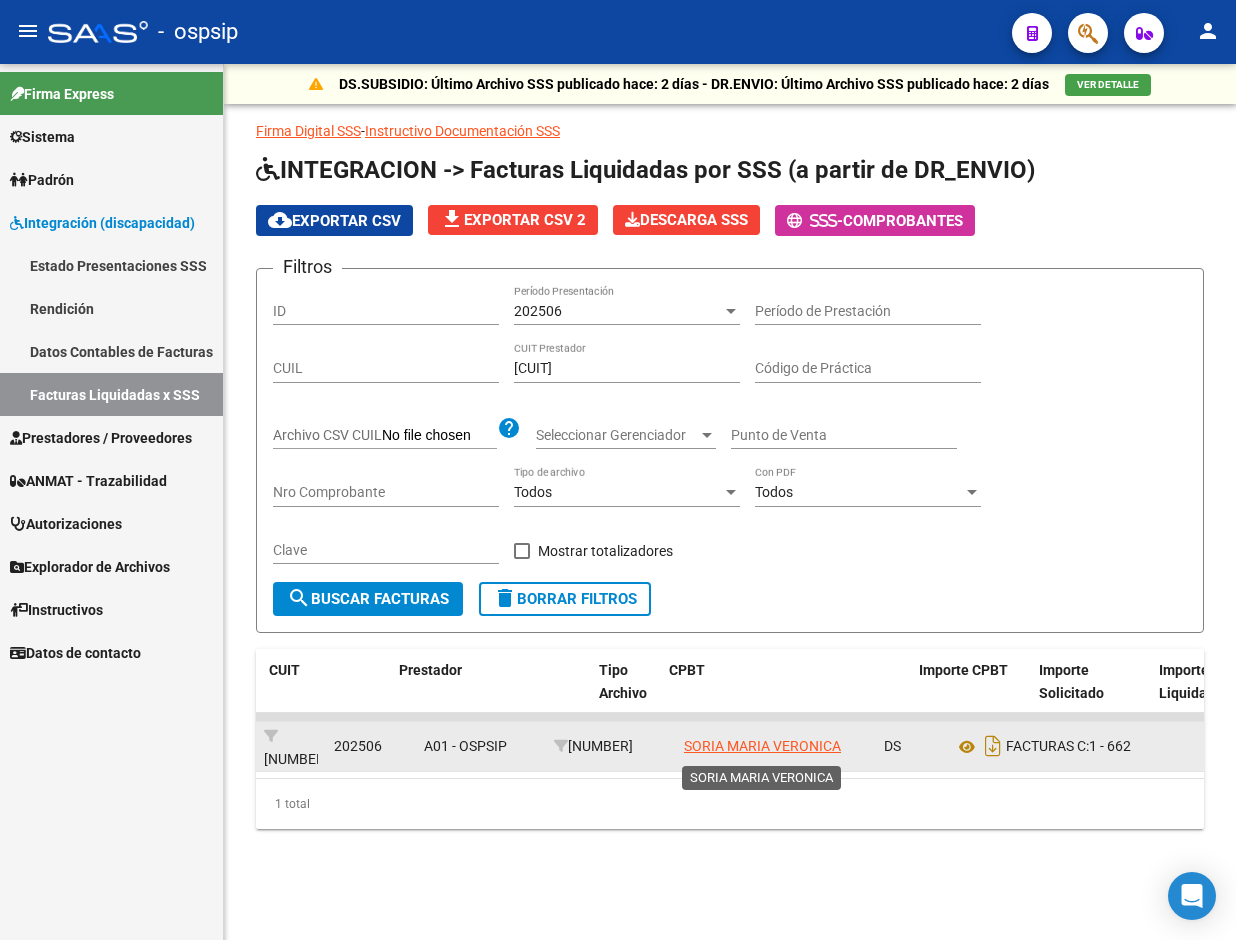 click on "SORIA MARIA VERONICA" 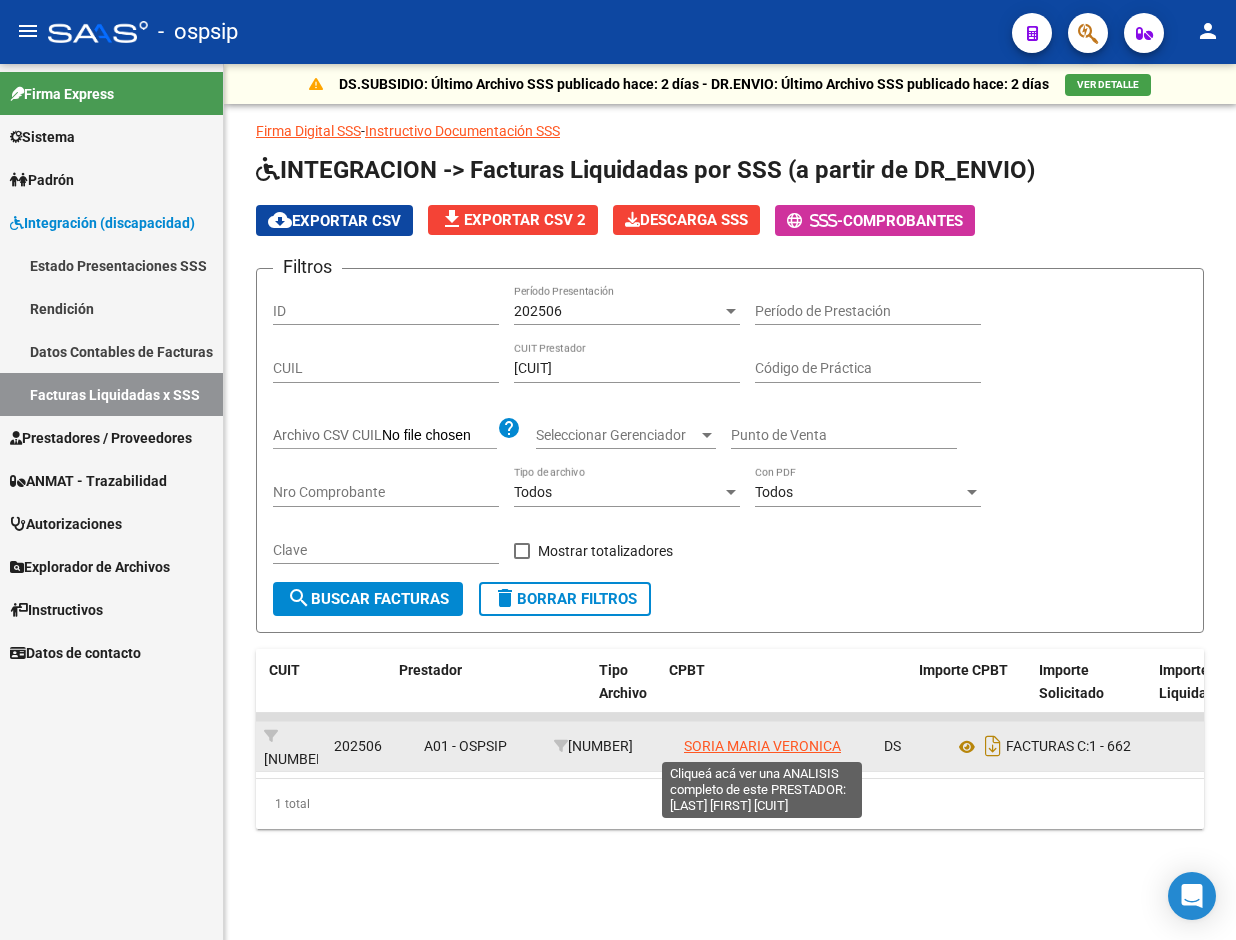 click on "SORIA MARIA VERONICA" 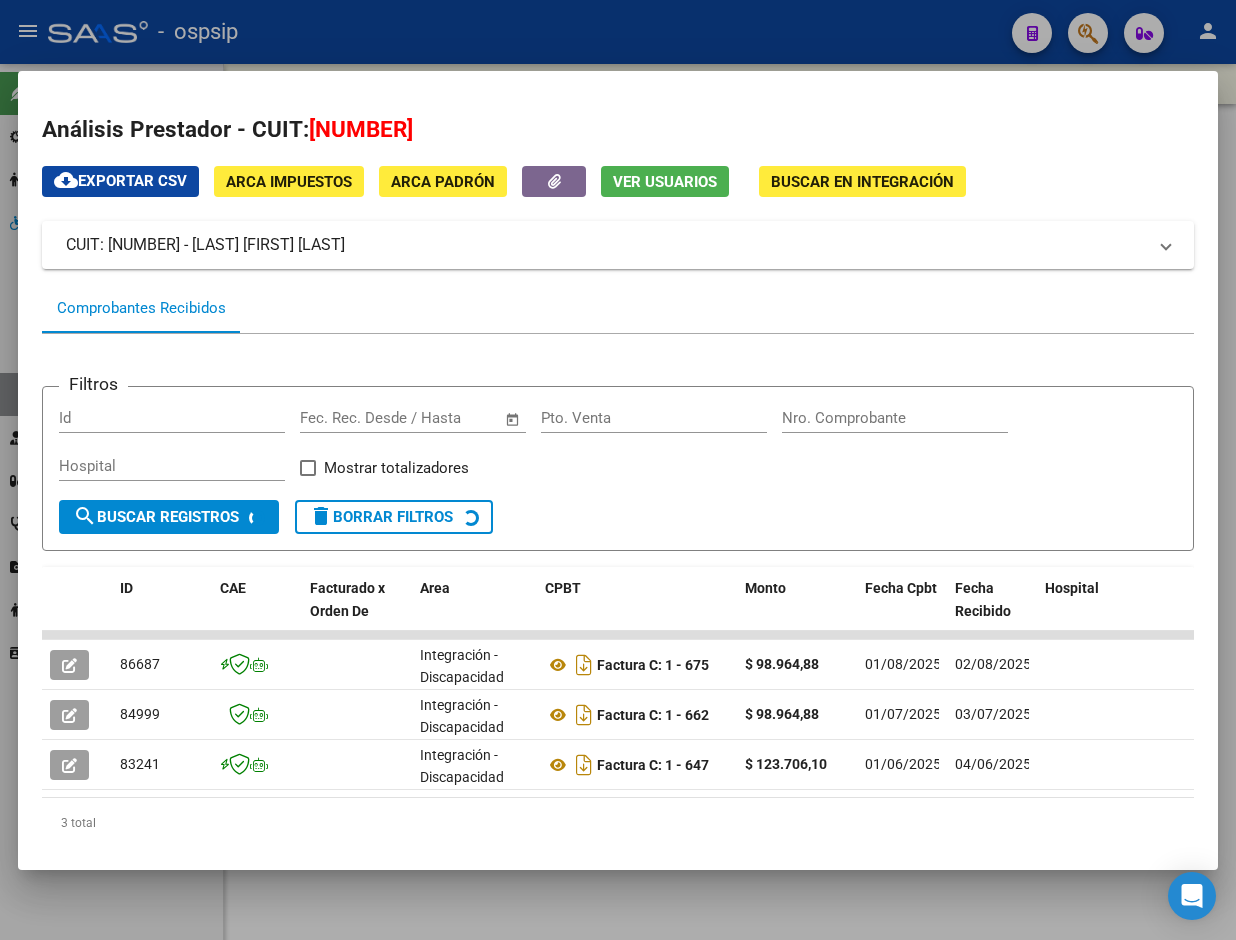 click on "CUIT: [CUIT] - [LAST] [FIRST]  Es Prestador Discapacidad:  Si Activo:  Si Comprobantes Recibidos Filtros Id Start date – End date Fec. Rec. Desde / Hasta Pto. Venta Nro. Comprobante Hospital   Mostrar totalizadores  search  Buscar Registros  delete  Borrar Filtros  ID CAE Facturado x Orden De Area CPBT Monto Fecha Cpbt Fecha Recibido Hospital Vencimiento Auditoría Doc Respaldatoria Doc Trazabilidad Expediente SUR Asociado Auditoria Retencion IIBB Retención Ganancias OP Fecha Transferido Monto Transferido Comprobante Creado Usuario Email Integracion Tipo Archivo Integracion Periodo Presentacion Integracion Importe Sol. Integracion Importe Liq. Legajo CUIL Nombre Afiliado Periodo Prestacion Comentario Prestador / Gerenciador Comentario Obra Social Fecha Confimado Codigo SSS
[NUMBER]  Integración - Discapacidad  Factura C: [NUMBER] - [NUMBER]  $ [PRICE] [DATE] [DATE]     -     [DATE] [NUMBER] [NUMBER][NUMBER]" at bounding box center (618, 515) 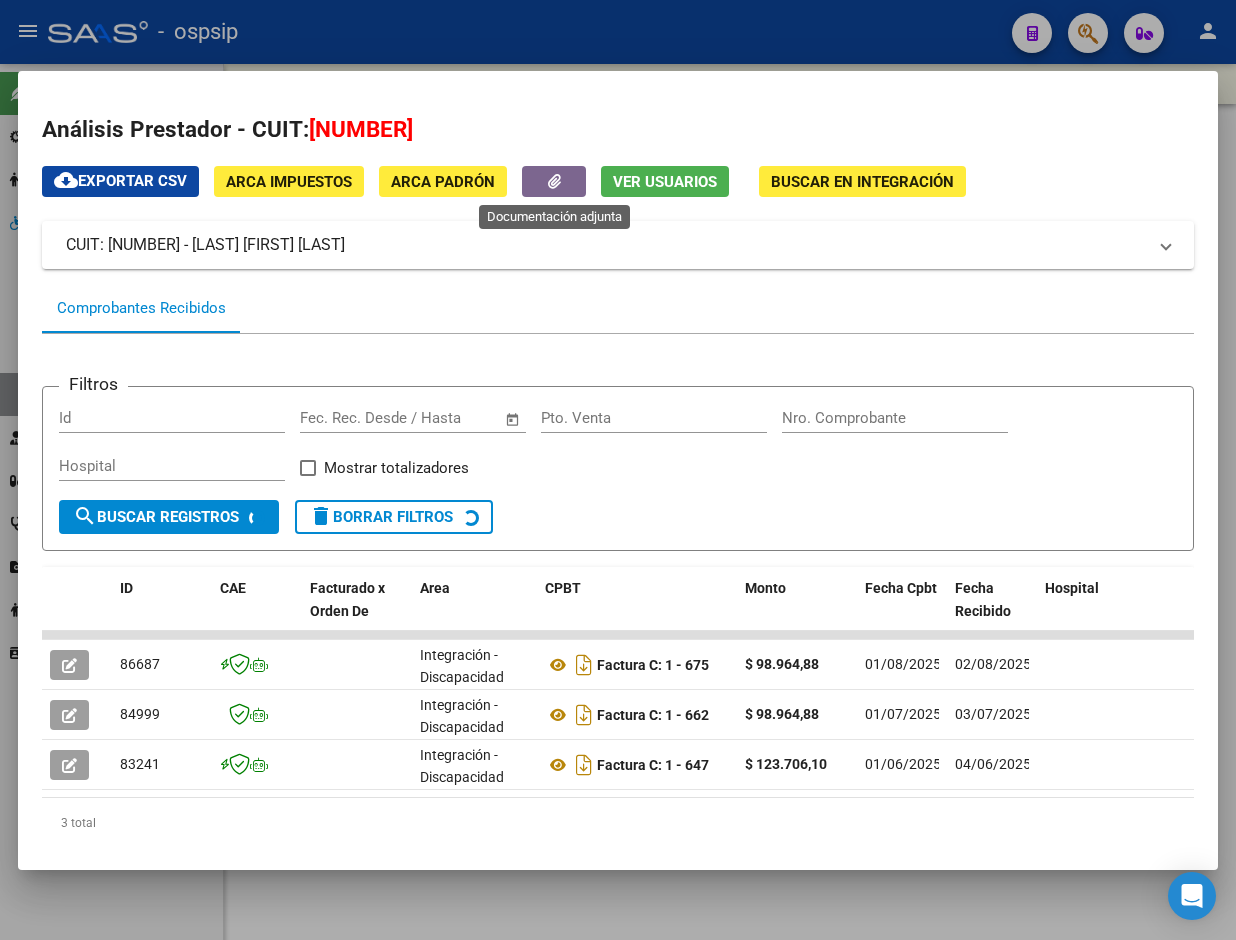 click 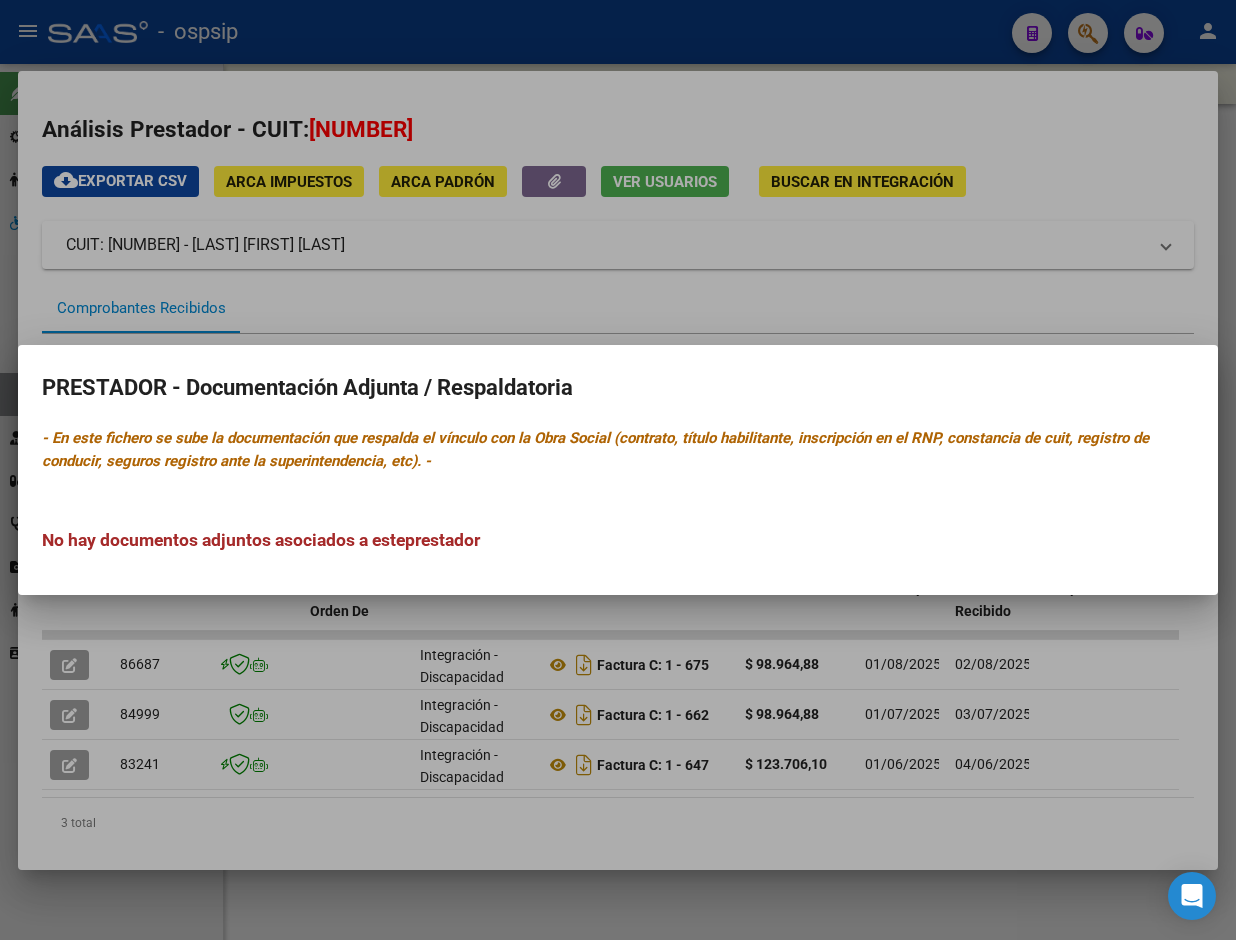 click at bounding box center [618, 470] 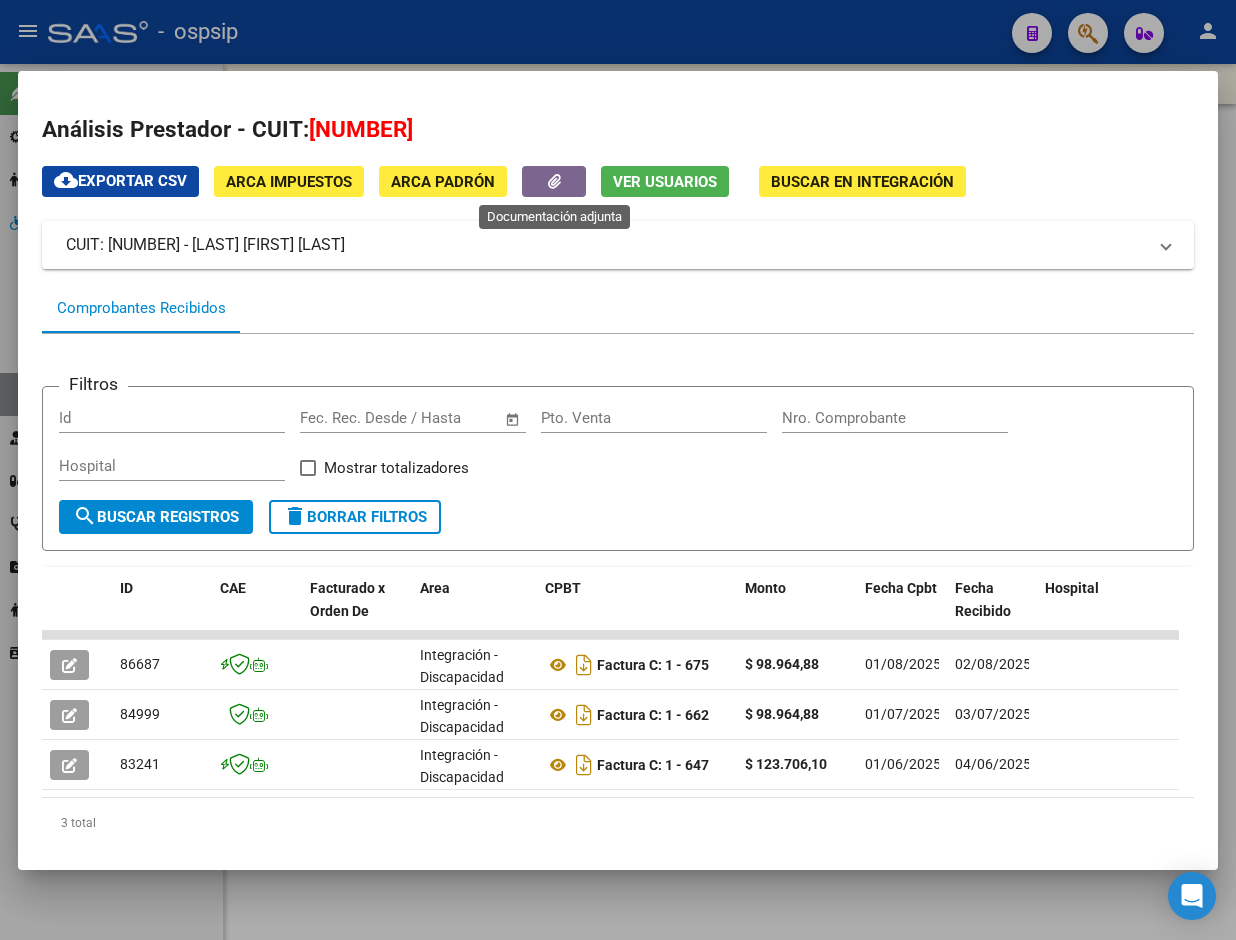 click 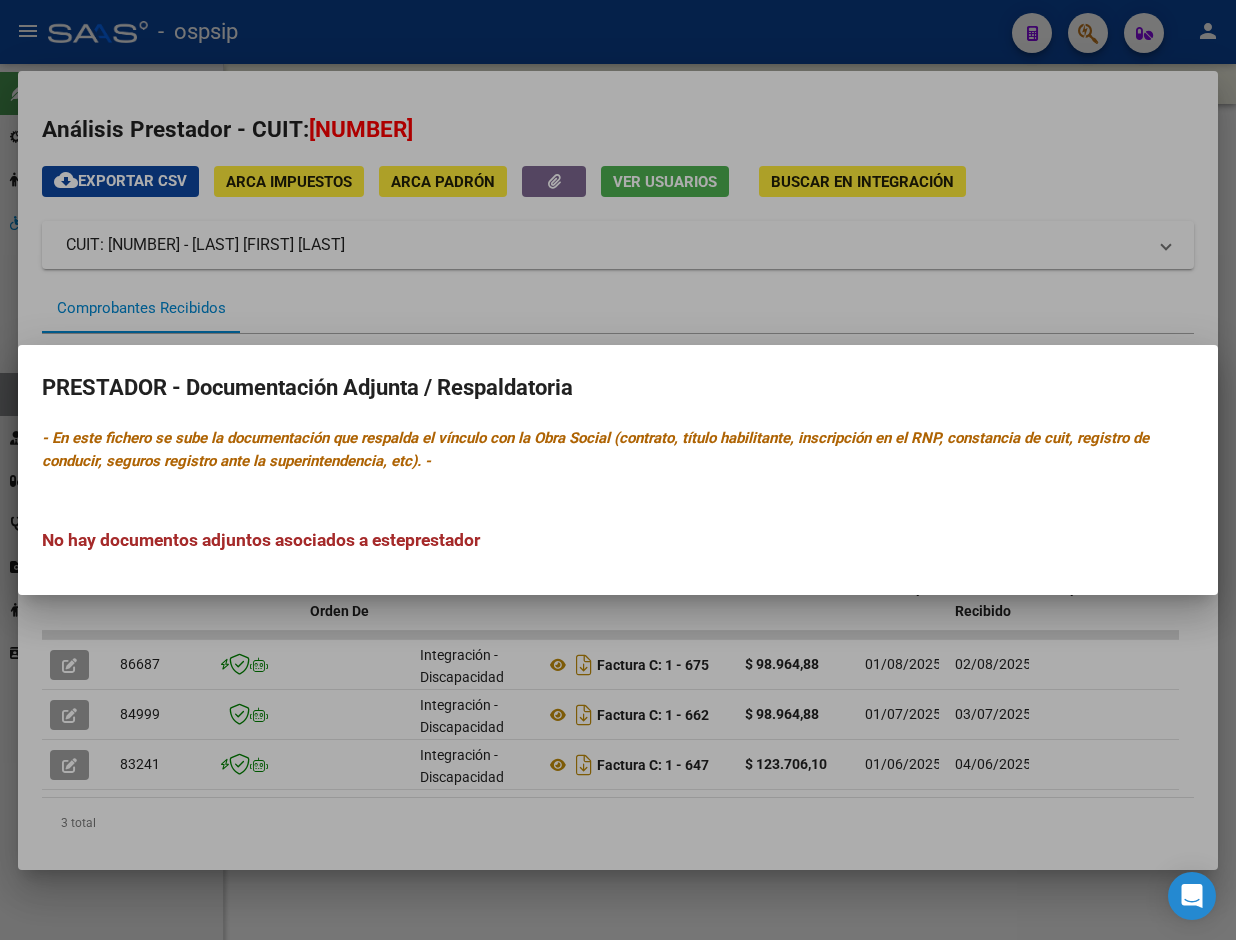 click at bounding box center (618, 470) 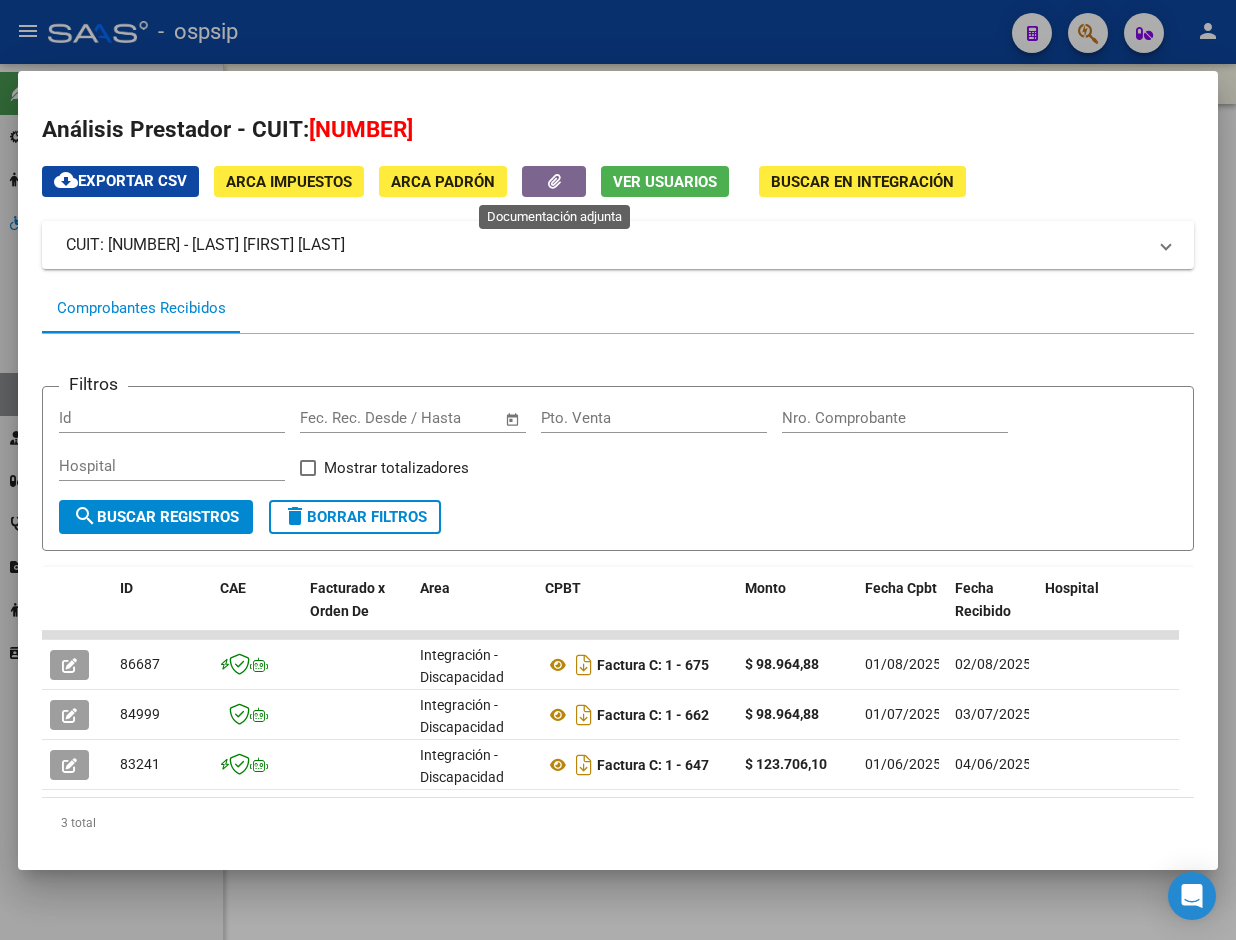 click 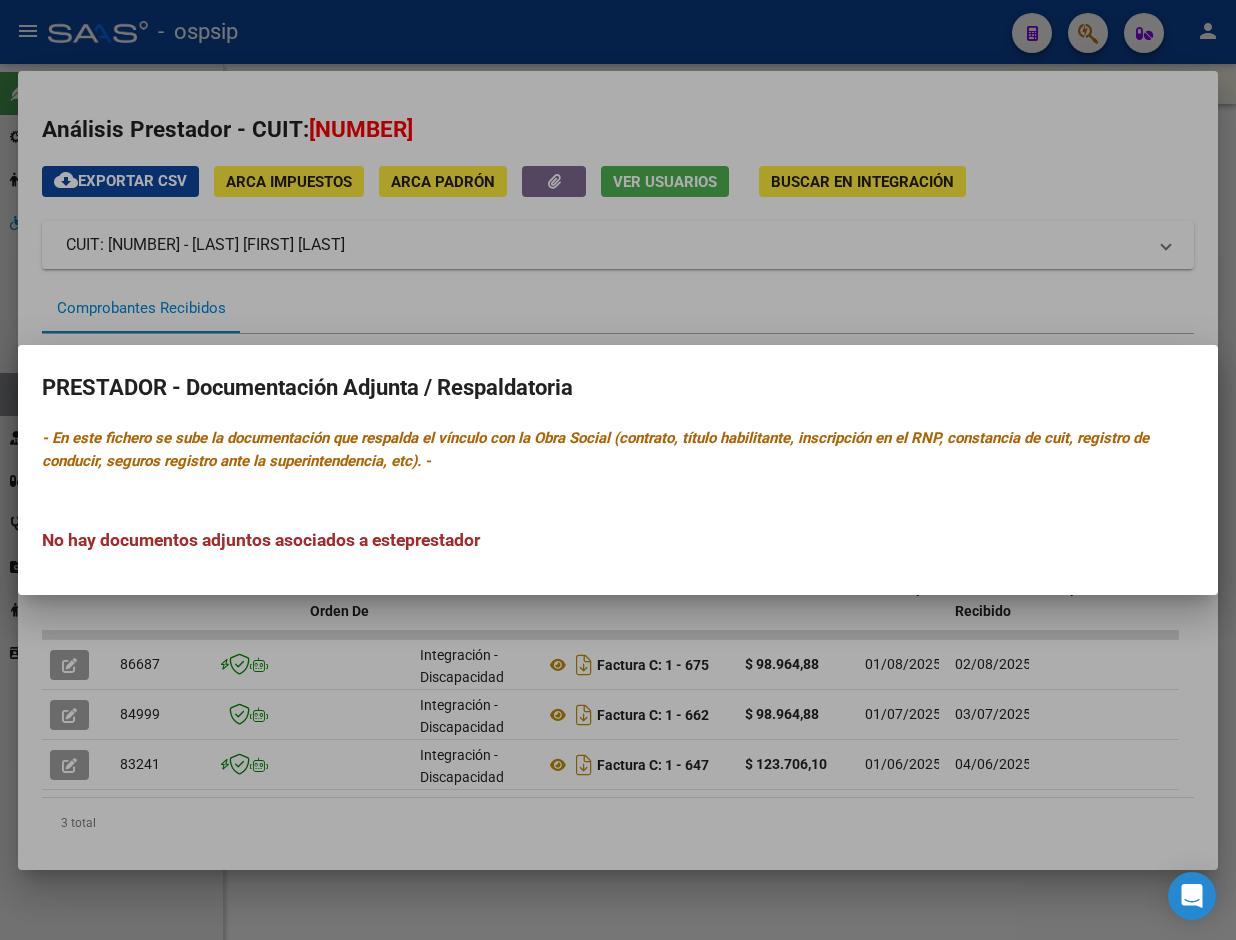 click at bounding box center [618, 470] 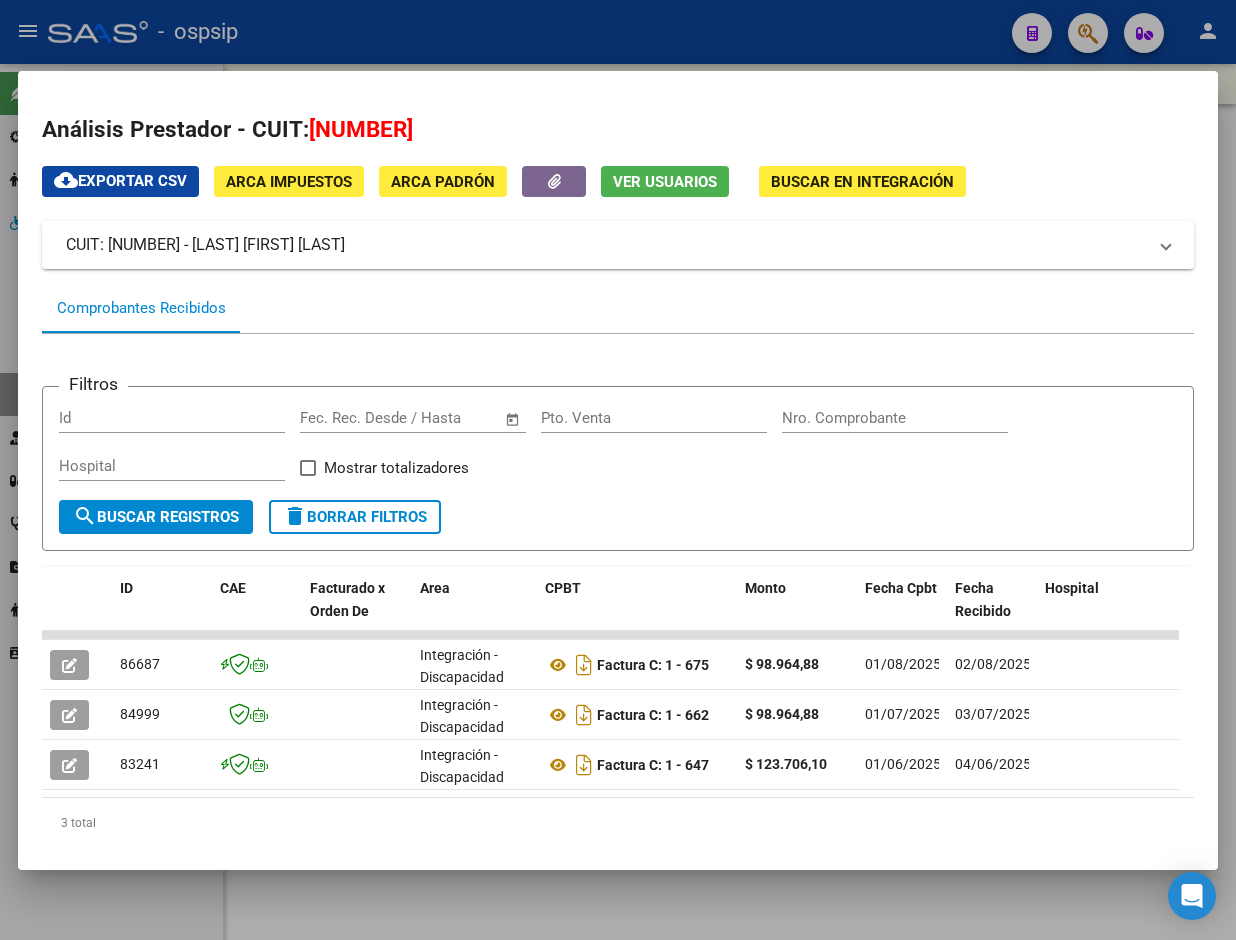 click at bounding box center (618, 470) 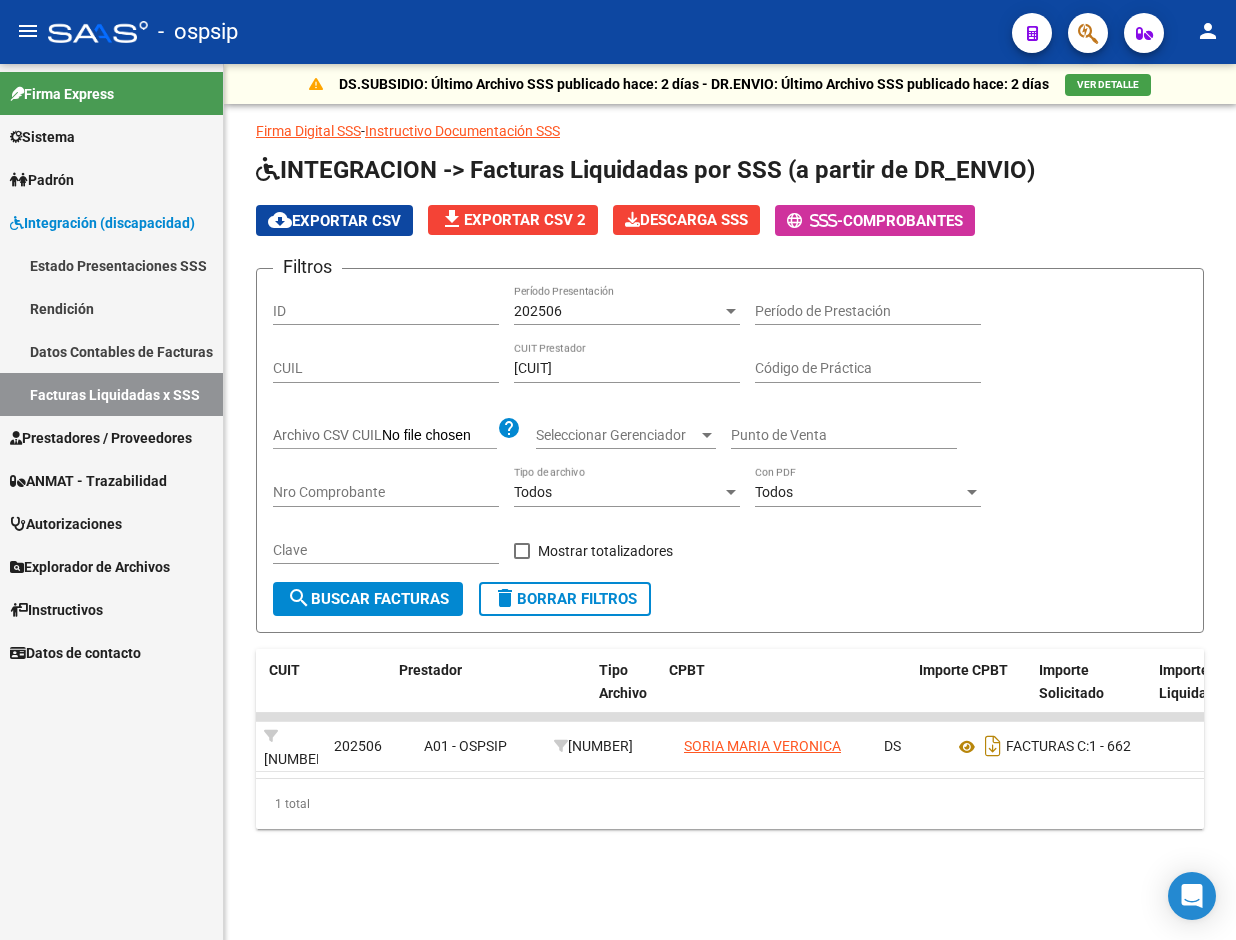 drag, startPoint x: 652, startPoint y: 373, endPoint x: 164, endPoint y: 345, distance: 488.8026 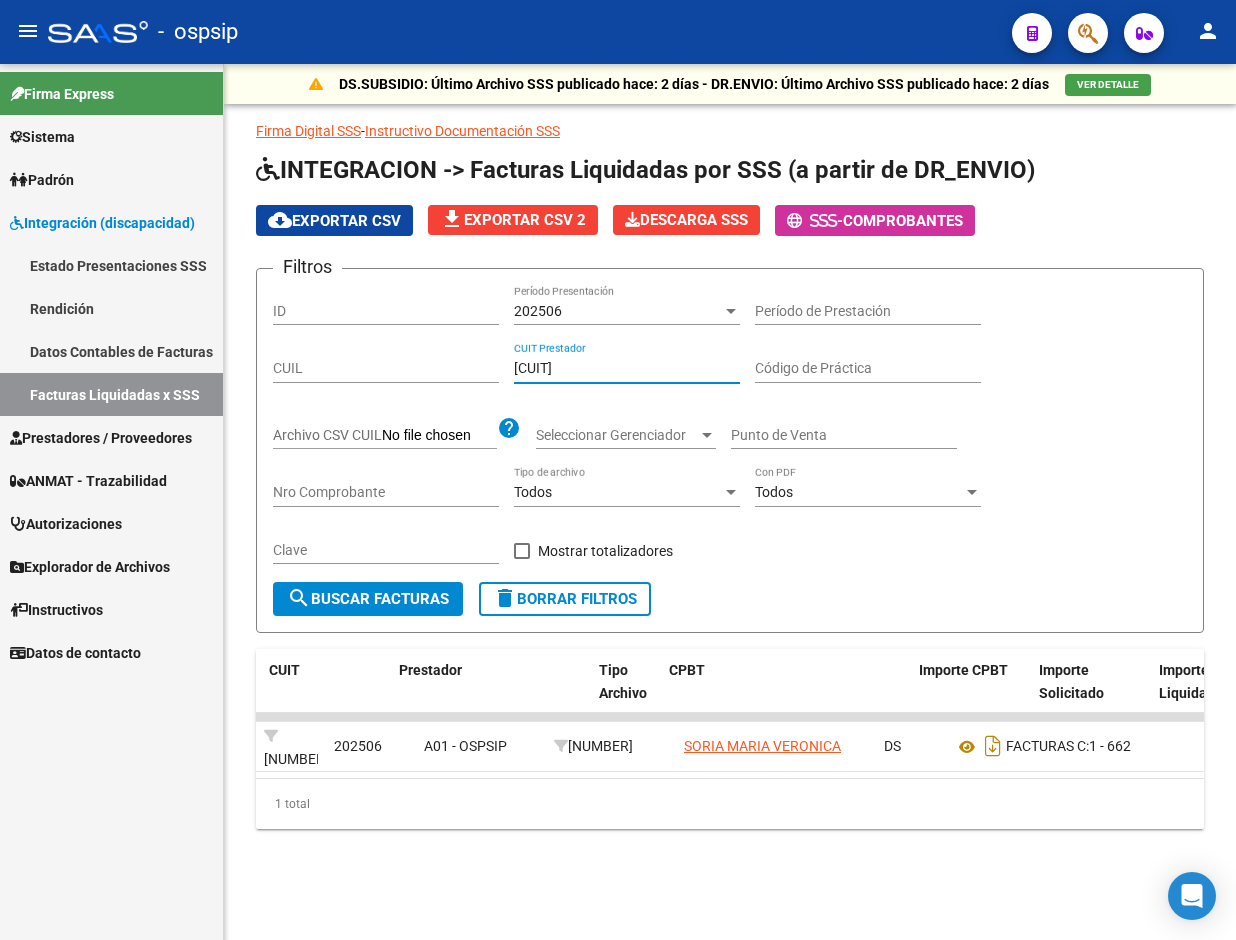 paste on "[NUMBER]" 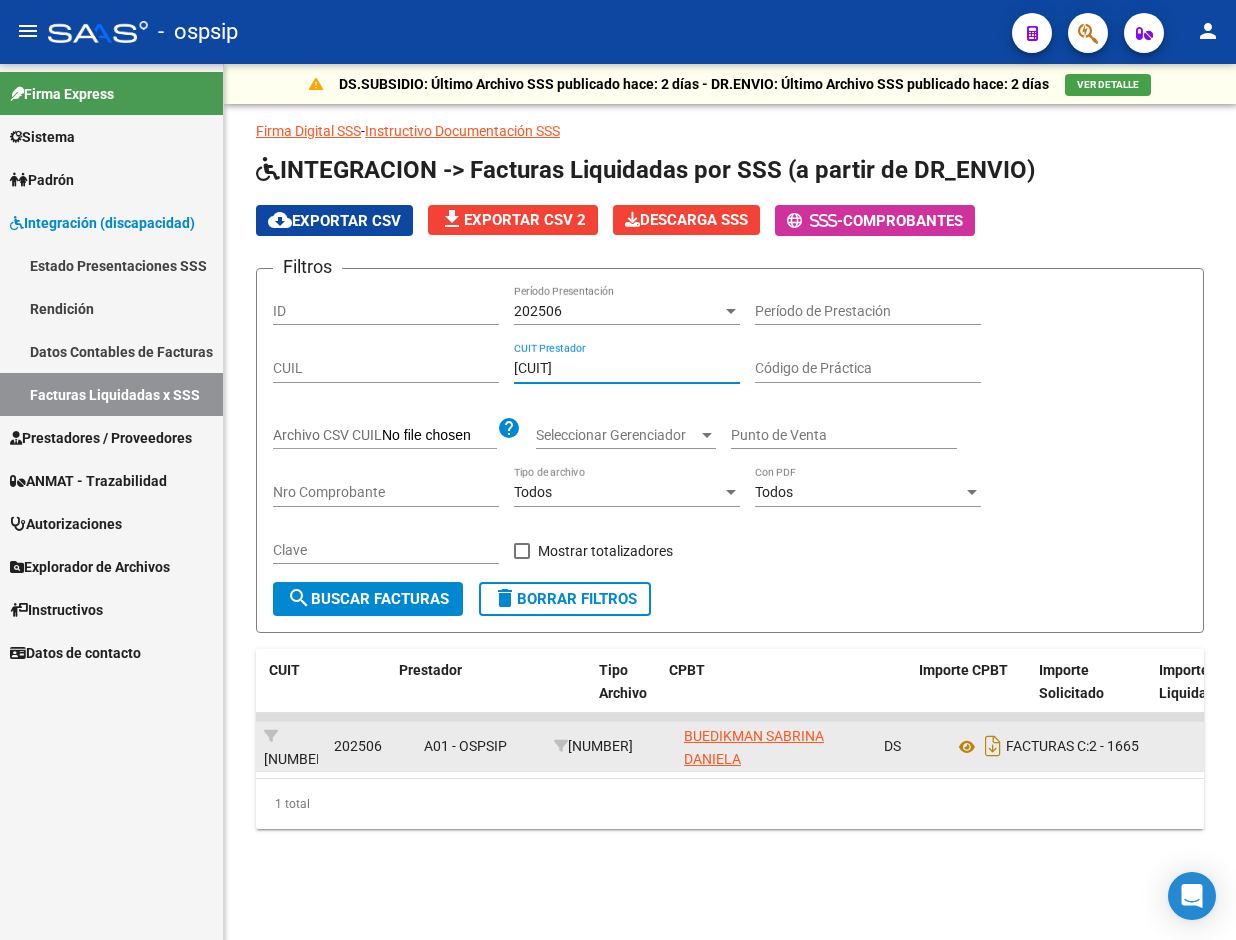 type on "[CUIT]" 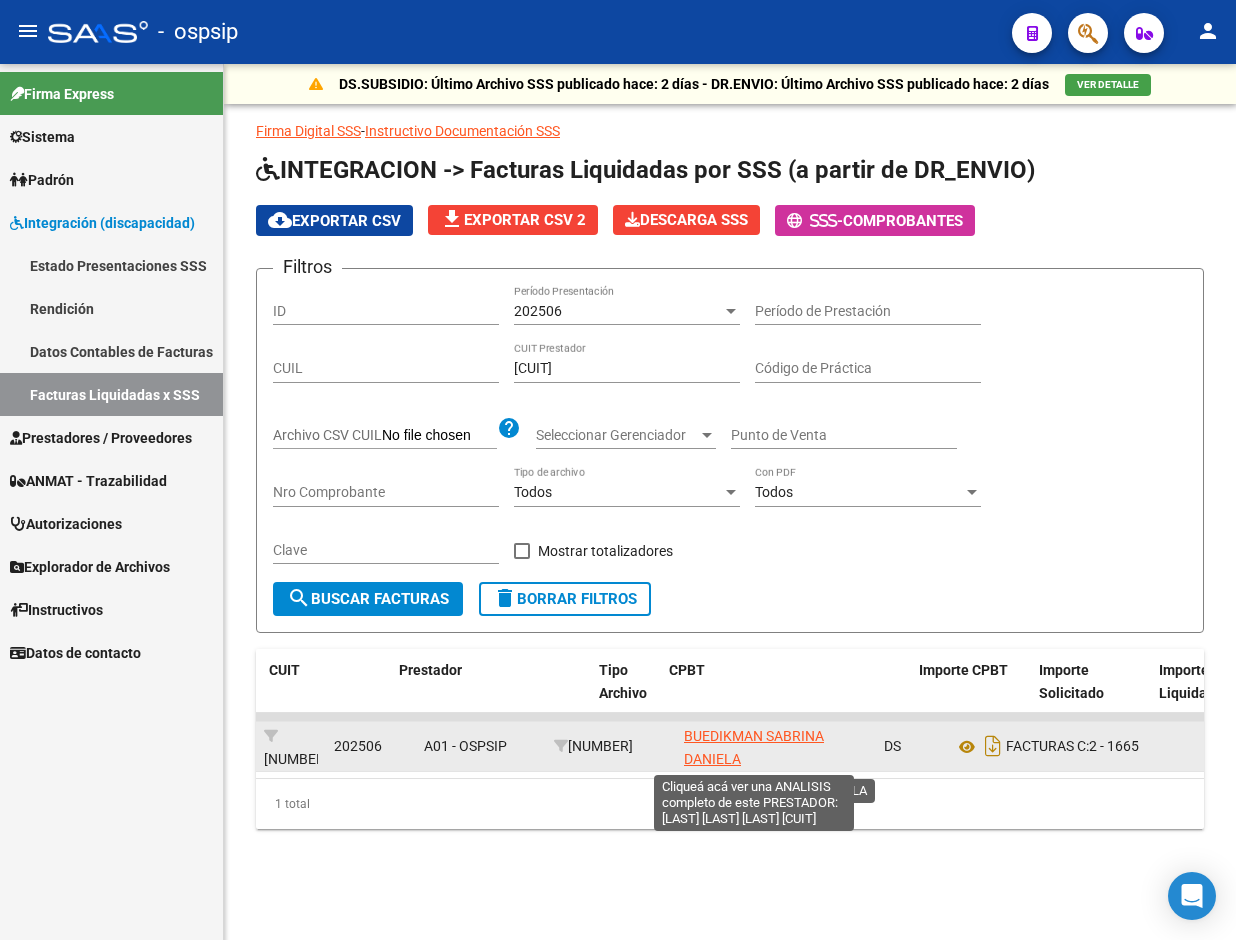 click on "BUEDIKMAN SABRINA DANIELA" 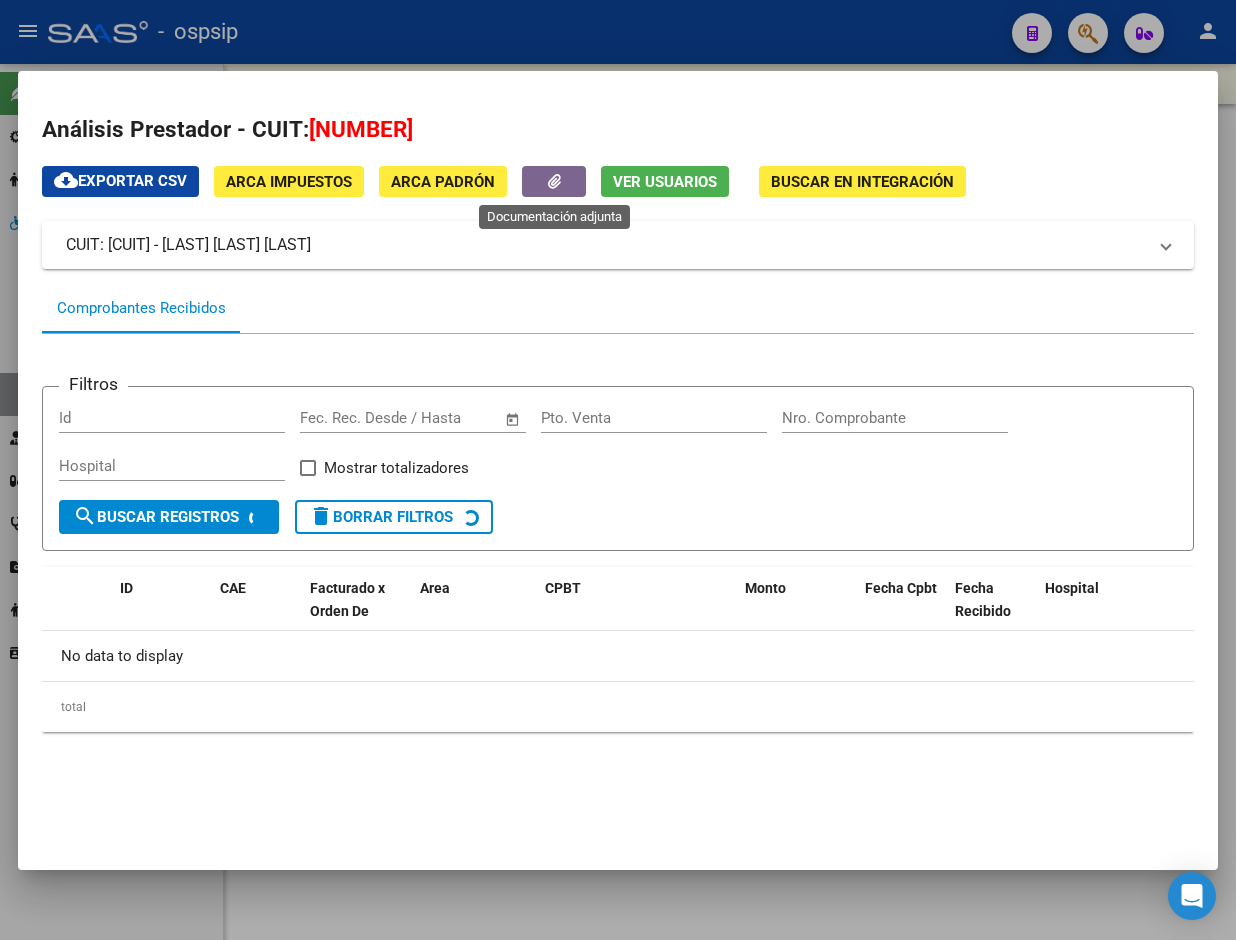 click 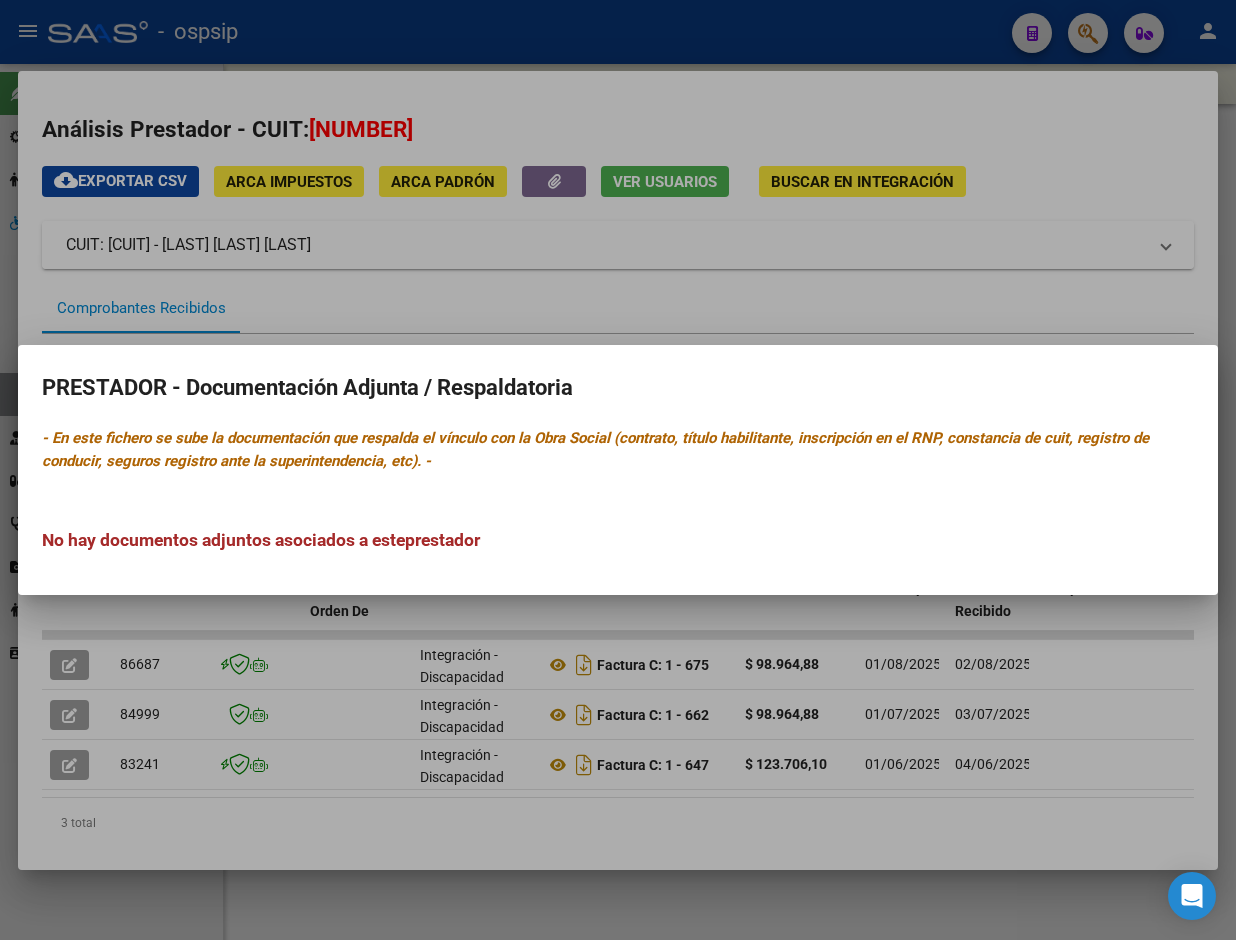 drag, startPoint x: 551, startPoint y: 276, endPoint x: 555, endPoint y: 221, distance: 55.145264 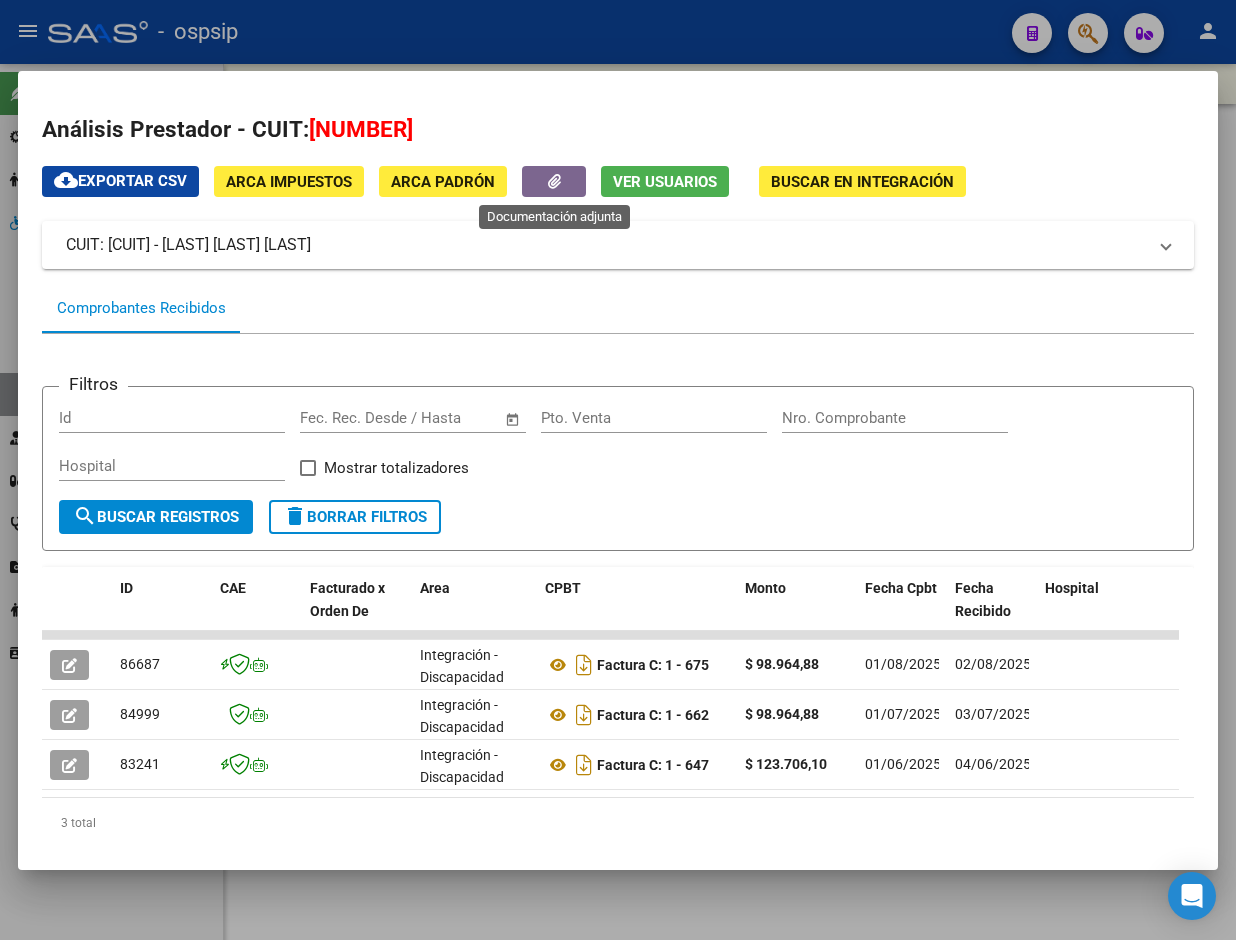 click 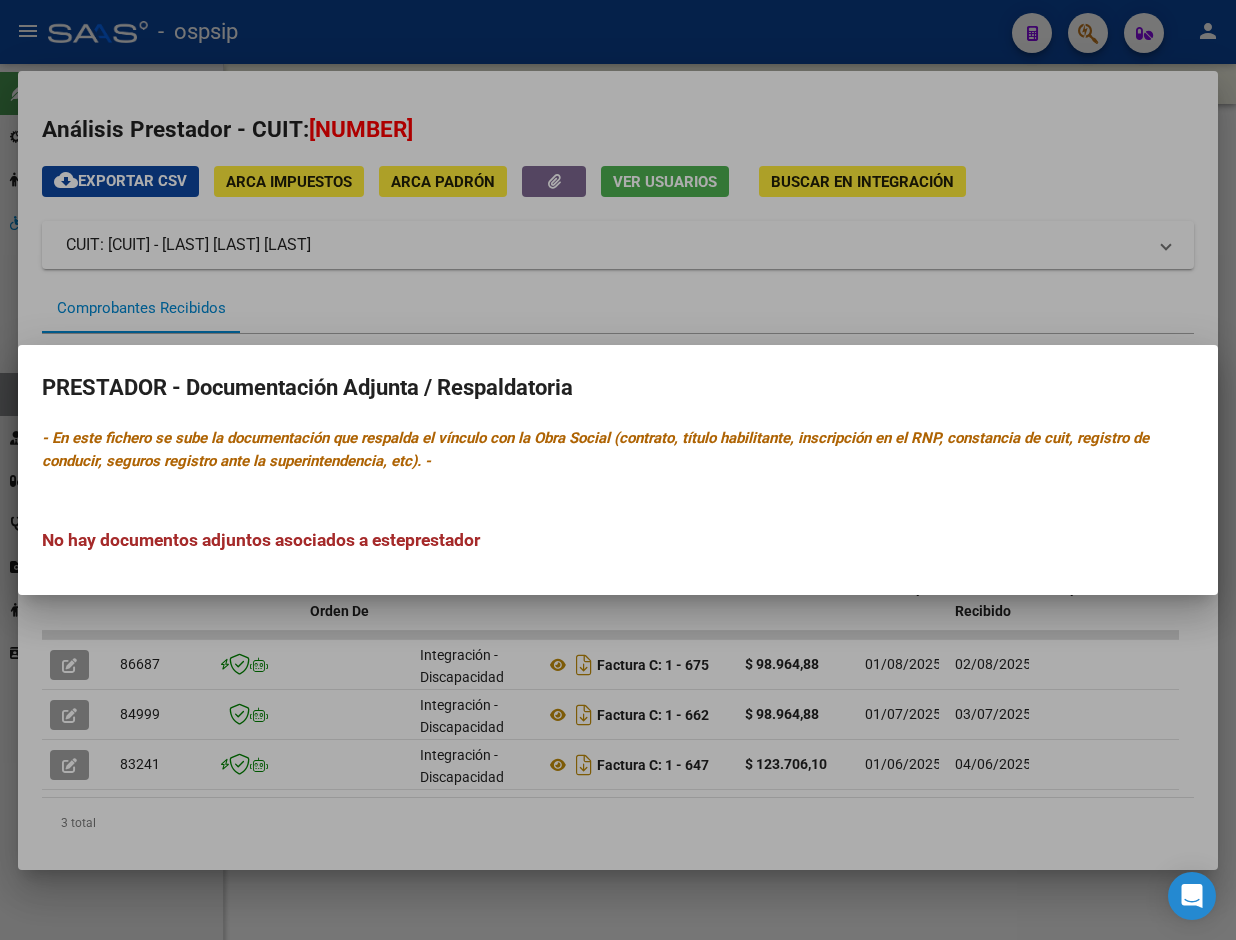 drag, startPoint x: 505, startPoint y: 277, endPoint x: 528, endPoint y: 201, distance: 79.40403 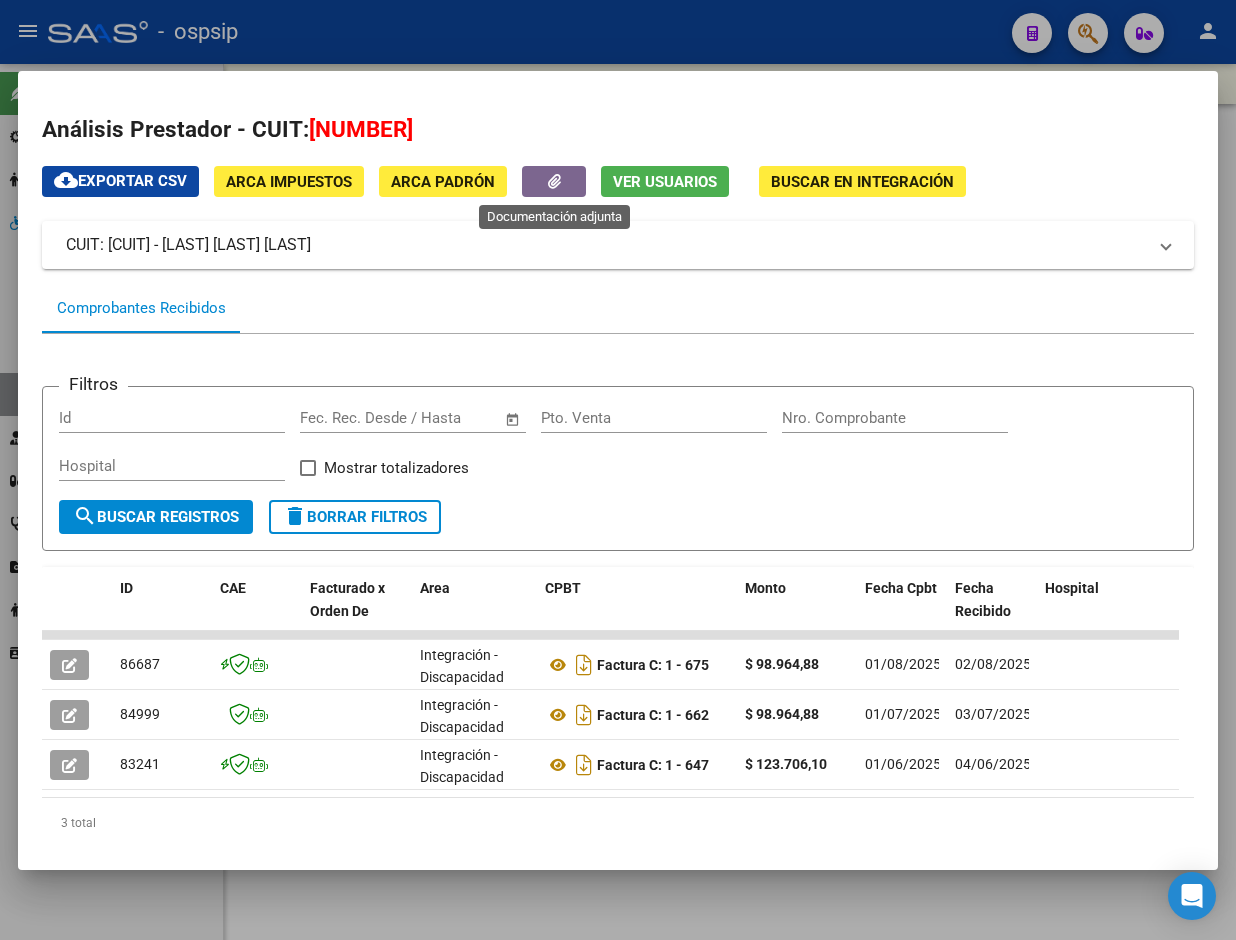 click 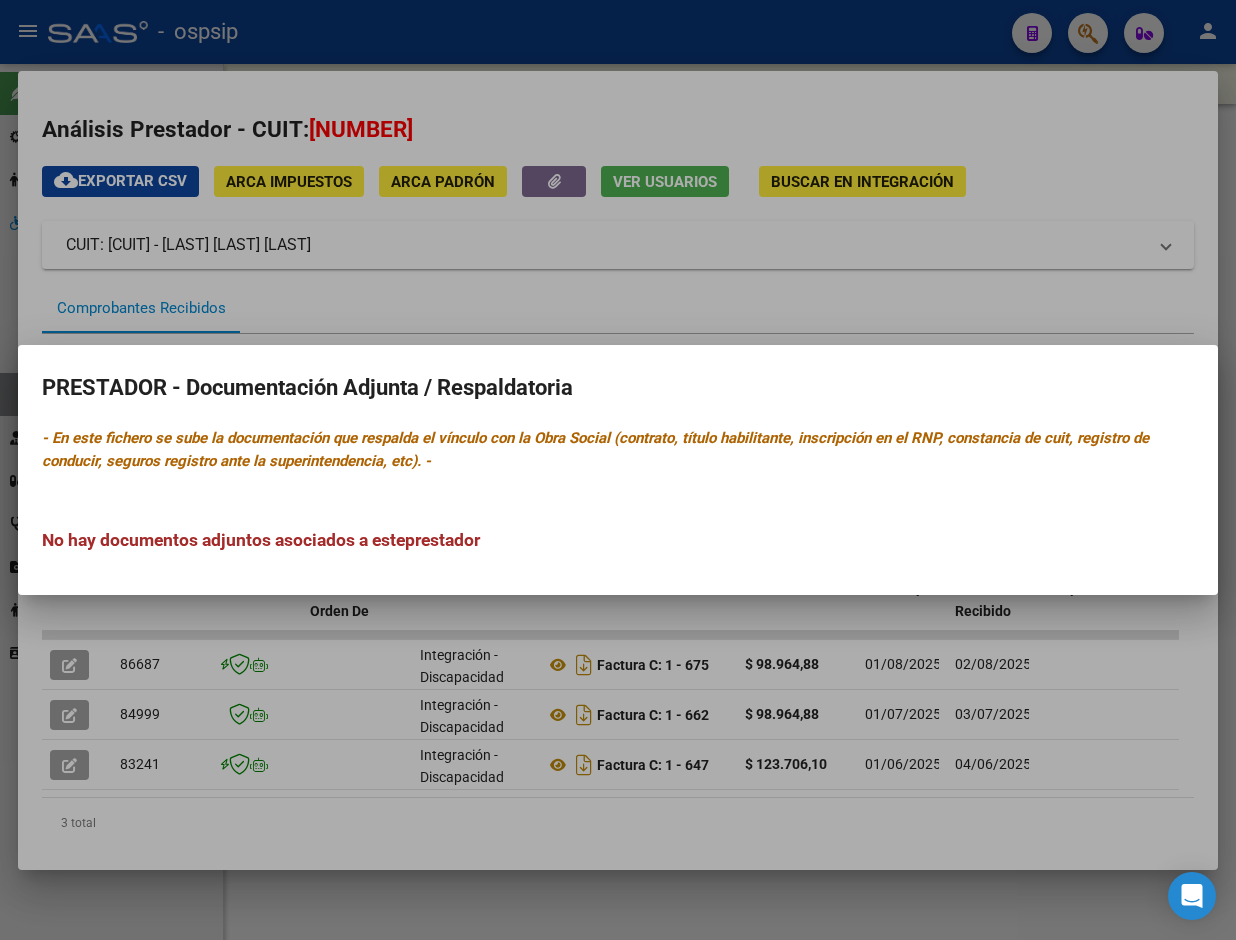 click at bounding box center [618, 470] 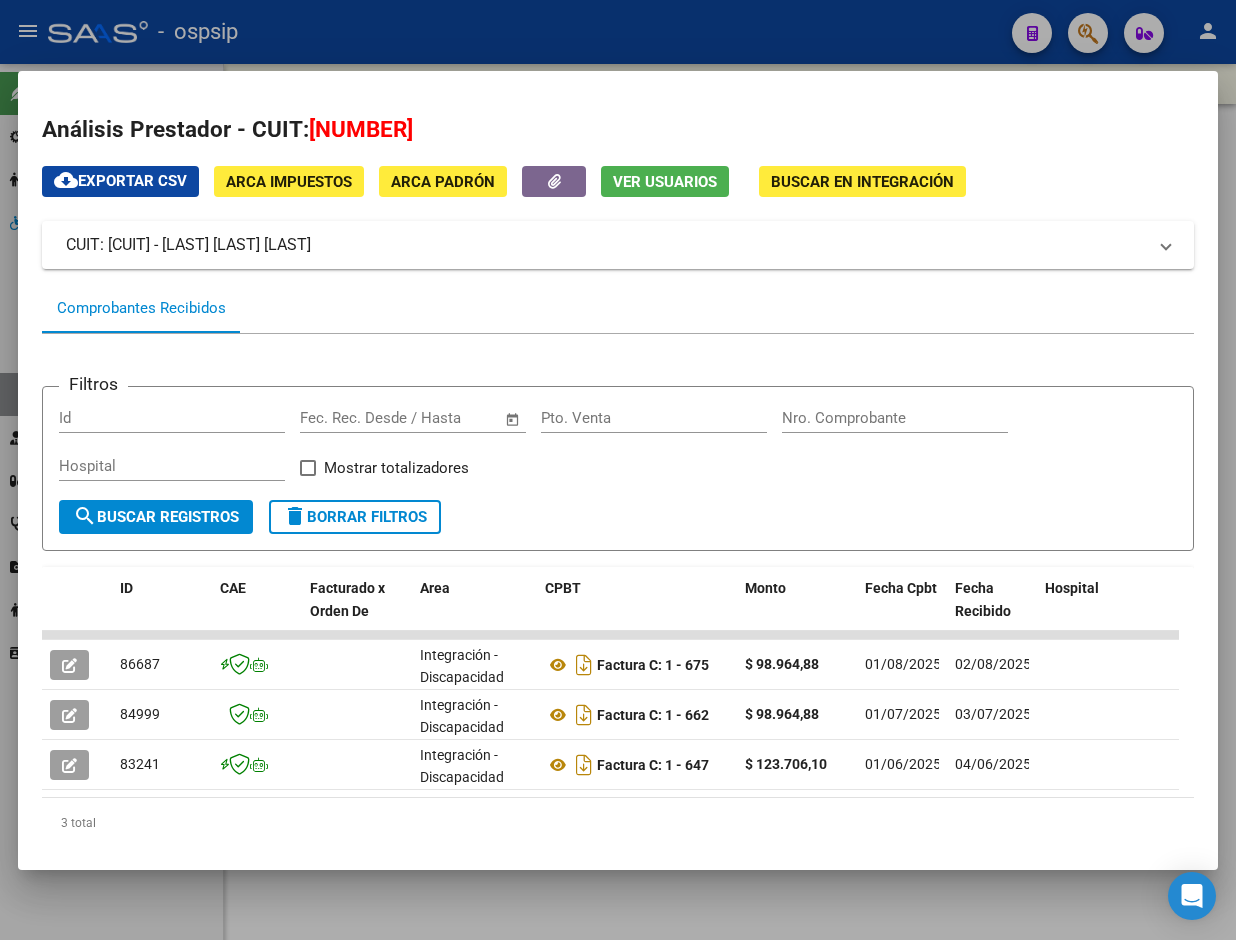 click on "Análisis Prestador - CUIT: [CUIT] cloud_download Exportar CSV ARCA Impuestos ARCA Padrón Ver Usuarios Buscar en Integración CUIT: [CUIT] - [LAST] [LAST] [LAST] Es Prestador Discapacidad: Si Activo: Si Comprobantes Recibidos Filtros Id Start date – End date Fec. Rec. Desde / Hasta Pto. Venta Nro. Comprobante Hospital Mostrar totalizadores search Buscar Registros delete Borrar Filtros ID CAE Facturado x Orden De Area CPBT Monto Fecha Cpbt Fecha Recibido Hospital Vencimiento Auditoría Doc Respaldatoria Doc Trazabilidad Expediente SUR Asociado Auditoria Retencion IIBB Retención Ganancias OP Fecha Transferido Monto Transferido Comprobante Creado Usuario Email Integracion Tipo Archivo Integracion Periodo Presentacion Integracion Importe Sol. Integracion Importe Liq. Legajo CUIL Nombre Afiliado Periodo Prestacion Comentario Prestador / Gerenciador Comentario Obra Social Fecha Confimado Codigo SSS
86687 Integración - Discapacidad Factura C: 1 - 675 $ 98.964,88 [DATE]" at bounding box center [618, 499] 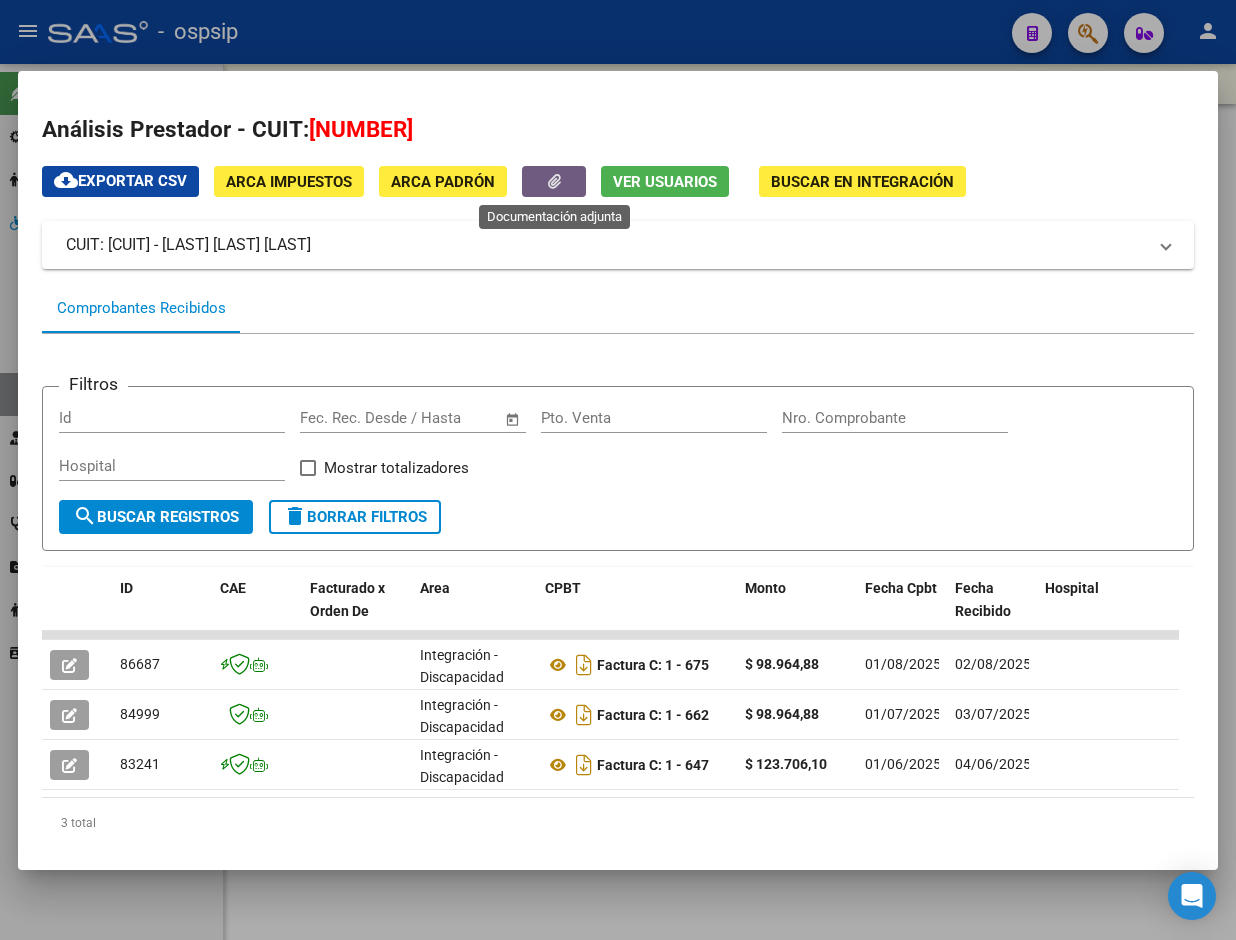 click 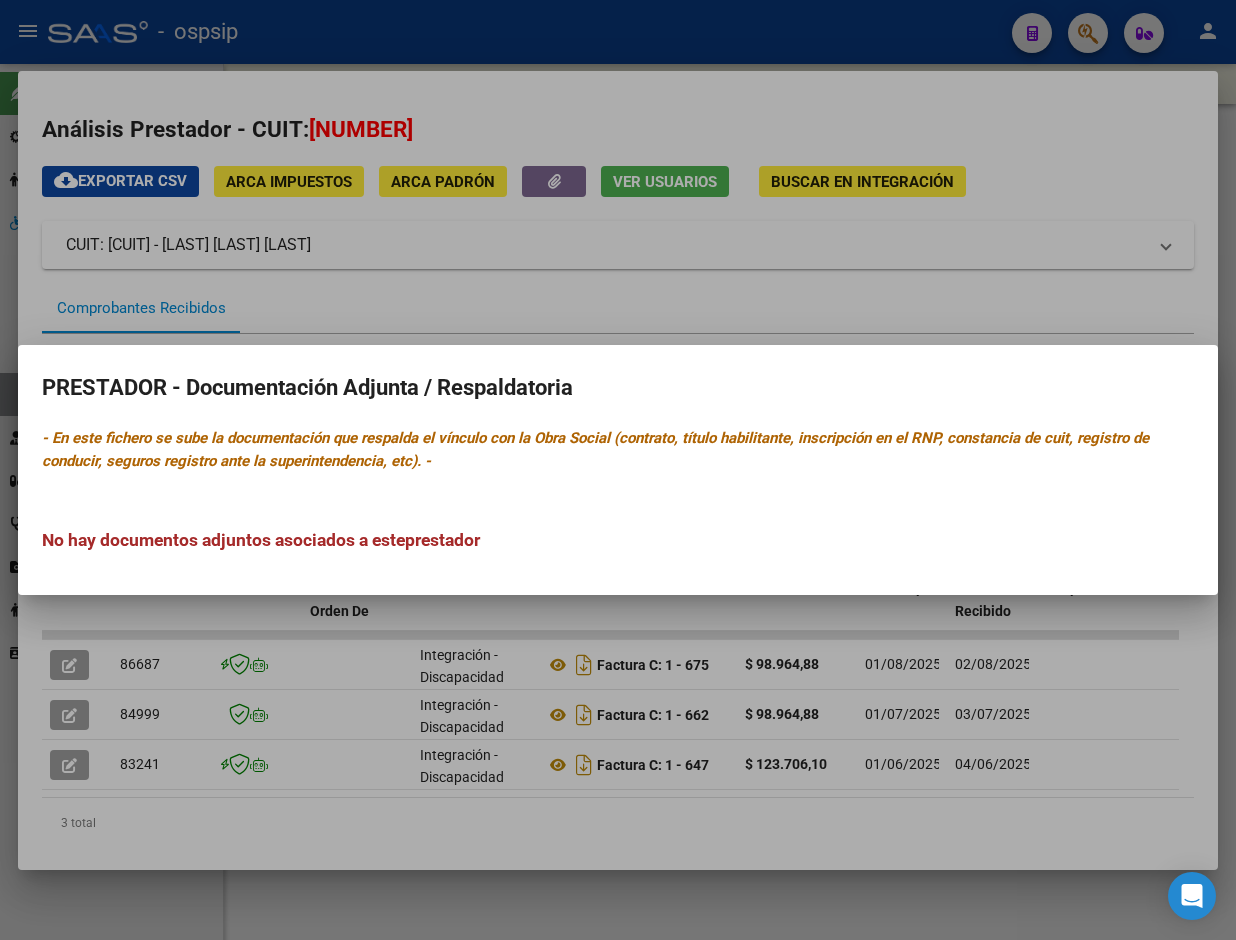 click at bounding box center (618, 470) 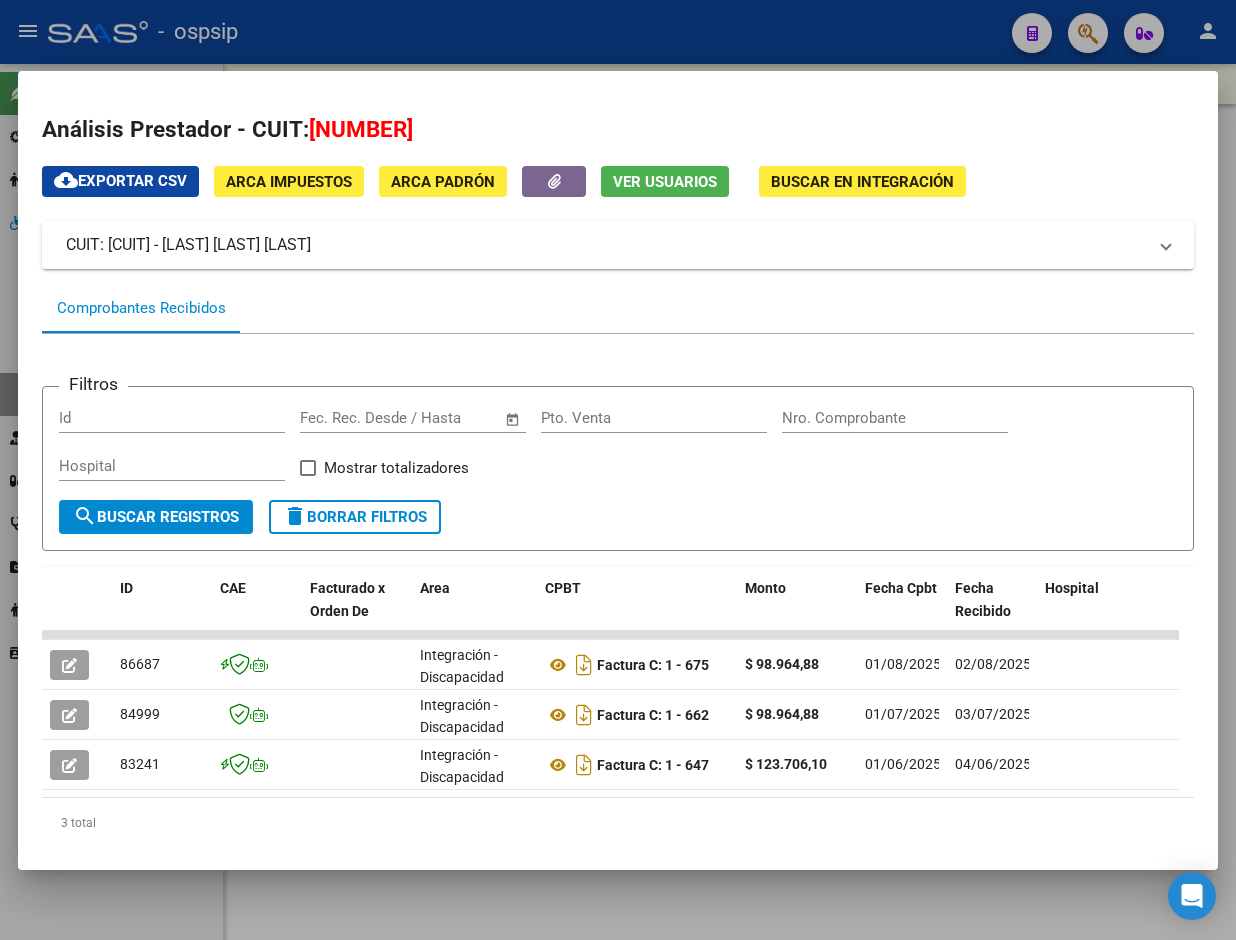click at bounding box center [618, 470] 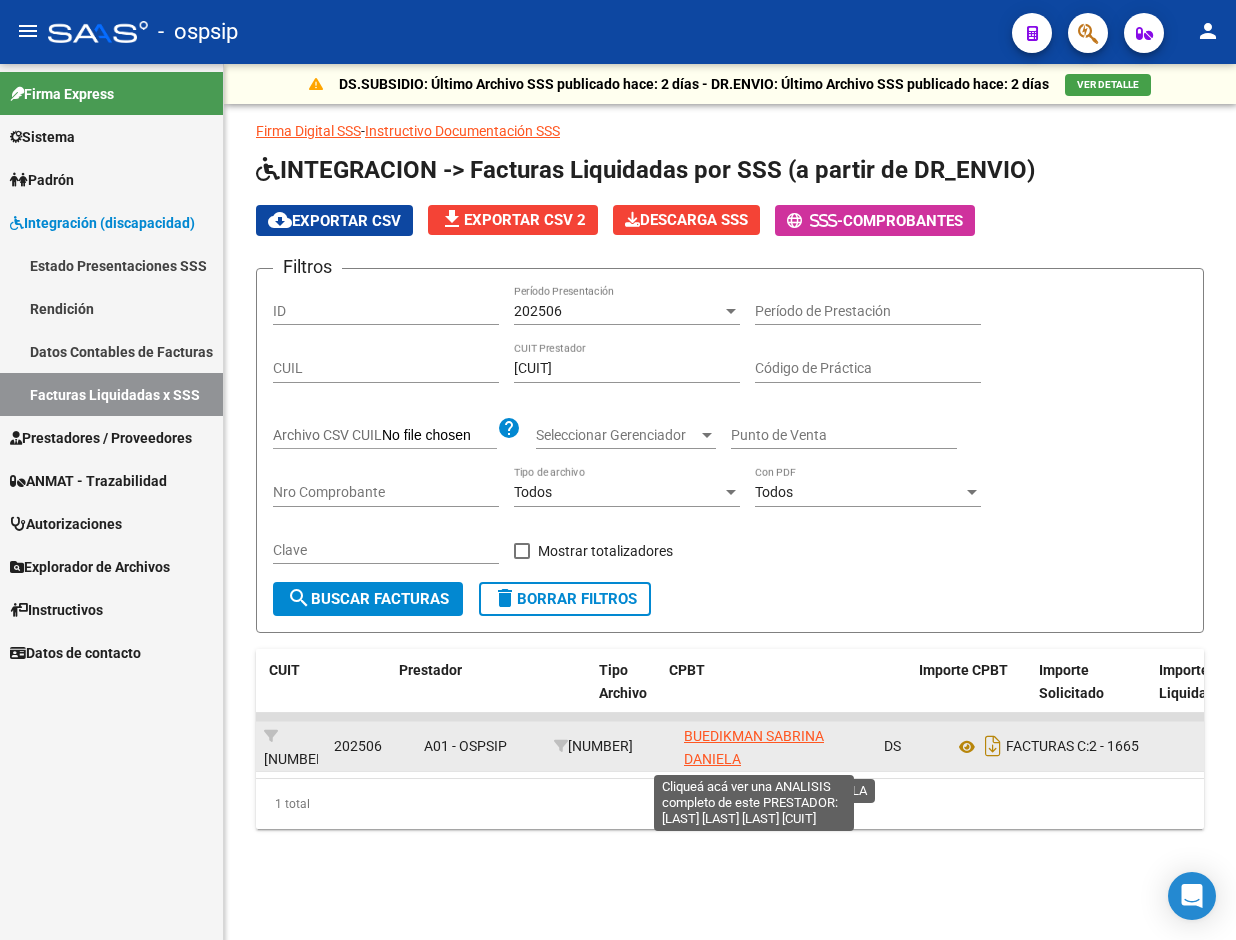 click on "BUEDIKMAN SABRINA DANIELA" 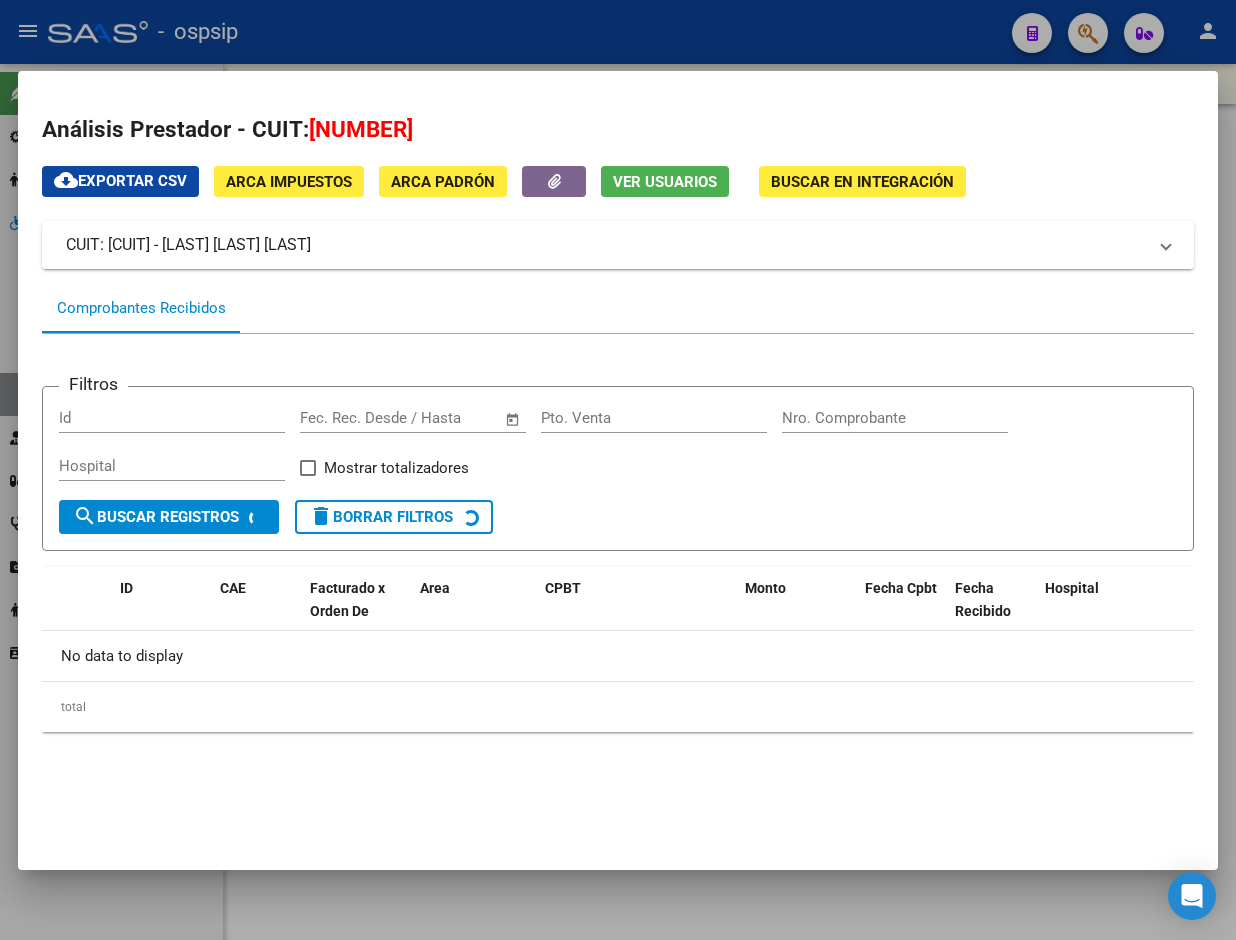 click on "Análisis Prestador - CUIT:  [CUIT] cloud_download  Exportar CSV  ARCA Impuestos ARCA Padrón Ver Usuarios Buscar en Integración  CUIT: [CUIT] - [LAST] [LAST] [LAST]  Es Prestador Discapacidad:  Si Activo:  Si Comprobantes Recibidos Filtros Id Start date – End date Fec. Rec. Desde / Hasta Pto. Venta Nro. Comprobante Hospital   Mostrar totalizadores  search  Buscar Registros  delete  Borrar Filtros  ID CAE Facturado x Orden De Area CPBT Monto Fecha Cpbt Fecha Recibido Hospital Vencimiento Auditoría Doc Respaldatoria Doc Trazabilidad Expediente SUR Asociado Auditoria Retencion IIBB Retención Ganancias OP Fecha Transferido Monto Transferido Comprobante Creado Usuario Email Integracion Tipo Archivo Integracion Periodo Presentacion Integracion Importe Sol. Integracion Importe Liq. Legajo CUIL Nombre Afiliado Periodo Prestacion Comentario Prestador / Gerenciador Comentario Obra Social Fecha Confimado Codigo SSS No data to display   total   [NUMBER]" at bounding box center [618, 442] 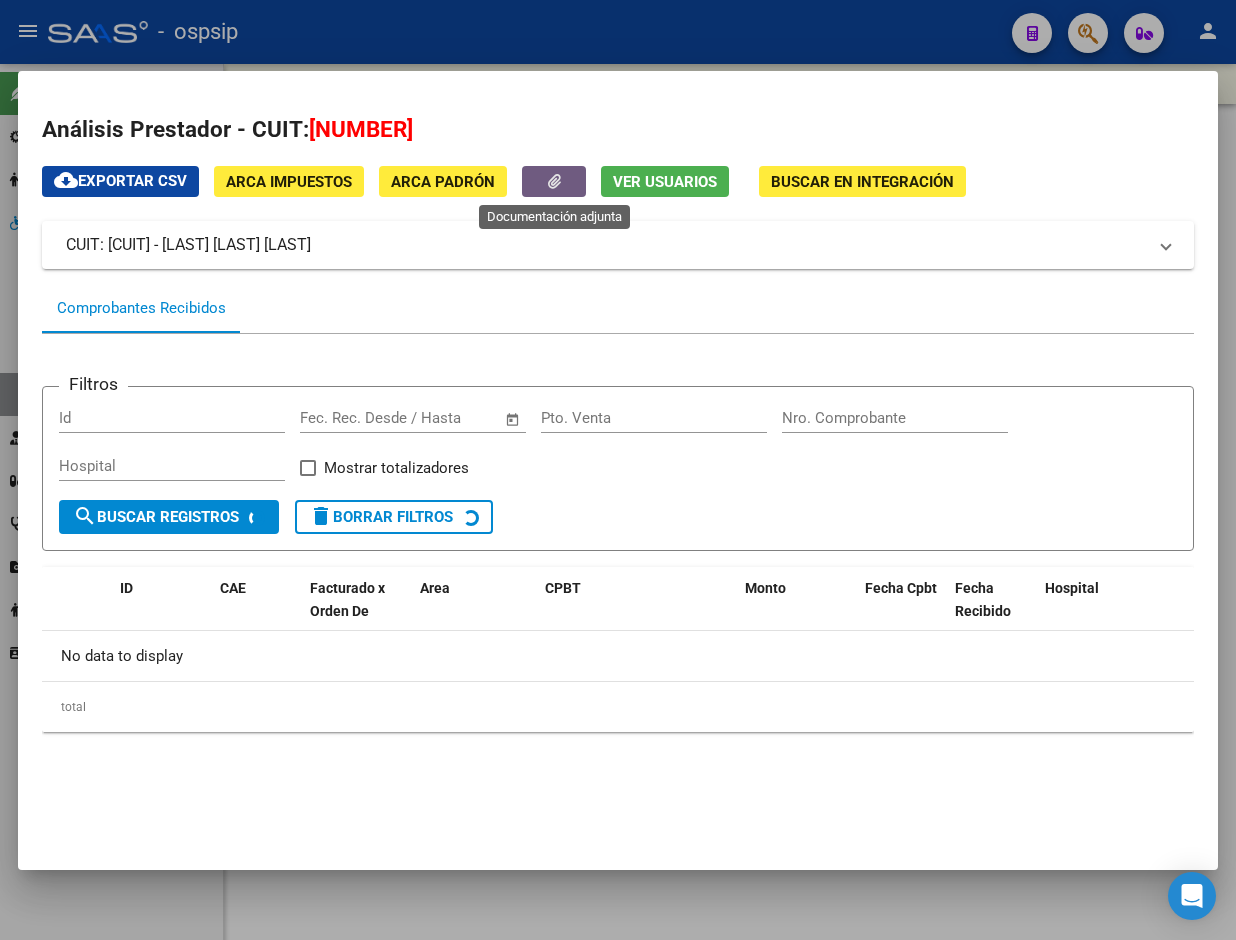 click 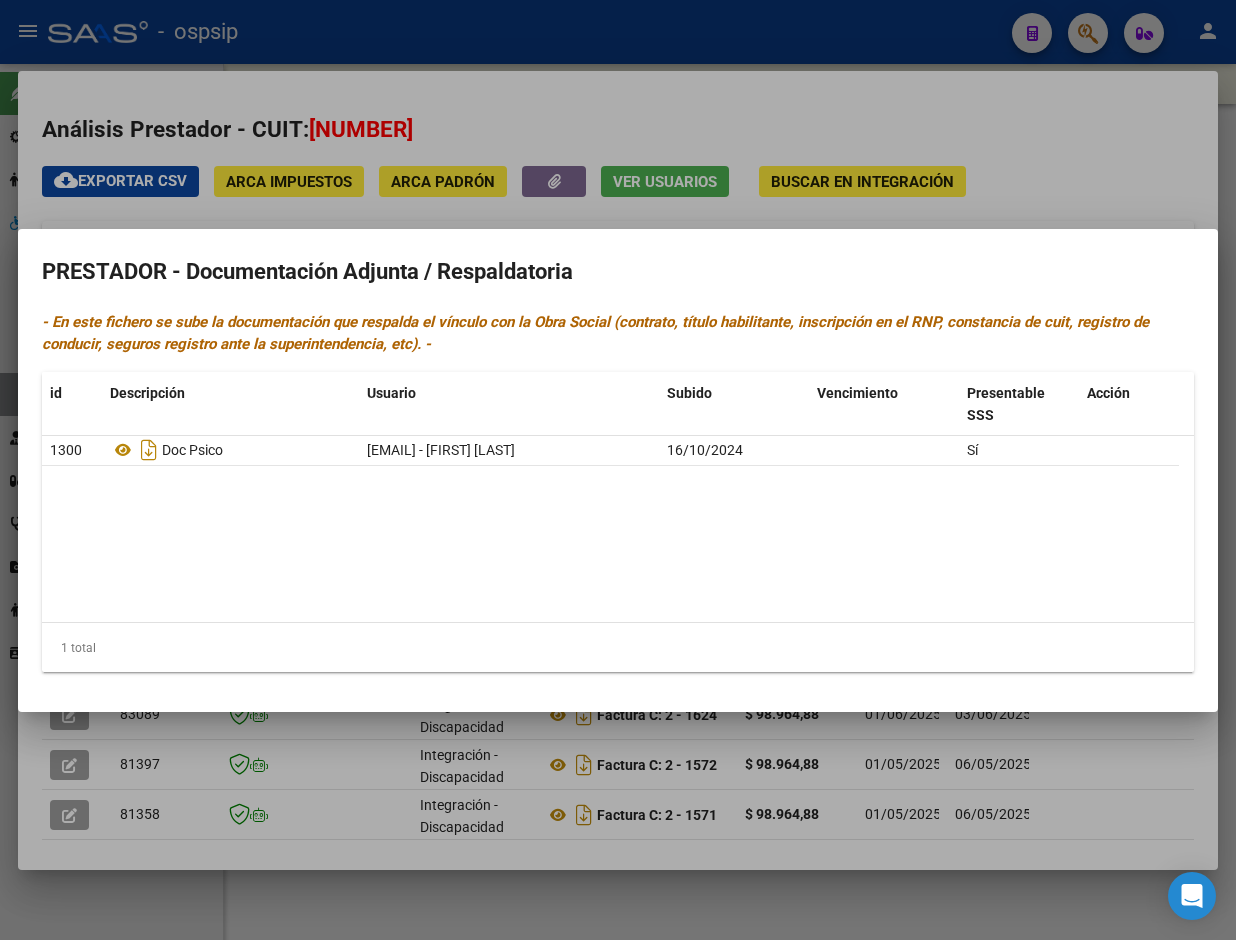 click on "PRESTADOR - Documentación Adjunta / Respaldatoria" at bounding box center (618, 272) 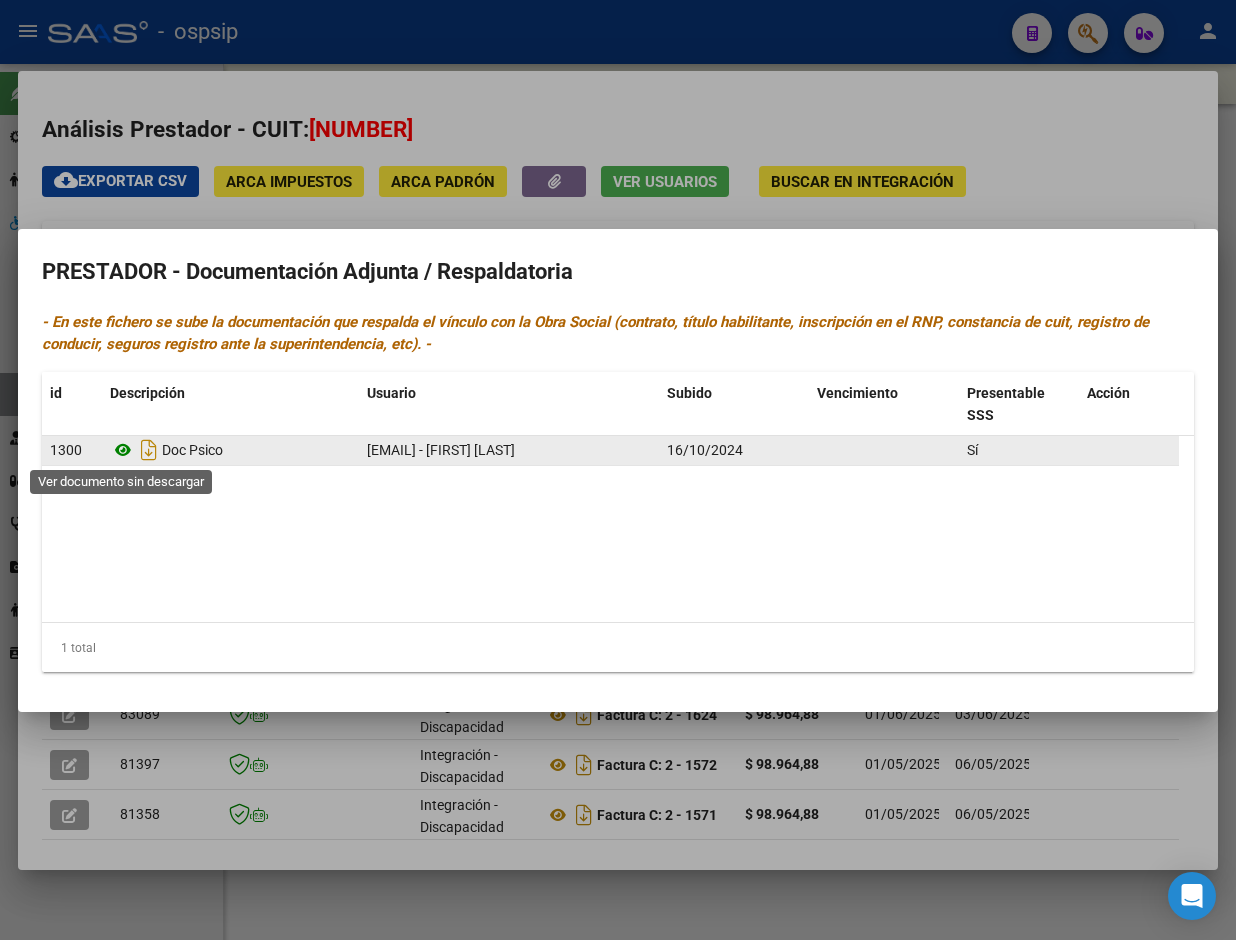 click 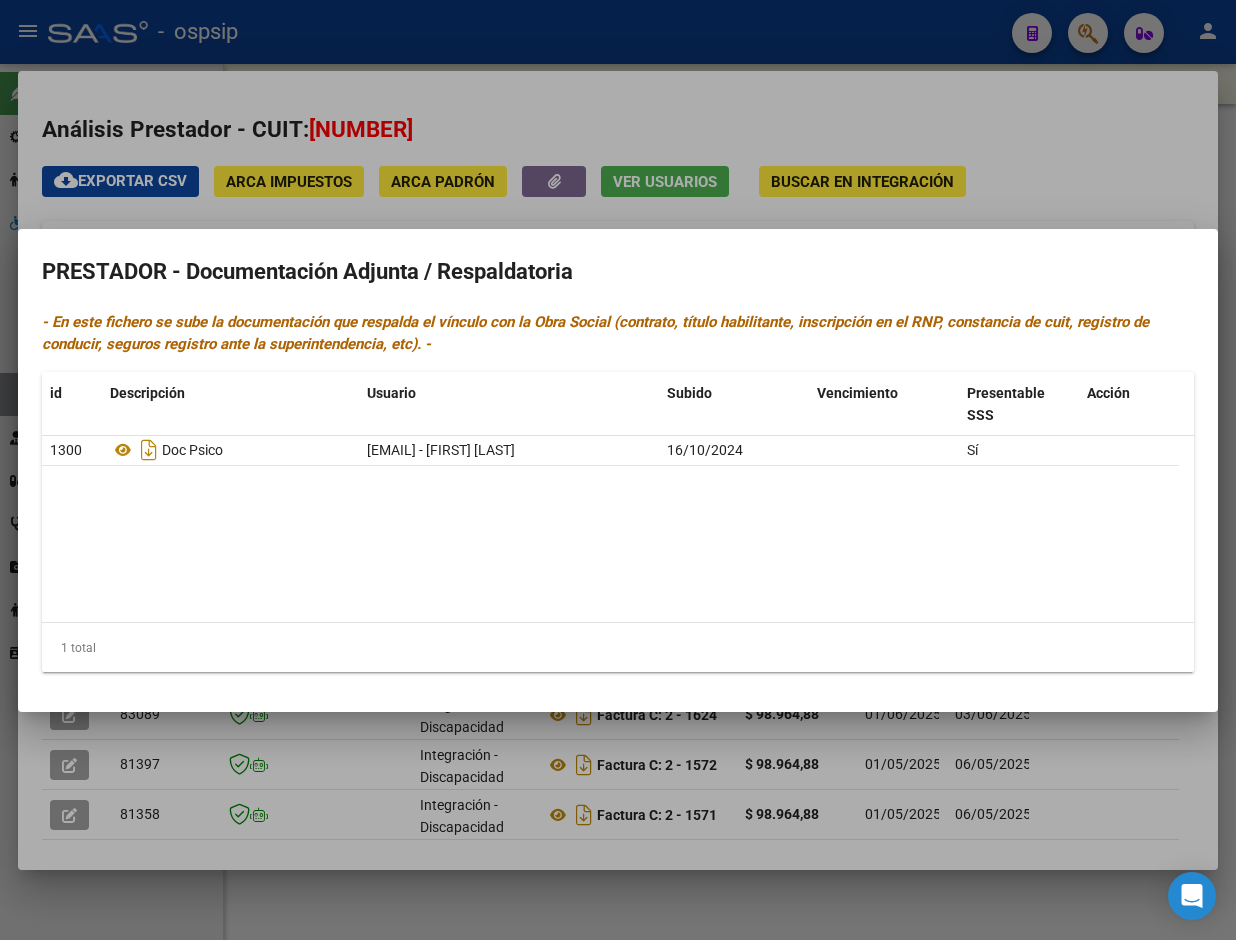 click at bounding box center [618, 470] 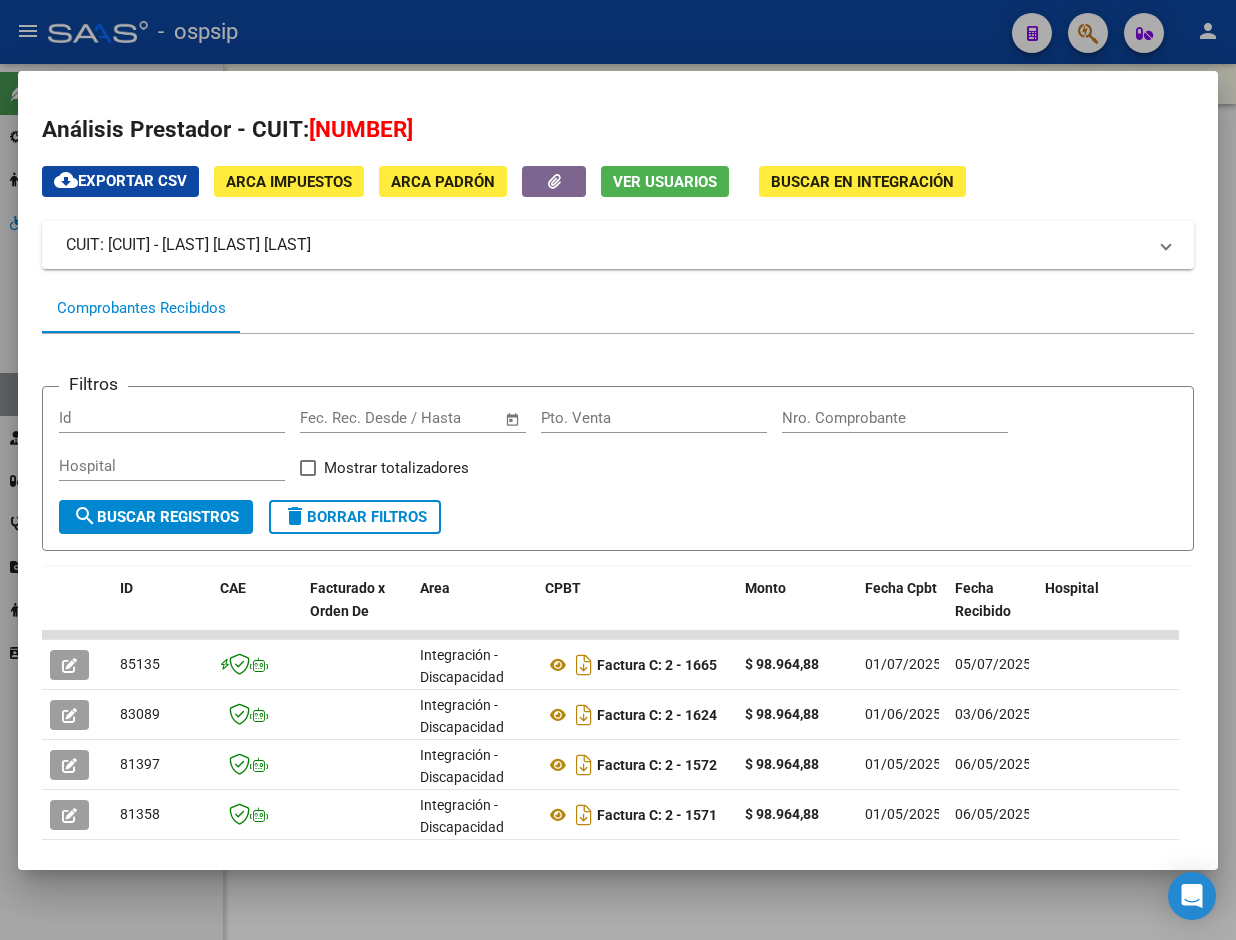 click at bounding box center (618, 470) 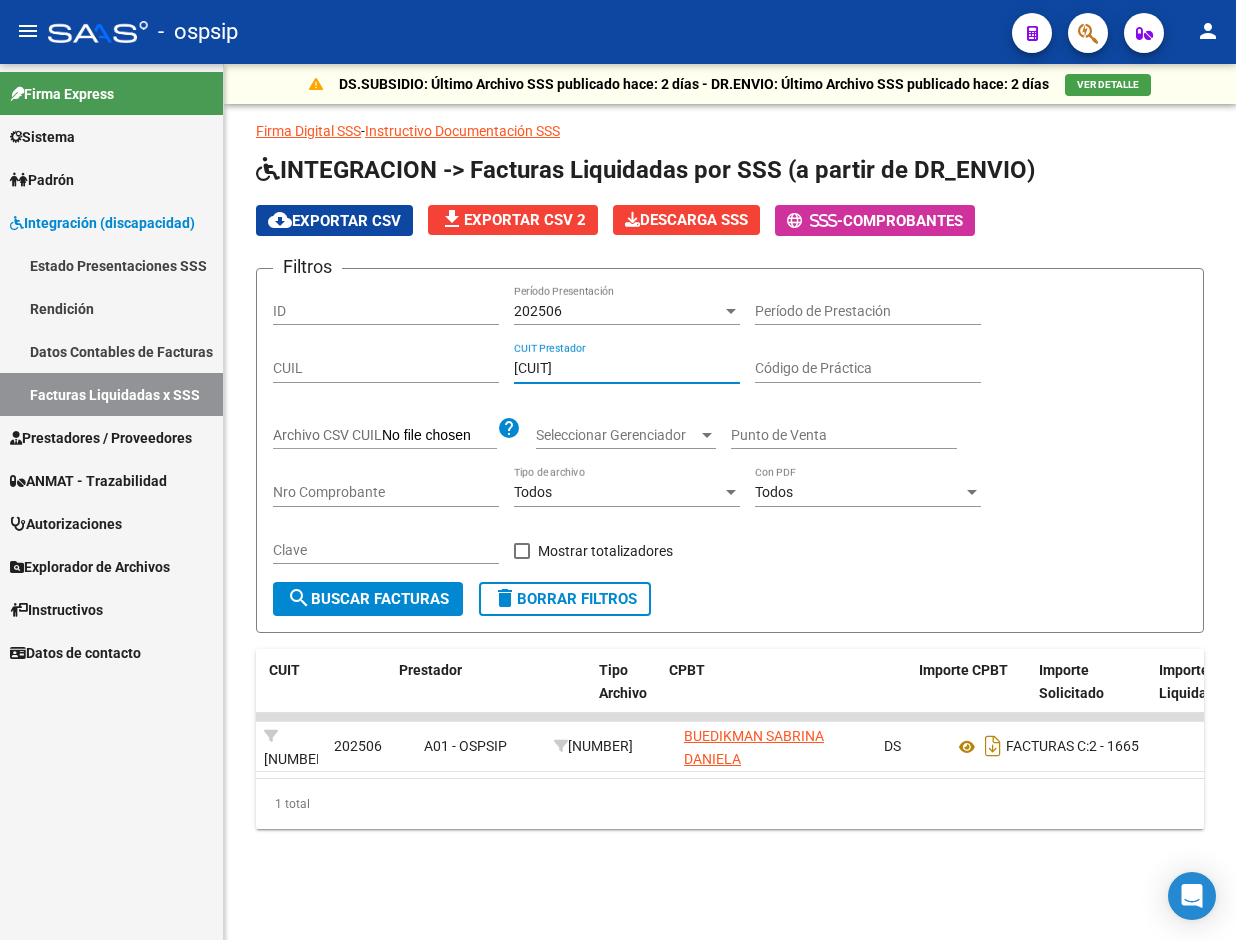 drag, startPoint x: 645, startPoint y: 372, endPoint x: 189, endPoint y: 346, distance: 456.74063 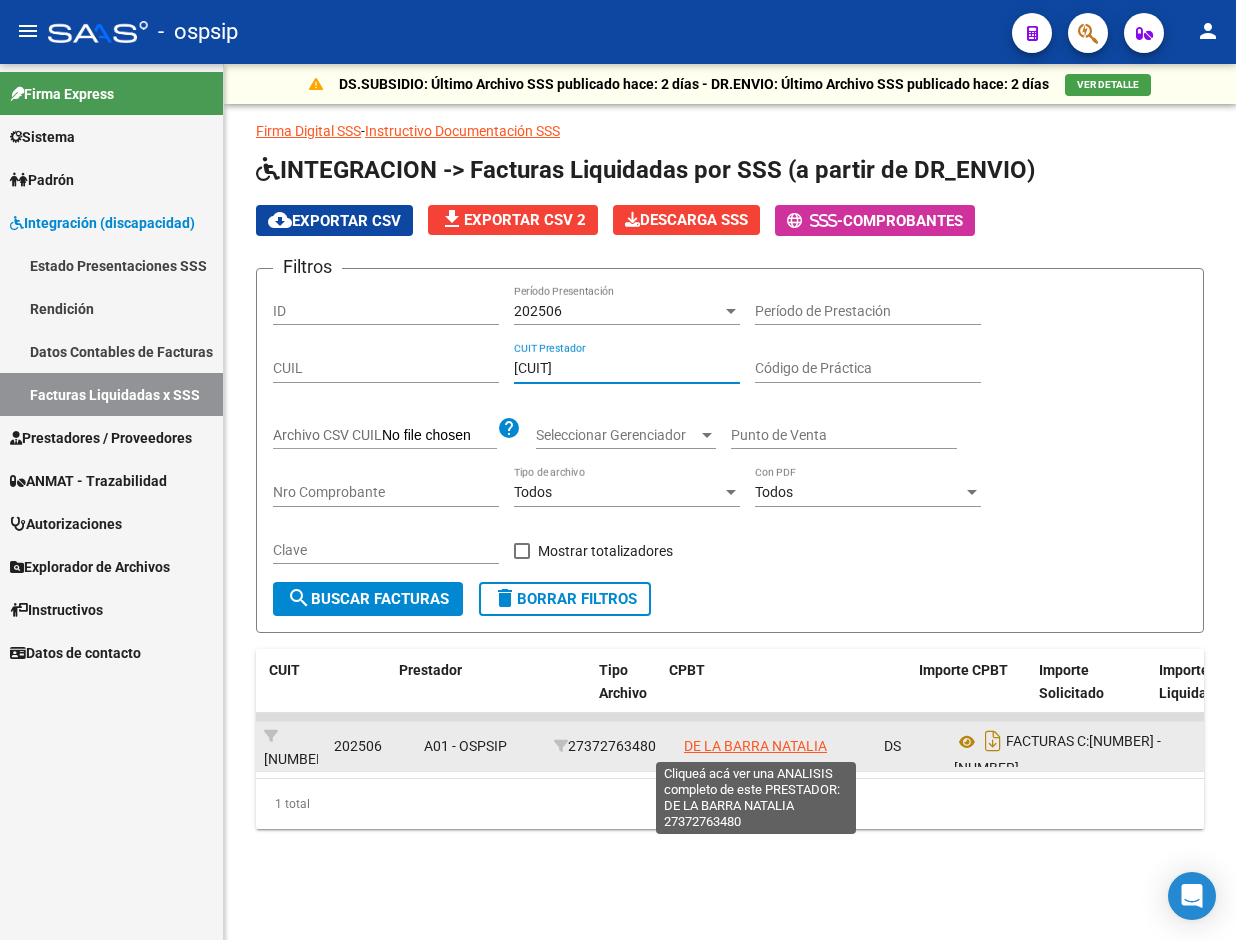 type on "[CUIT]" 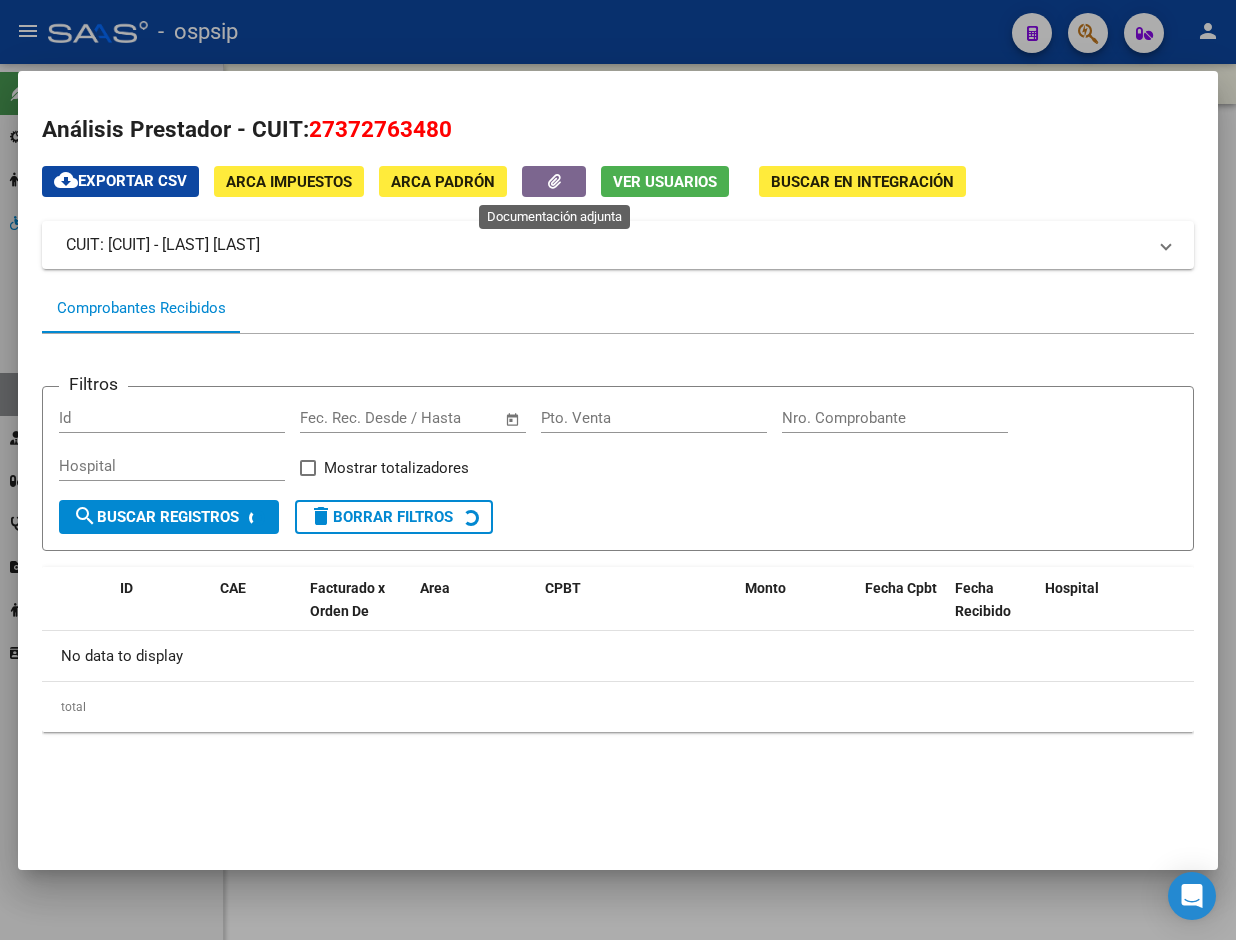 click on "cloud_download  Exportar CSV  ARCA Impuestos ARCA Padrón Ver Usuarios Buscar en Integración" at bounding box center (504, 181) 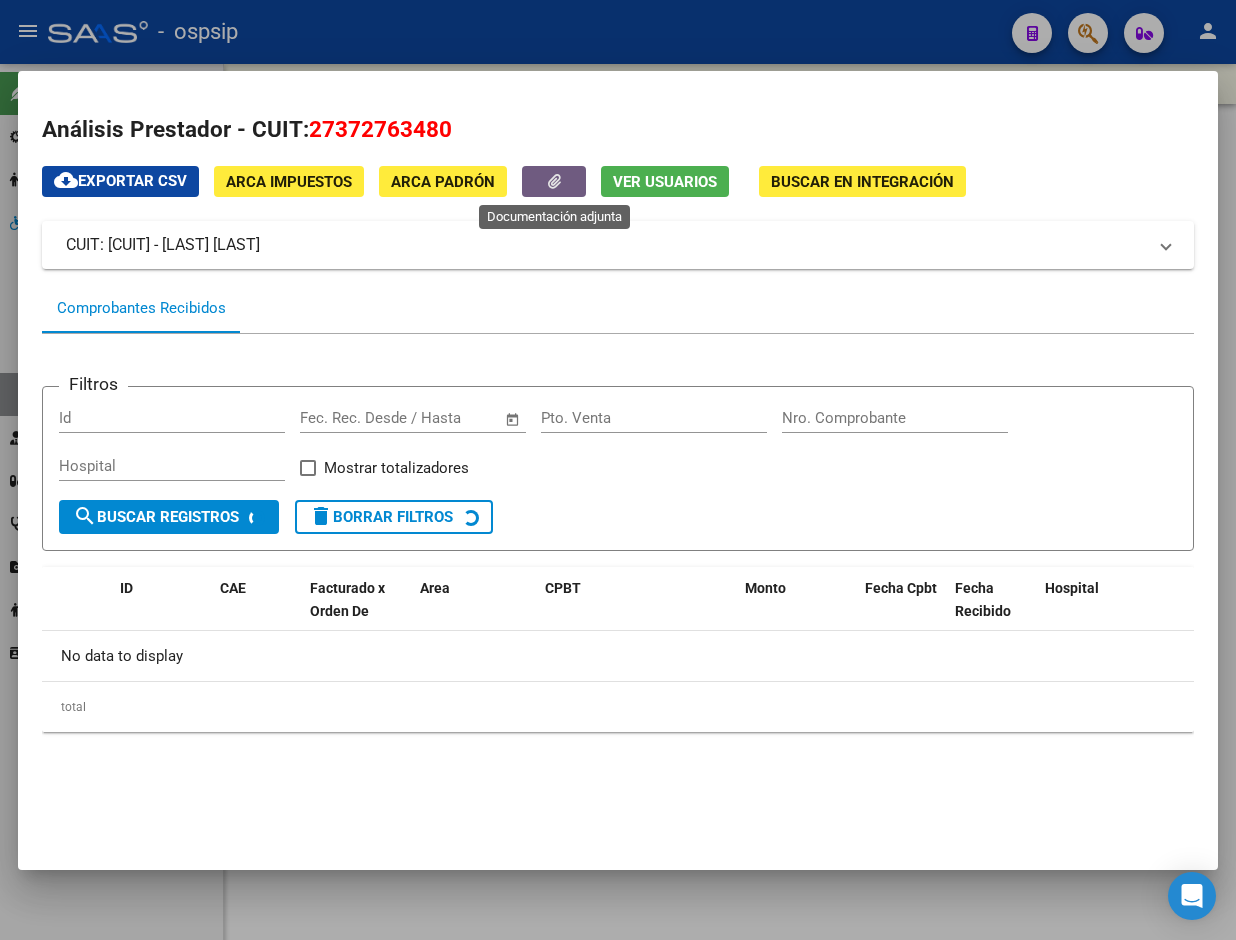 click 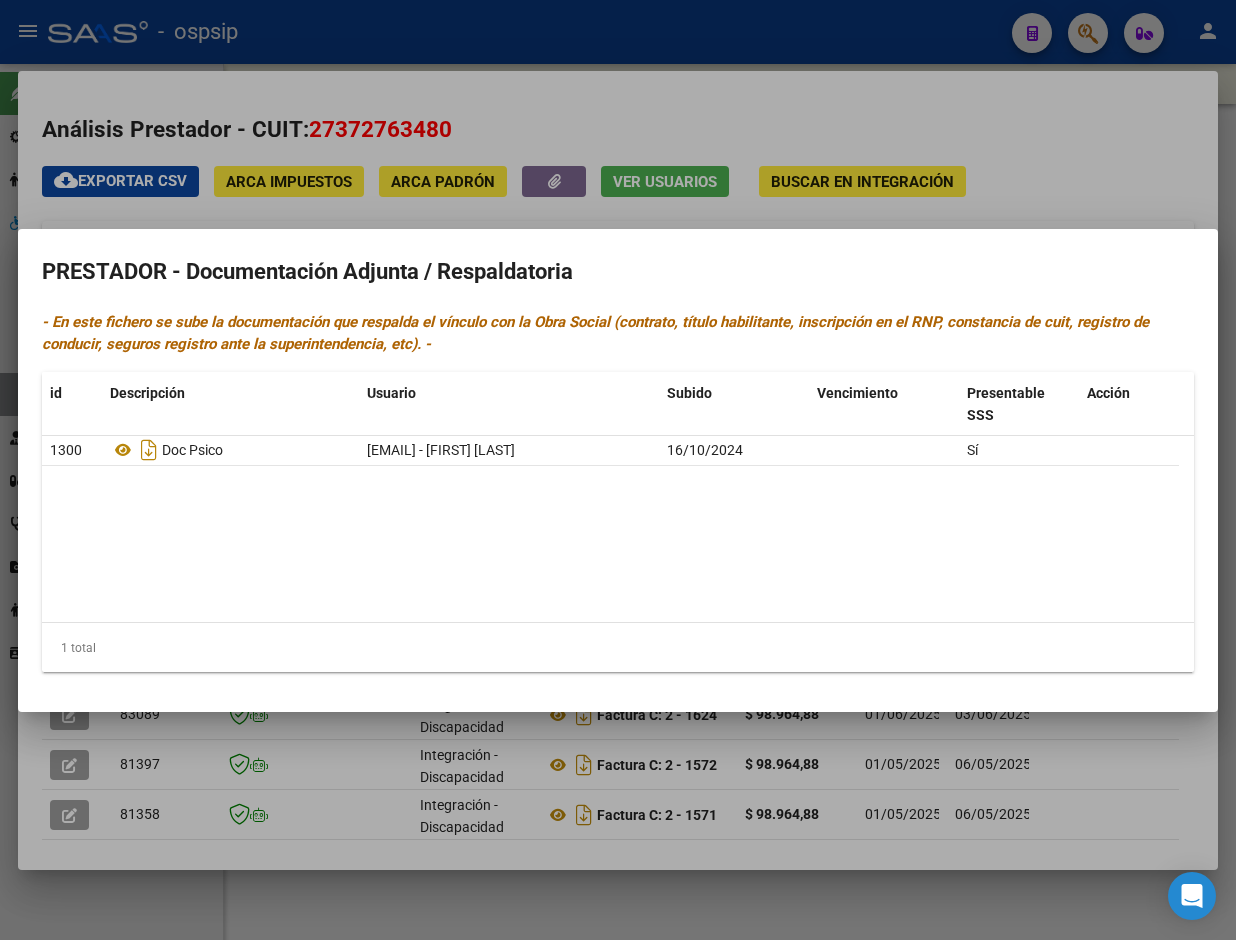 click at bounding box center (618, 470) 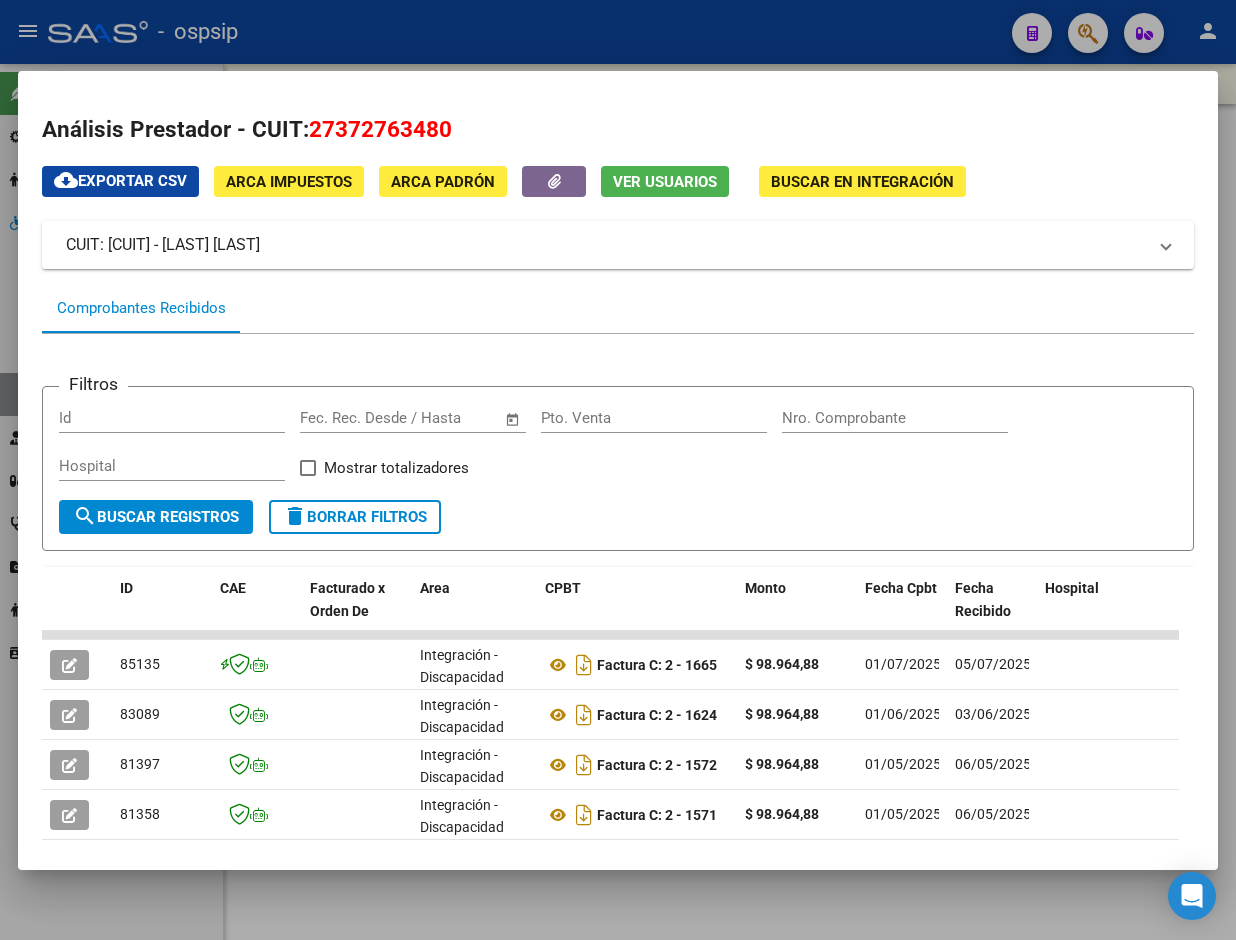 click at bounding box center [618, 470] 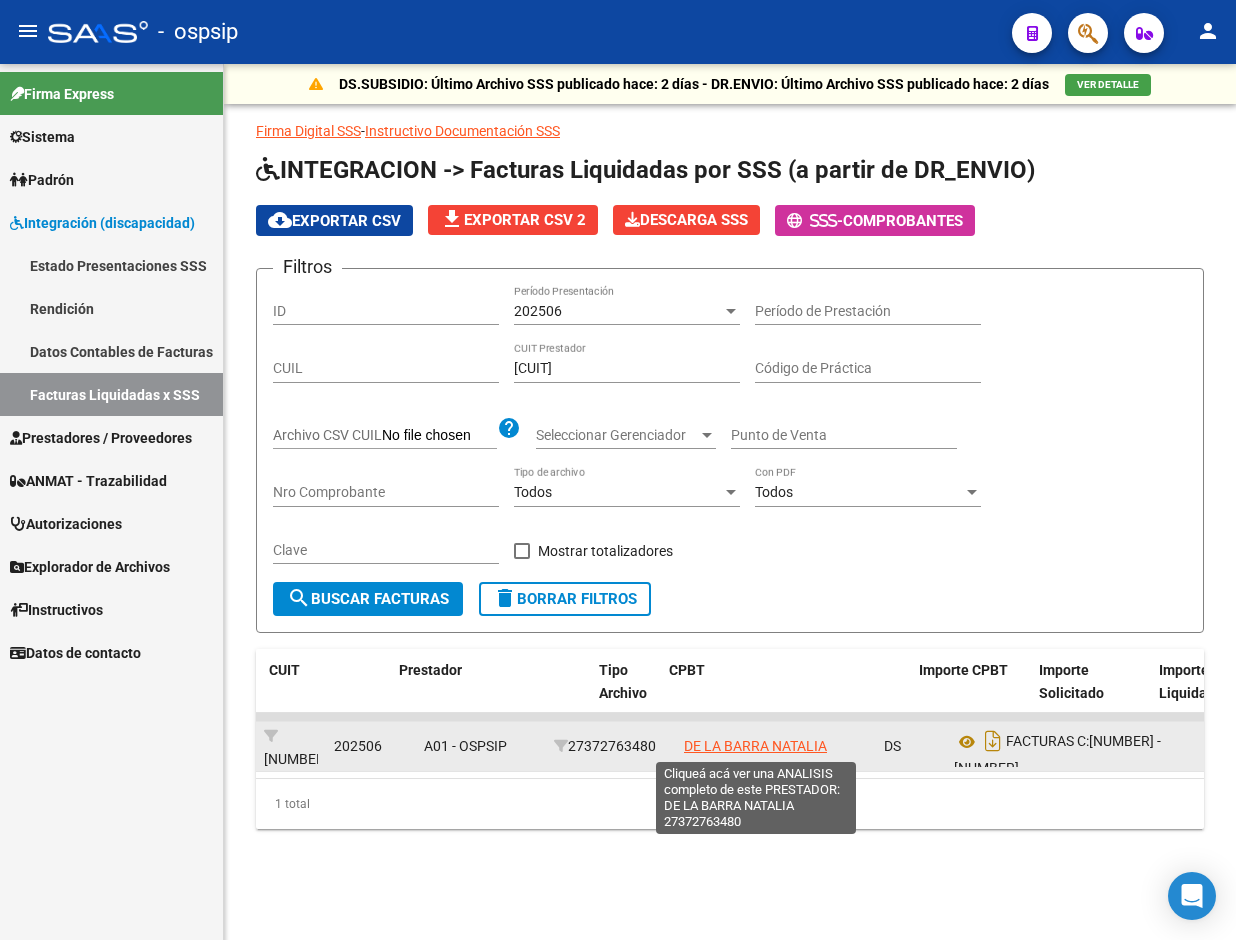 click on "DE LA BARRA NATALIA" 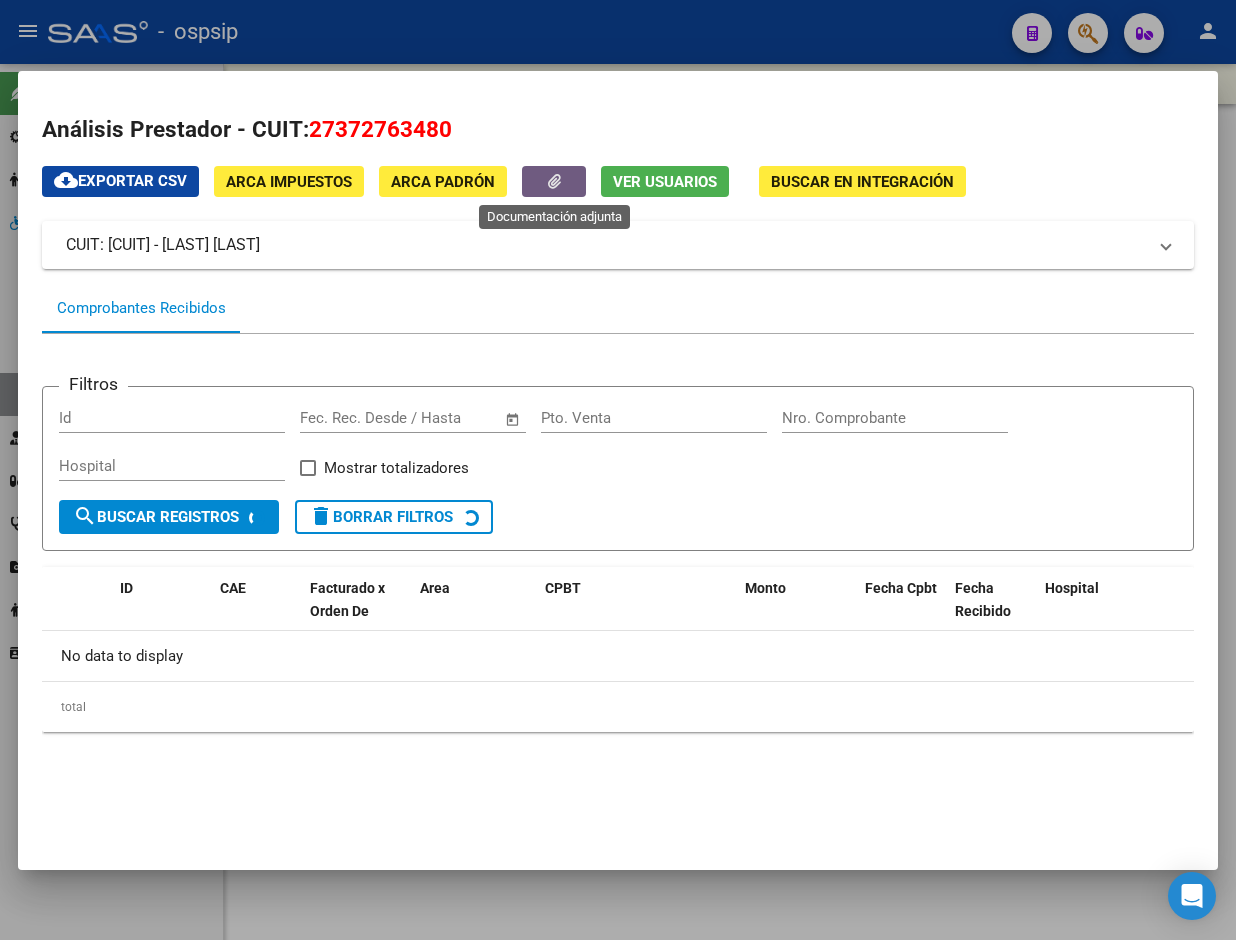 click 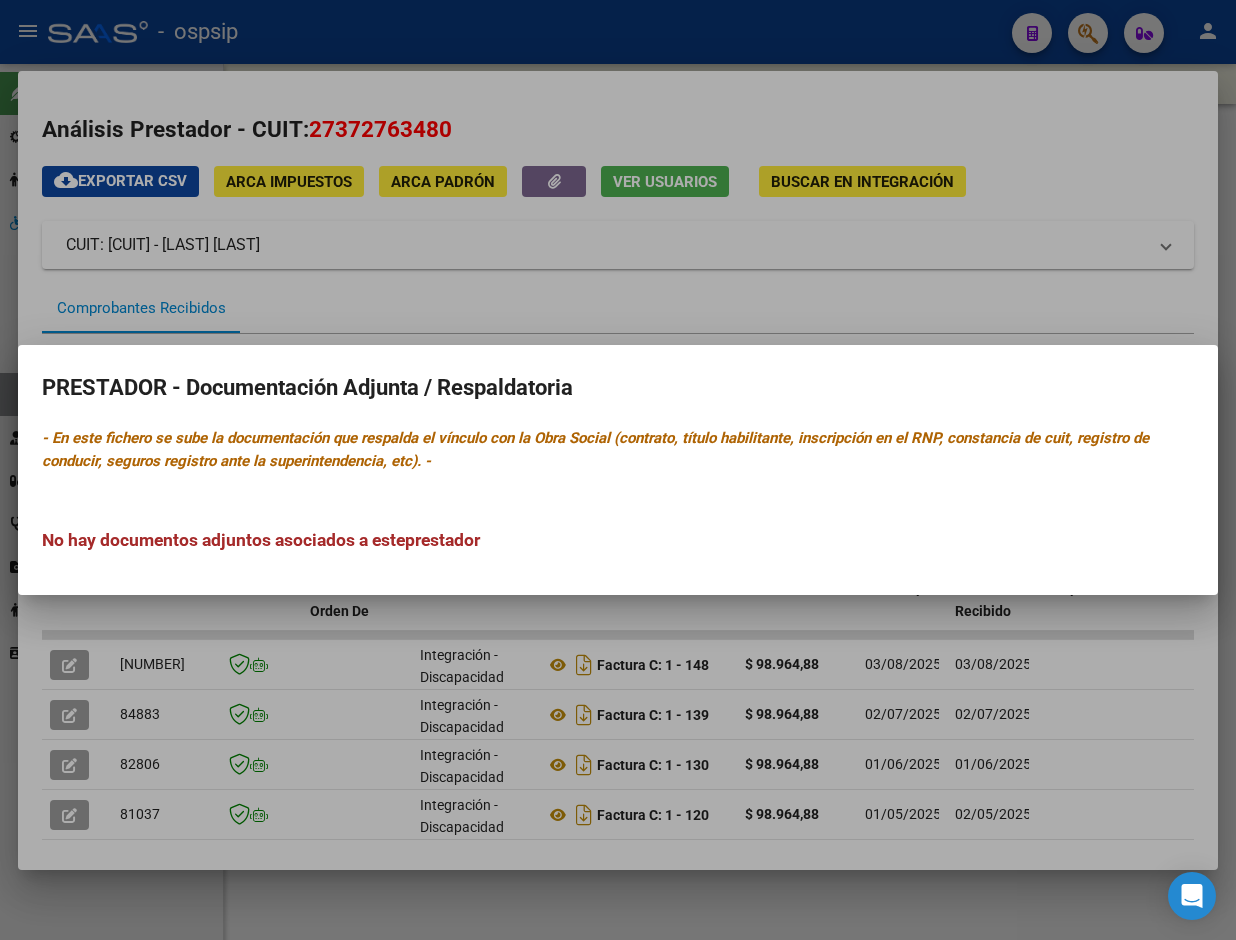 click at bounding box center (618, 470) 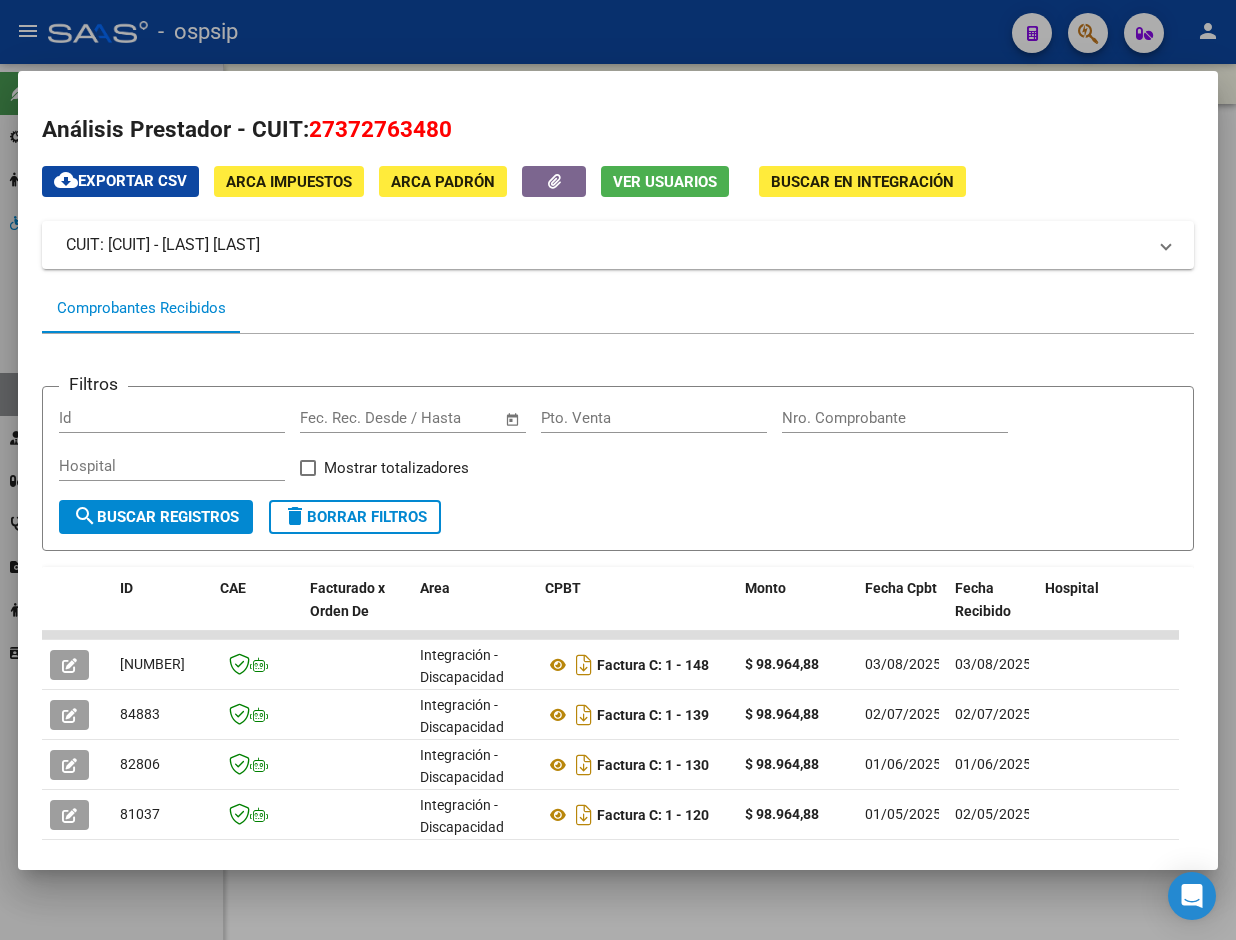 click on "Análisis Prestador - CUIT:  [CUIT] cloud_download  Exportar CSV  ARCA Impuestos ARCA Padrón Ver Usuarios Buscar en Integración  CUIT: [CUIT] - [LAST] [LAST]  Es Prestador Discapacidad:  Si Activo:  Si Comprobantes Recibidos Filtros Id Start date – End date Fec. Rec. Desde / Hasta Pto. Venta Nro. Comprobante Hospital   Mostrar totalizadores  search  Buscar Registros  delete  Borrar Filtros  ID CAE Facturado x Orden De Area CPBT Monto Fecha Cpbt Fecha Recibido Hospital Vencimiento Auditoría Doc Respaldatoria Doc Trazabilidad Expediente SUR Asociado Auditoria Retencion IIBB Retención Ganancias OP Fecha Transferido Monto Transferido Comprobante Creado Usuario Email Integracion Tipo Archivo Integracion Periodo Presentacion Integracion Importe Sol. Integracion Importe Liq. Legajo CUIL Nombre Afiliado Periodo Prestacion Comentario Prestador / Gerenciador Comentario Obra Social Fecha Confimado Codigo SSS
[NUMBER]  Integración - Discapacidad  Factura C: [NUMBER] - [NUMBER]  $ [PRICE] [DATE]     -" at bounding box center [618, 549] 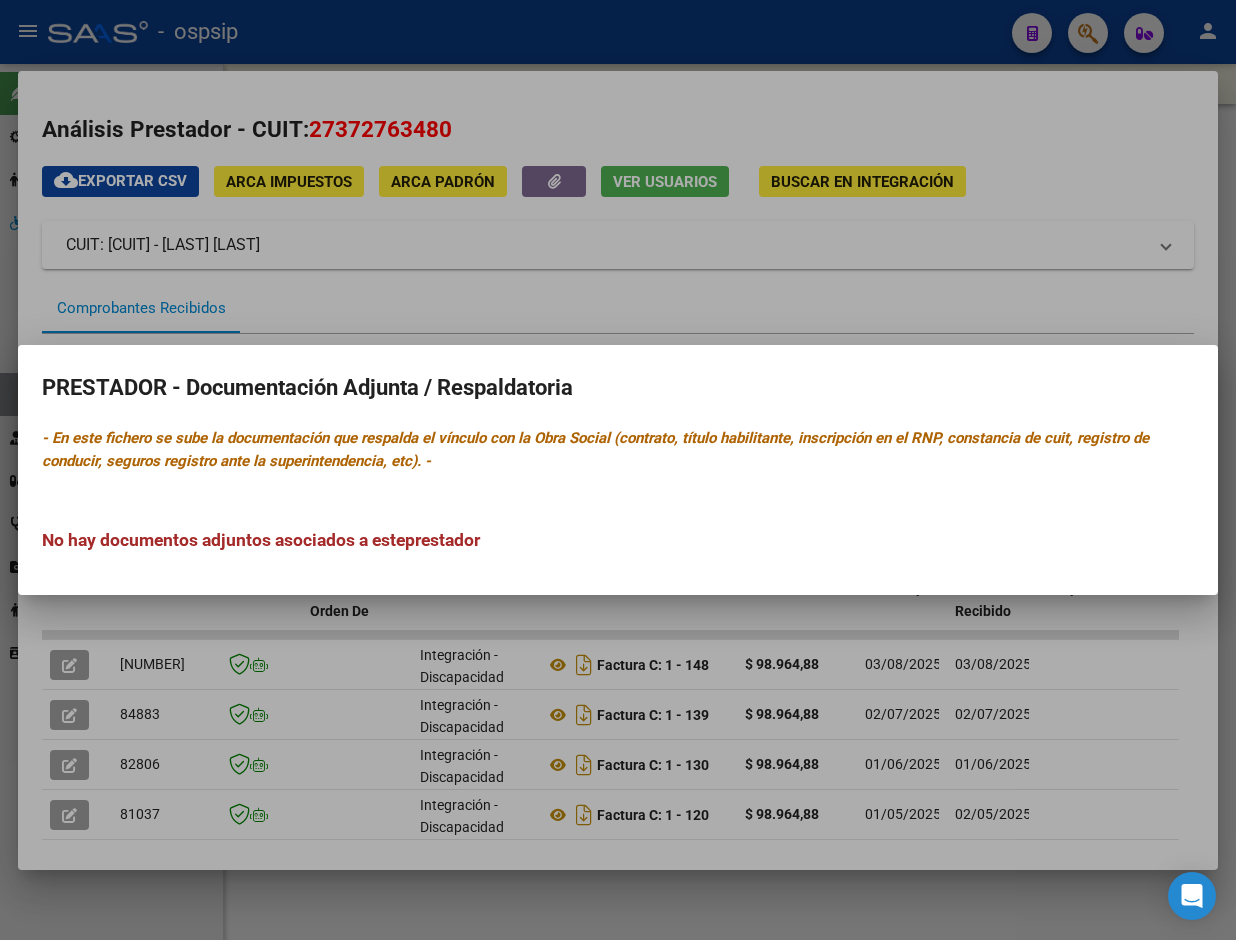 click at bounding box center [618, 470] 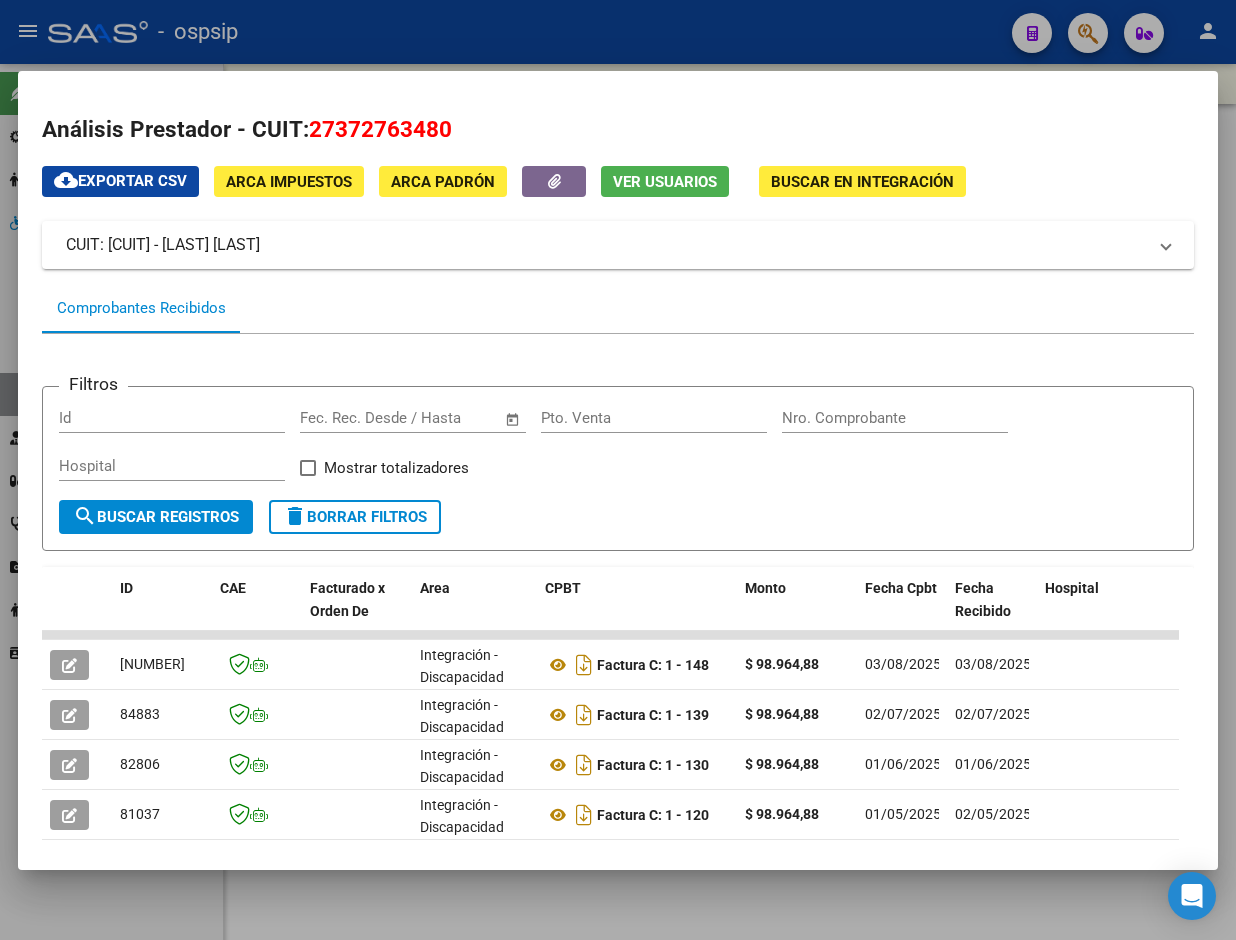 click at bounding box center (618, 470) 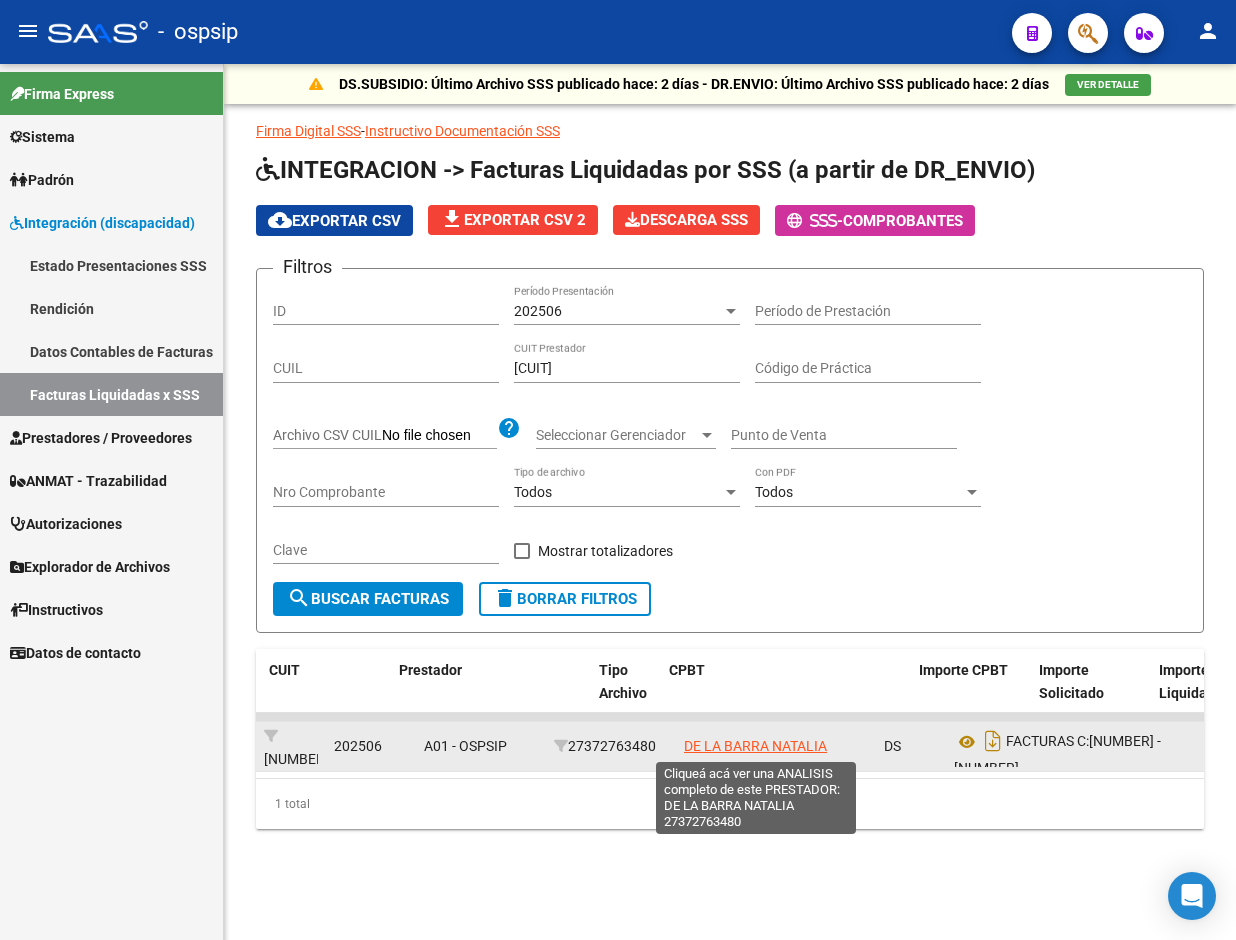 click on "DE LA BARRA NATALIA" 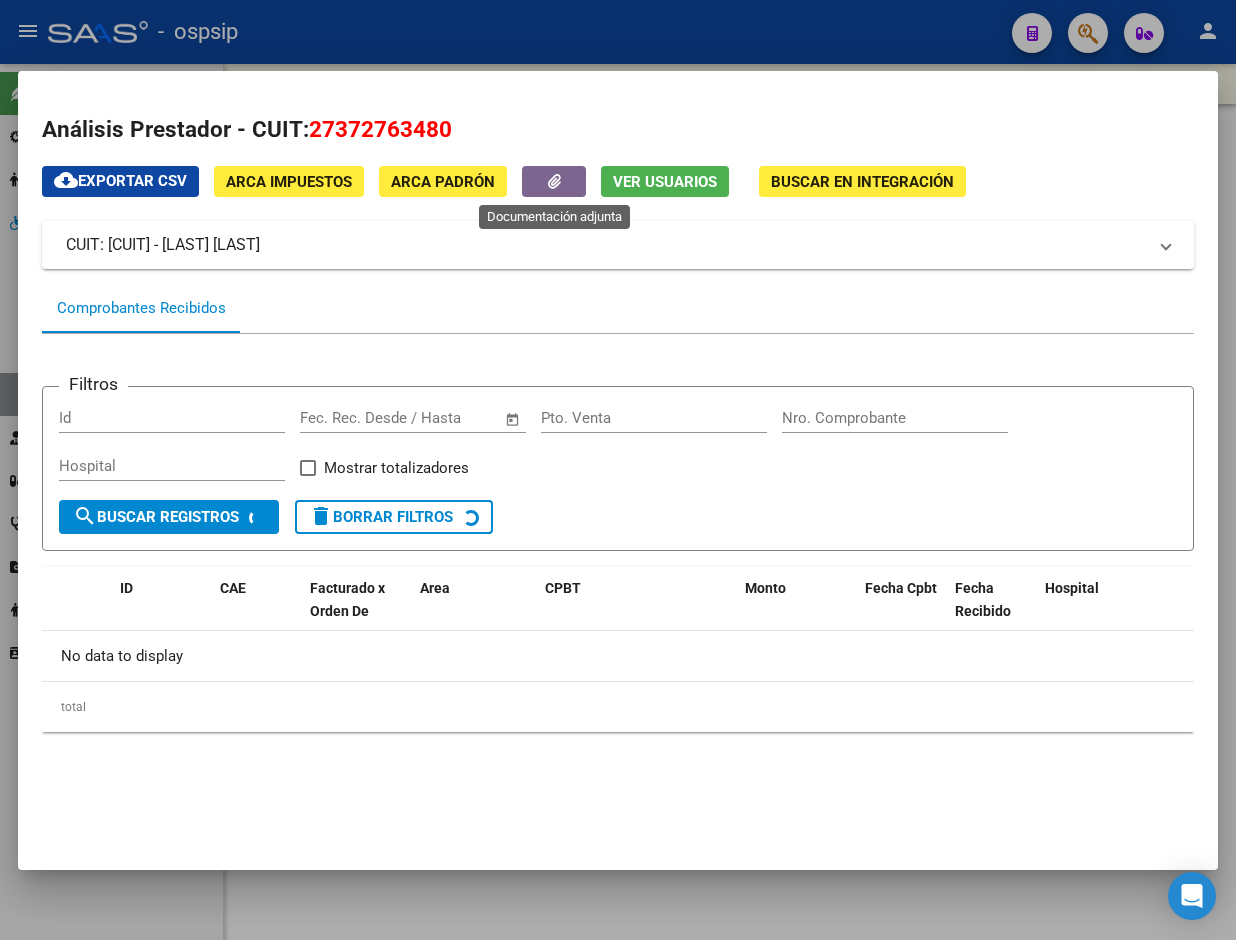 click 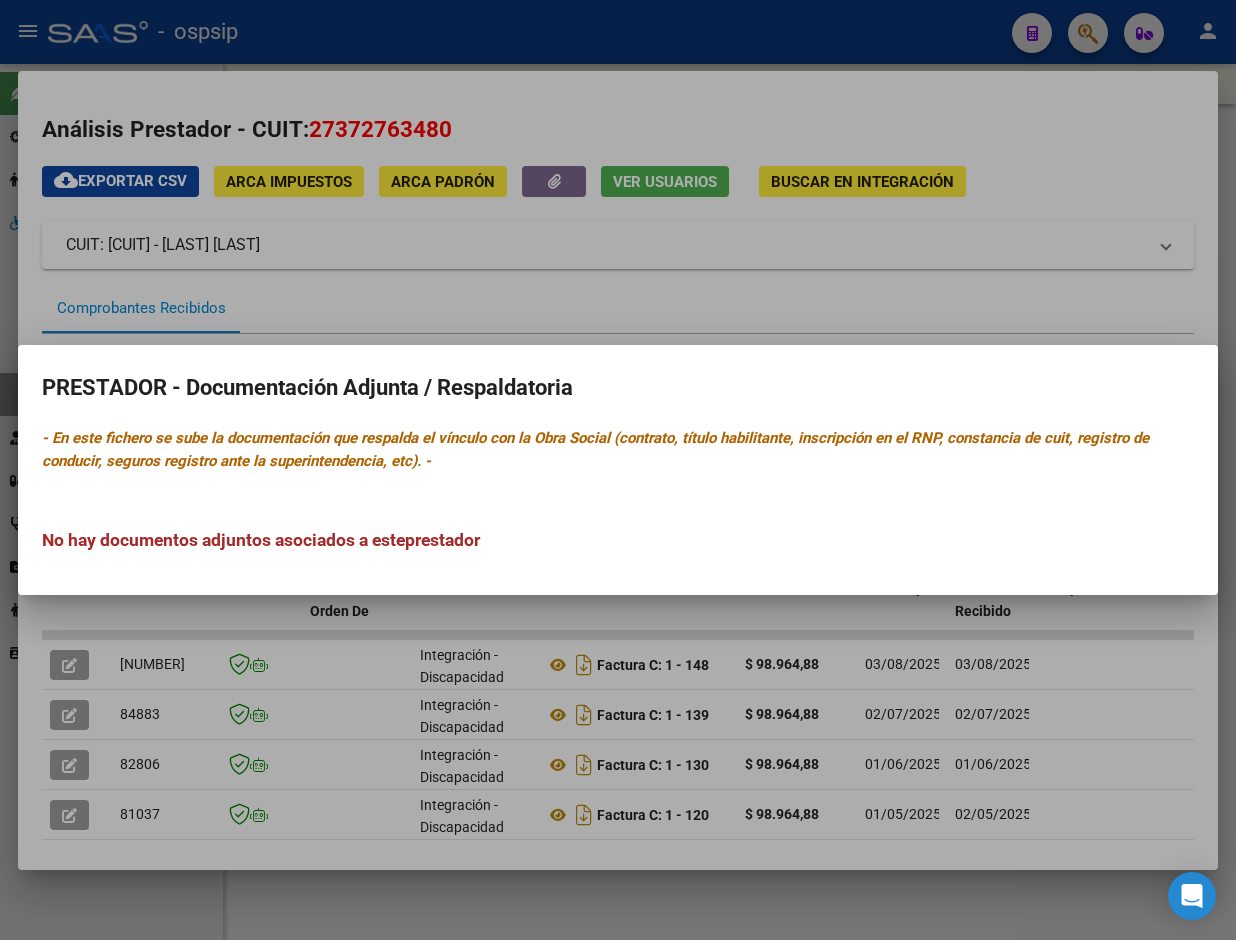 drag, startPoint x: 377, startPoint y: 291, endPoint x: 385, endPoint y: 280, distance: 13.601471 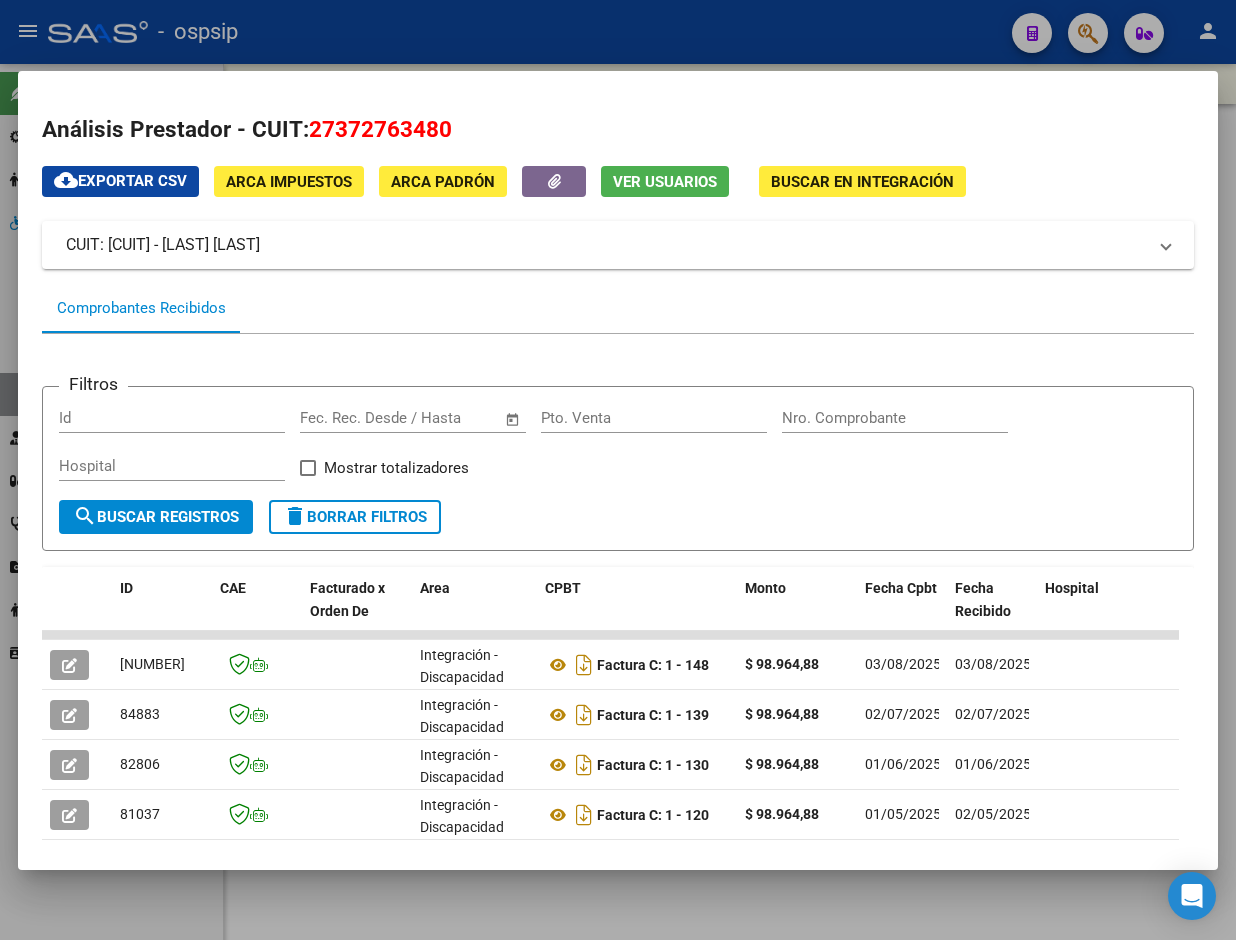 click 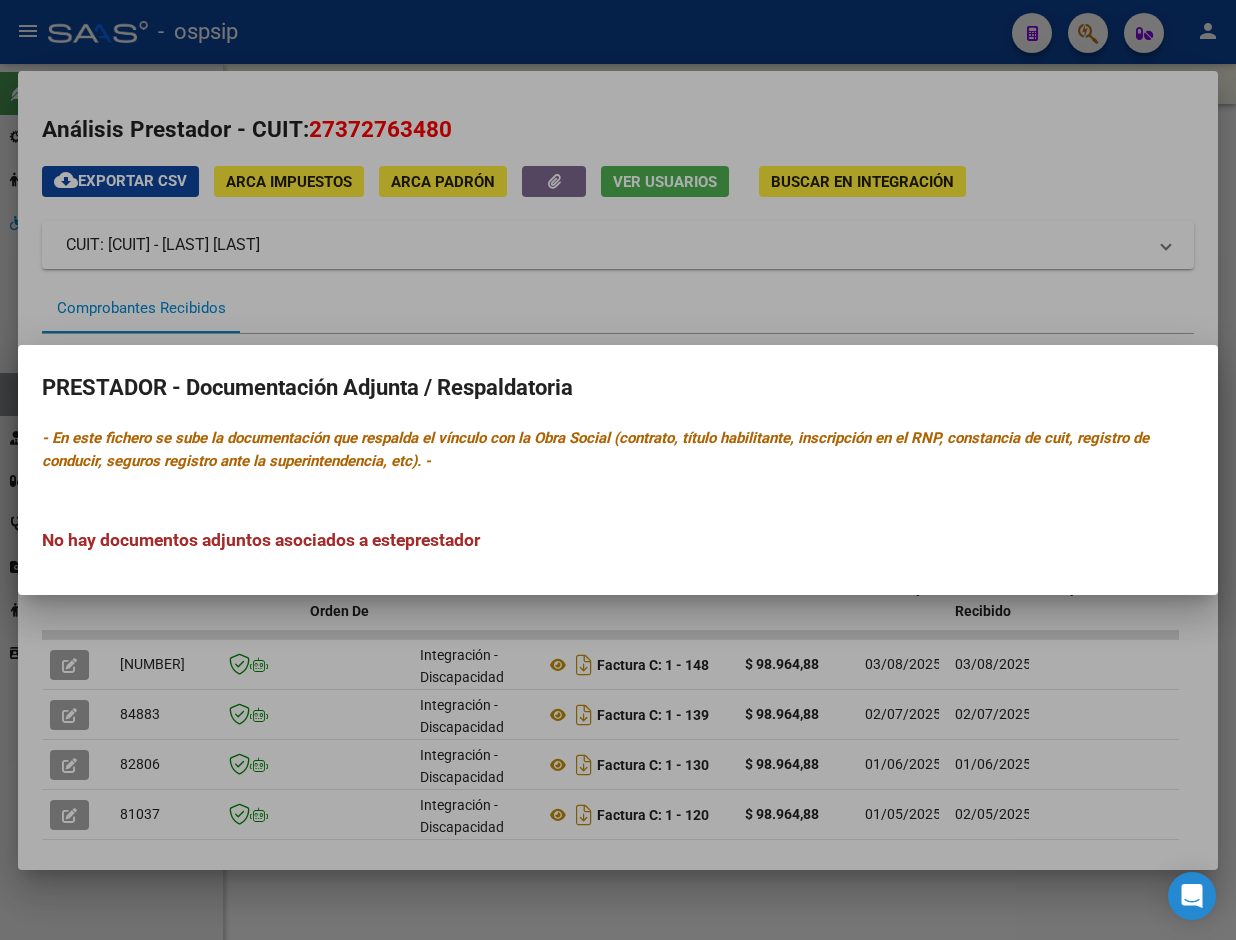 click at bounding box center (618, 470) 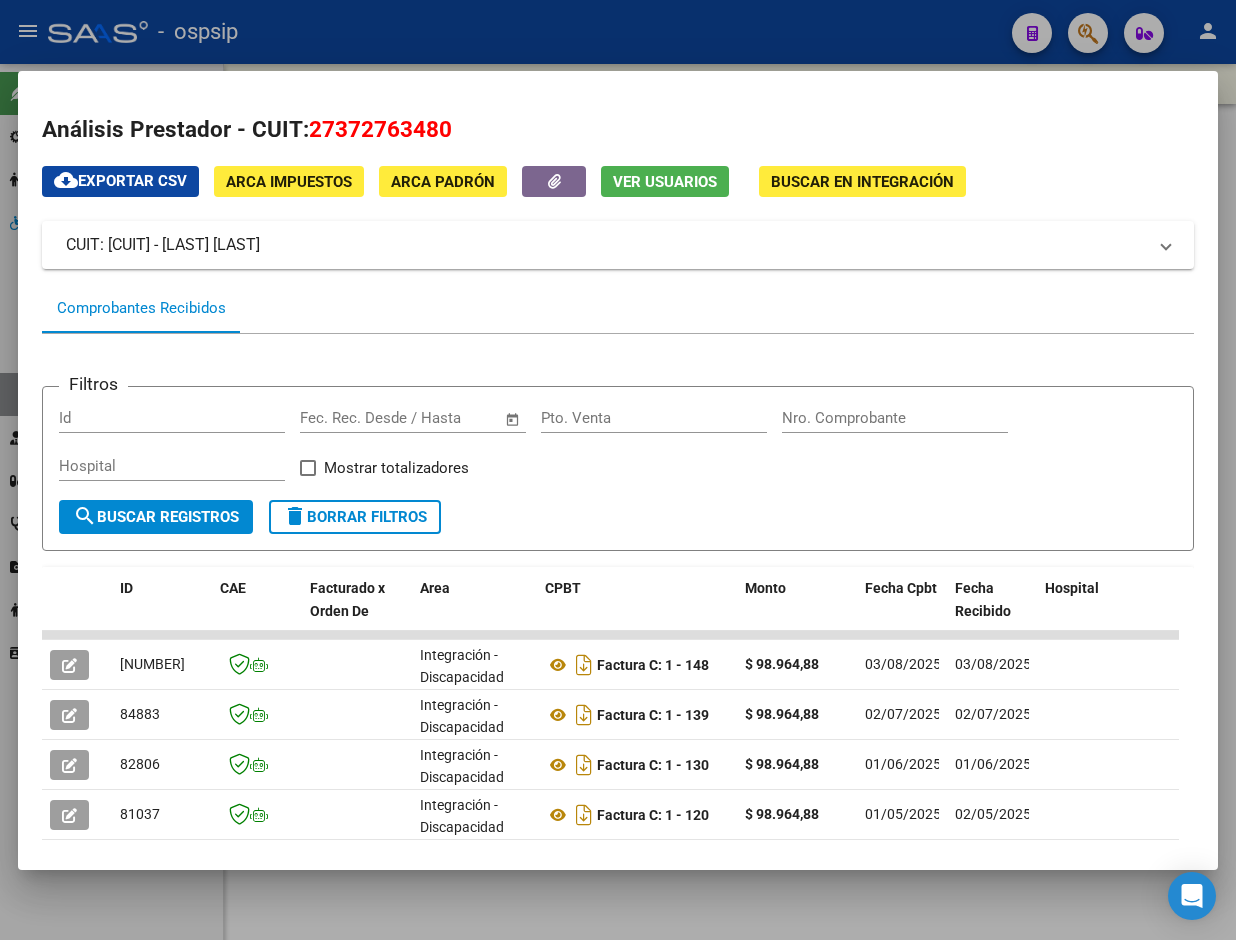 click at bounding box center (618, 470) 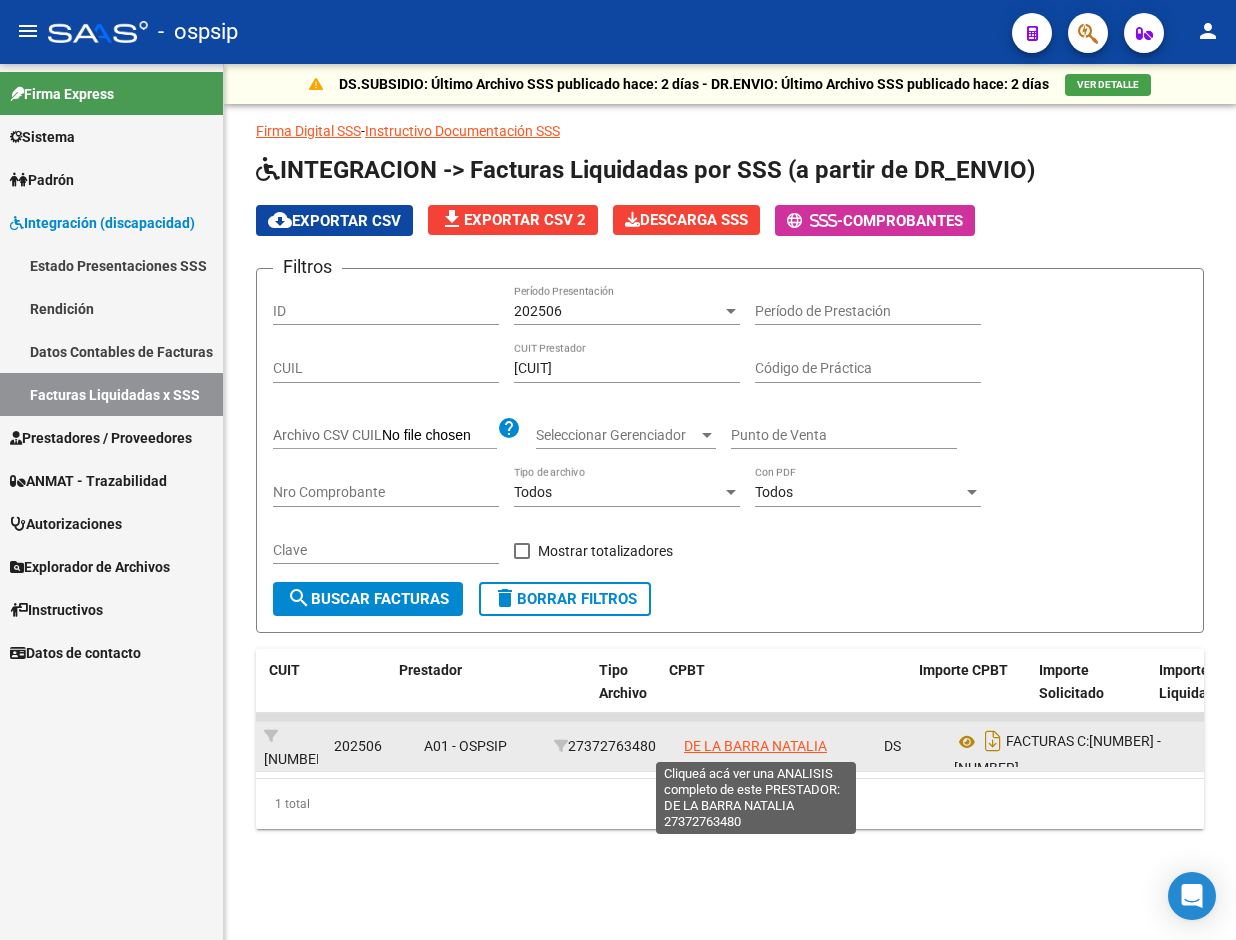click on "DE LA BARRA NATALIA" 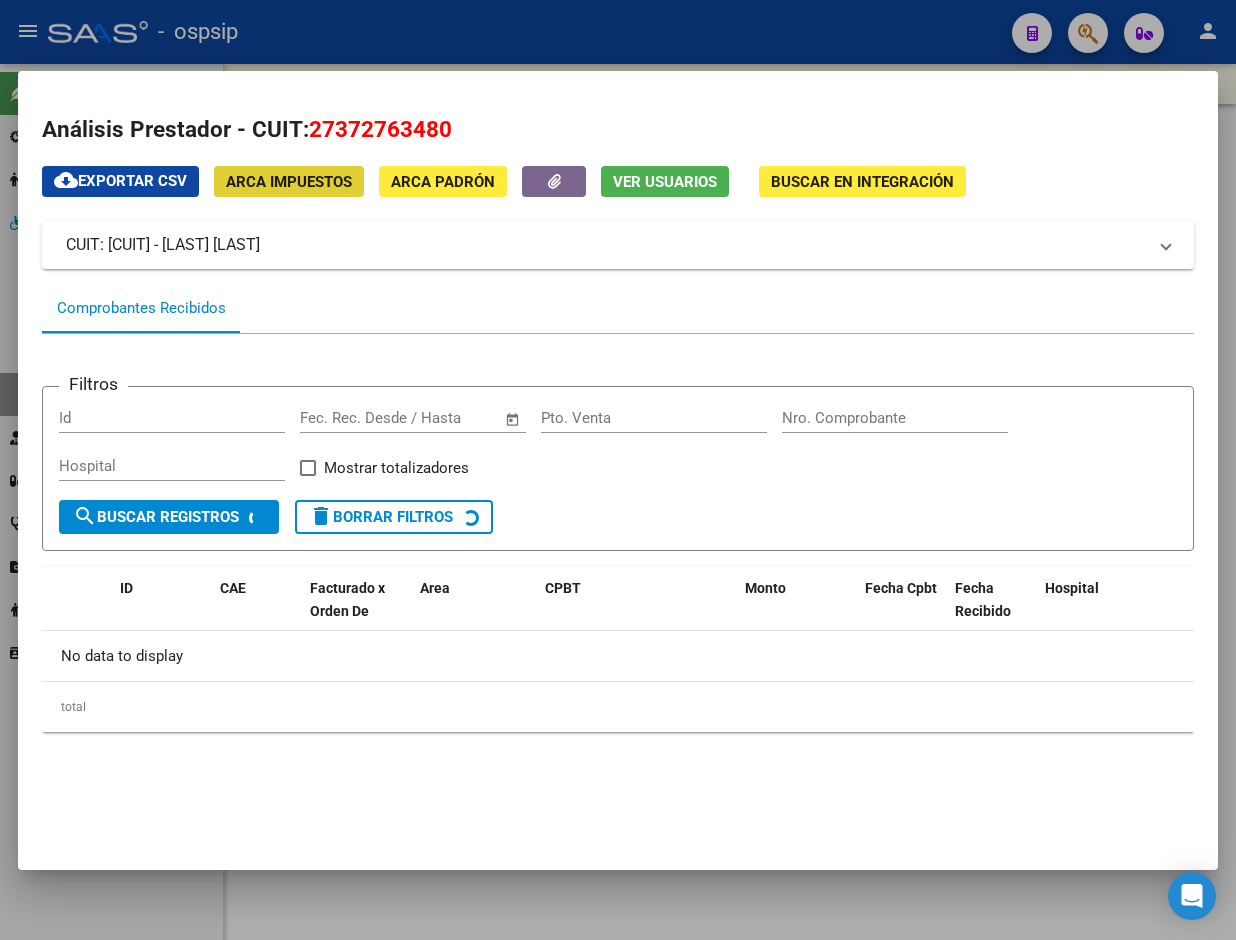 click 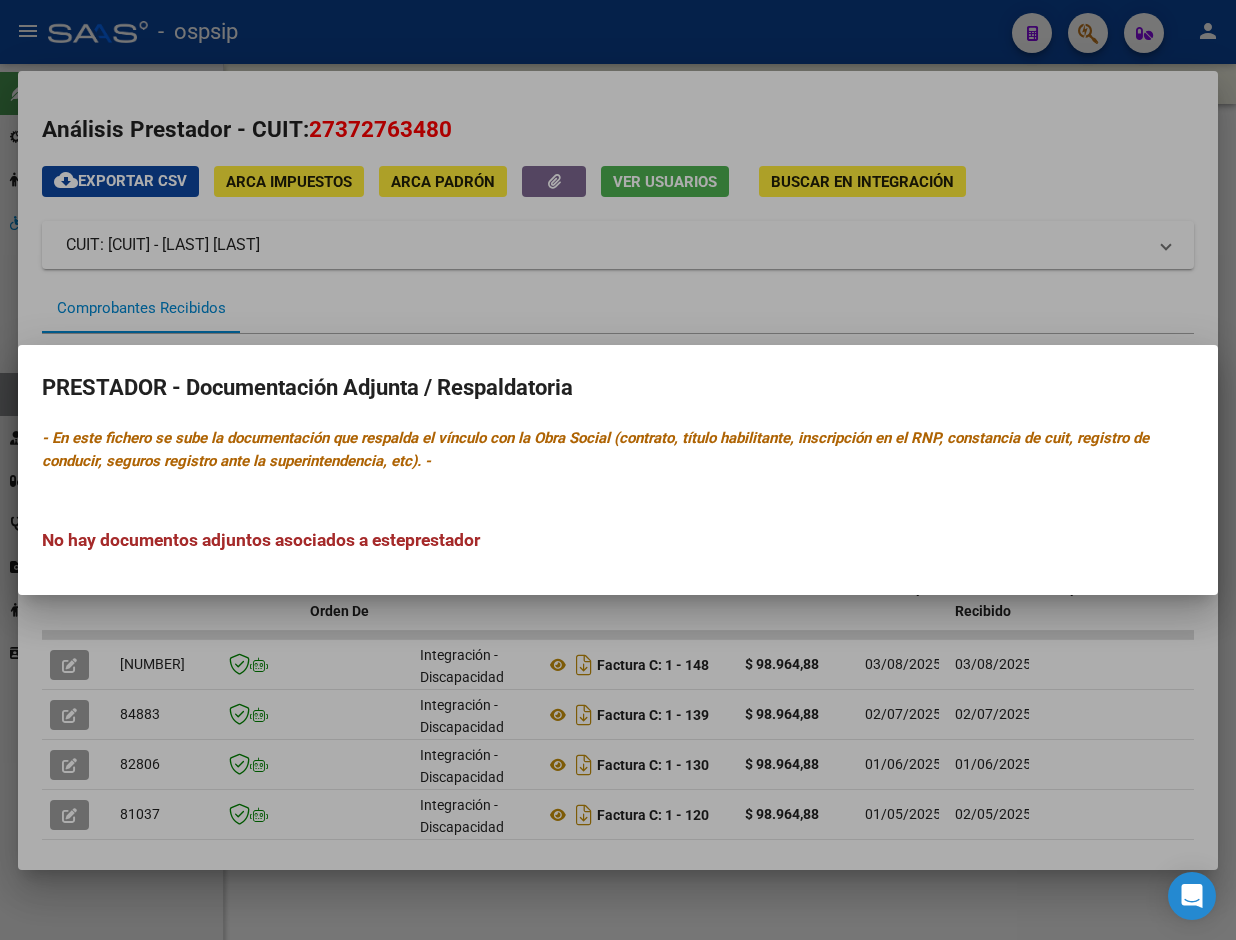 drag, startPoint x: 449, startPoint y: 290, endPoint x: 557, endPoint y: 184, distance: 151.32745 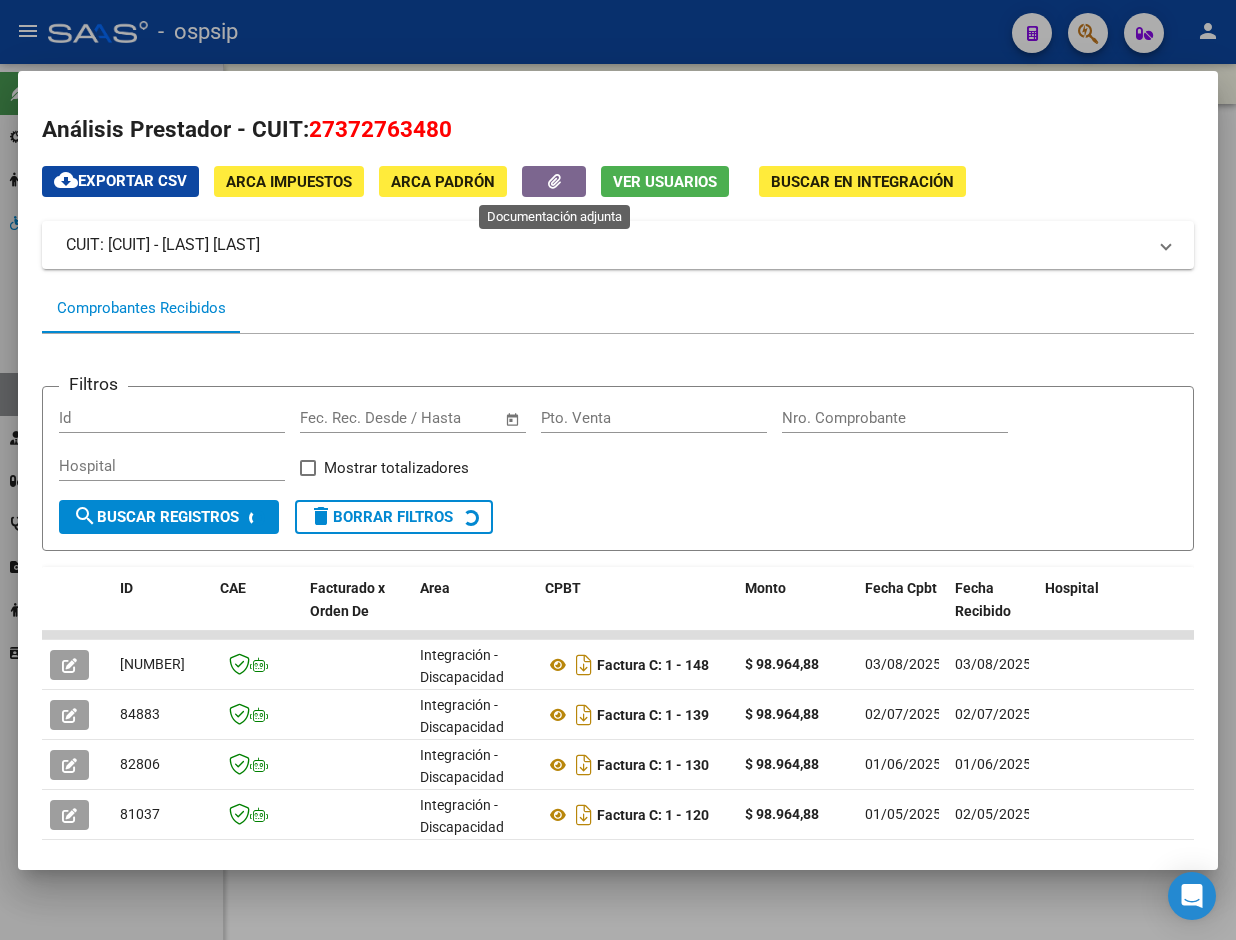click 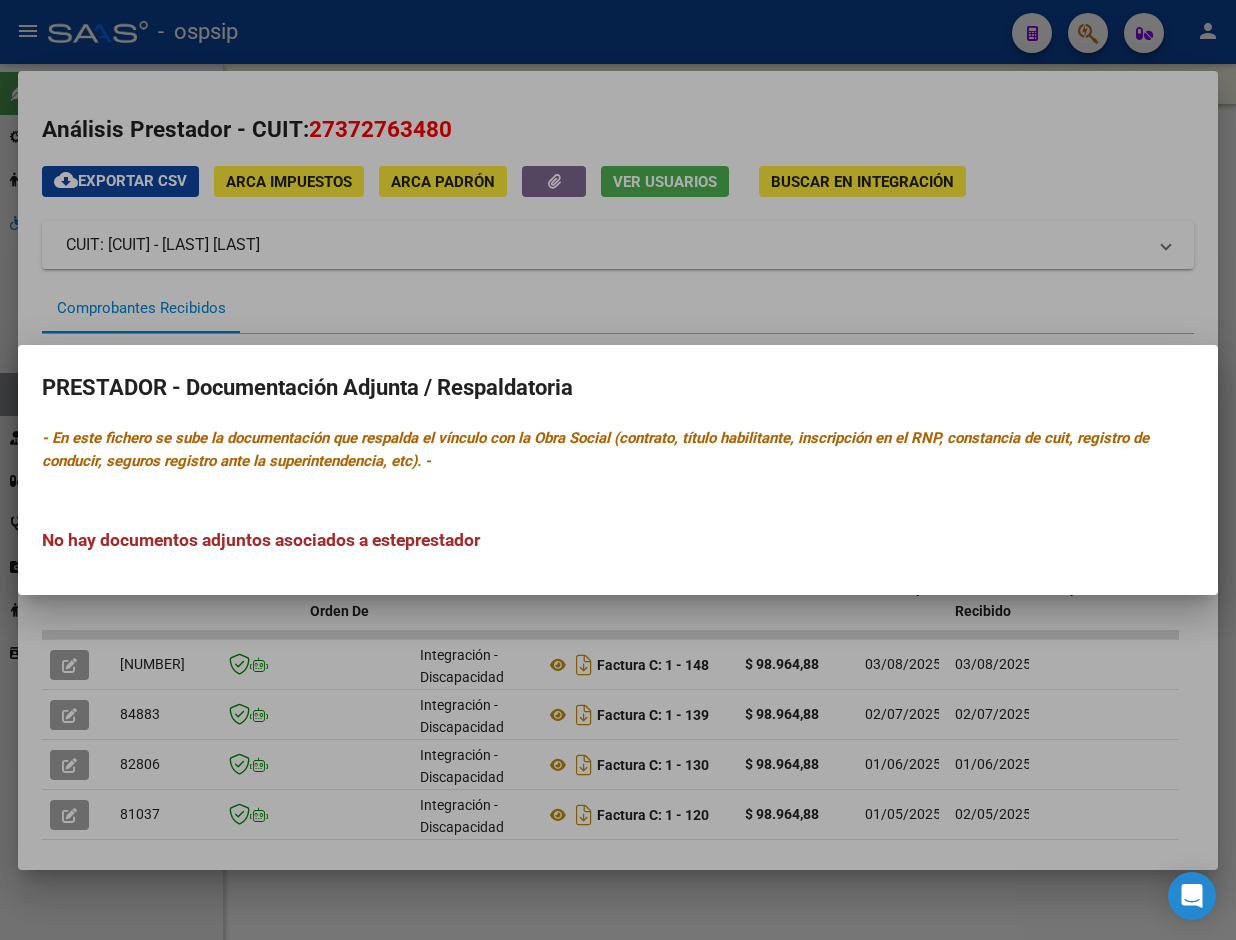 click at bounding box center (618, 470) 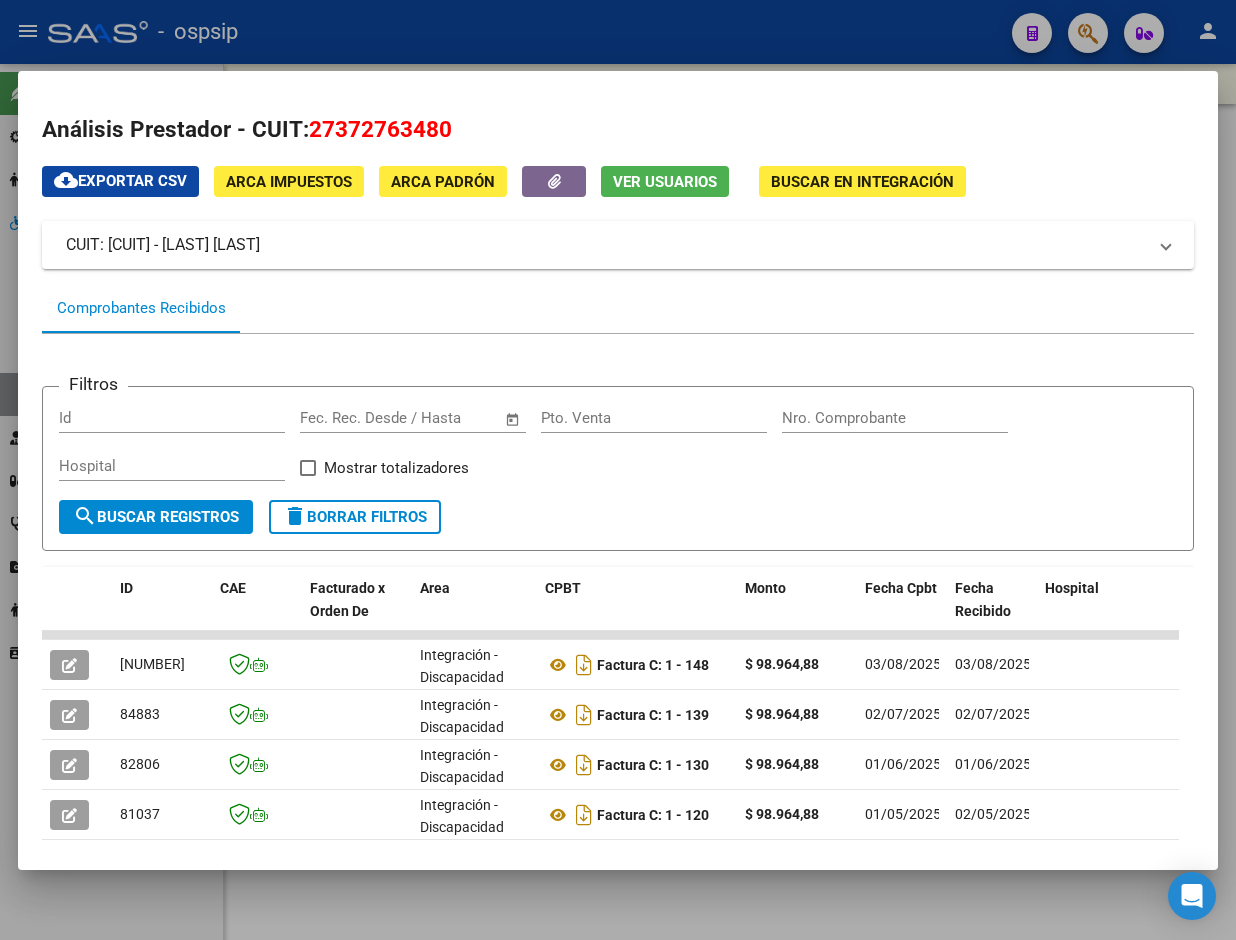 click at bounding box center [618, 470] 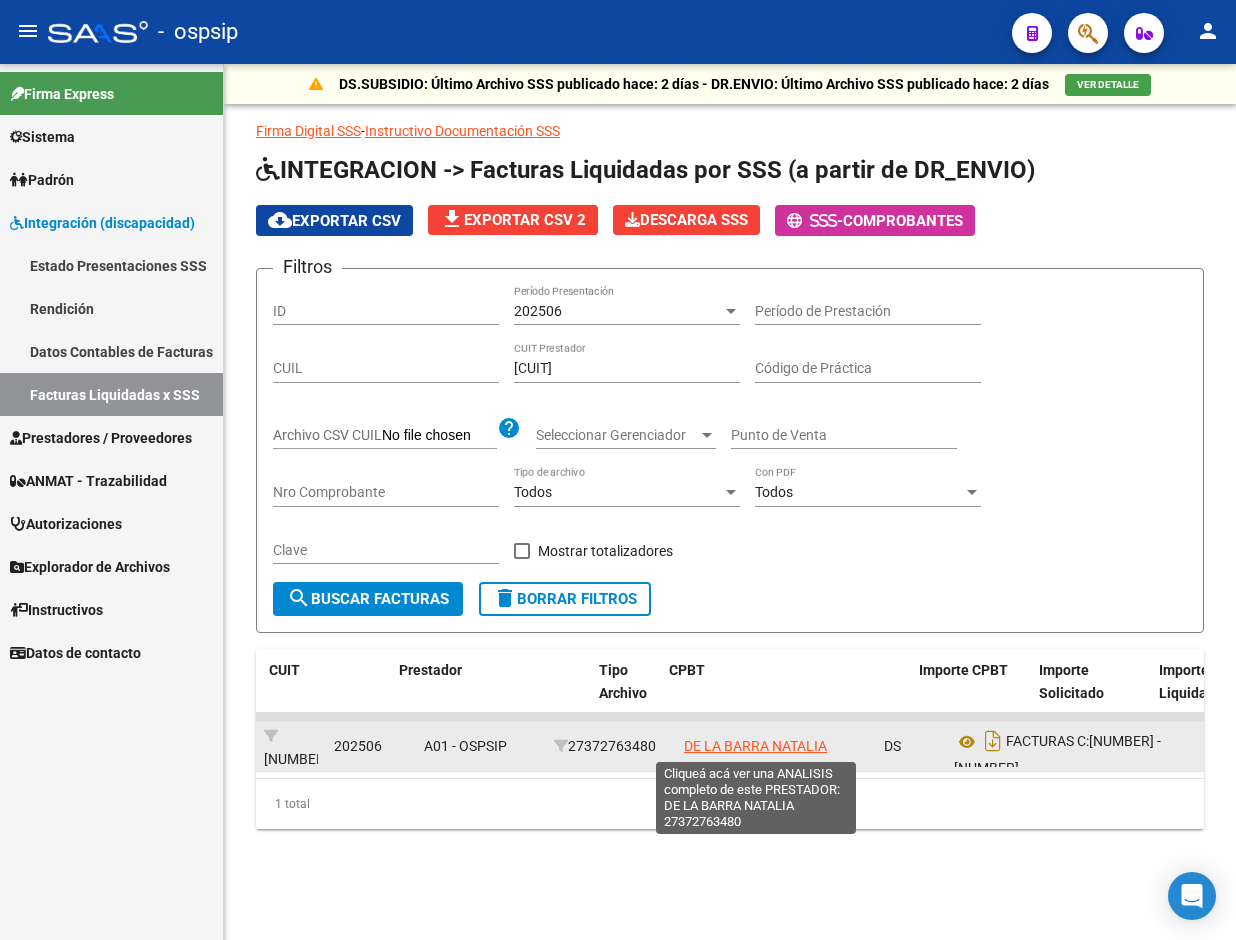 click on "DE LA BARRA NATALIA" 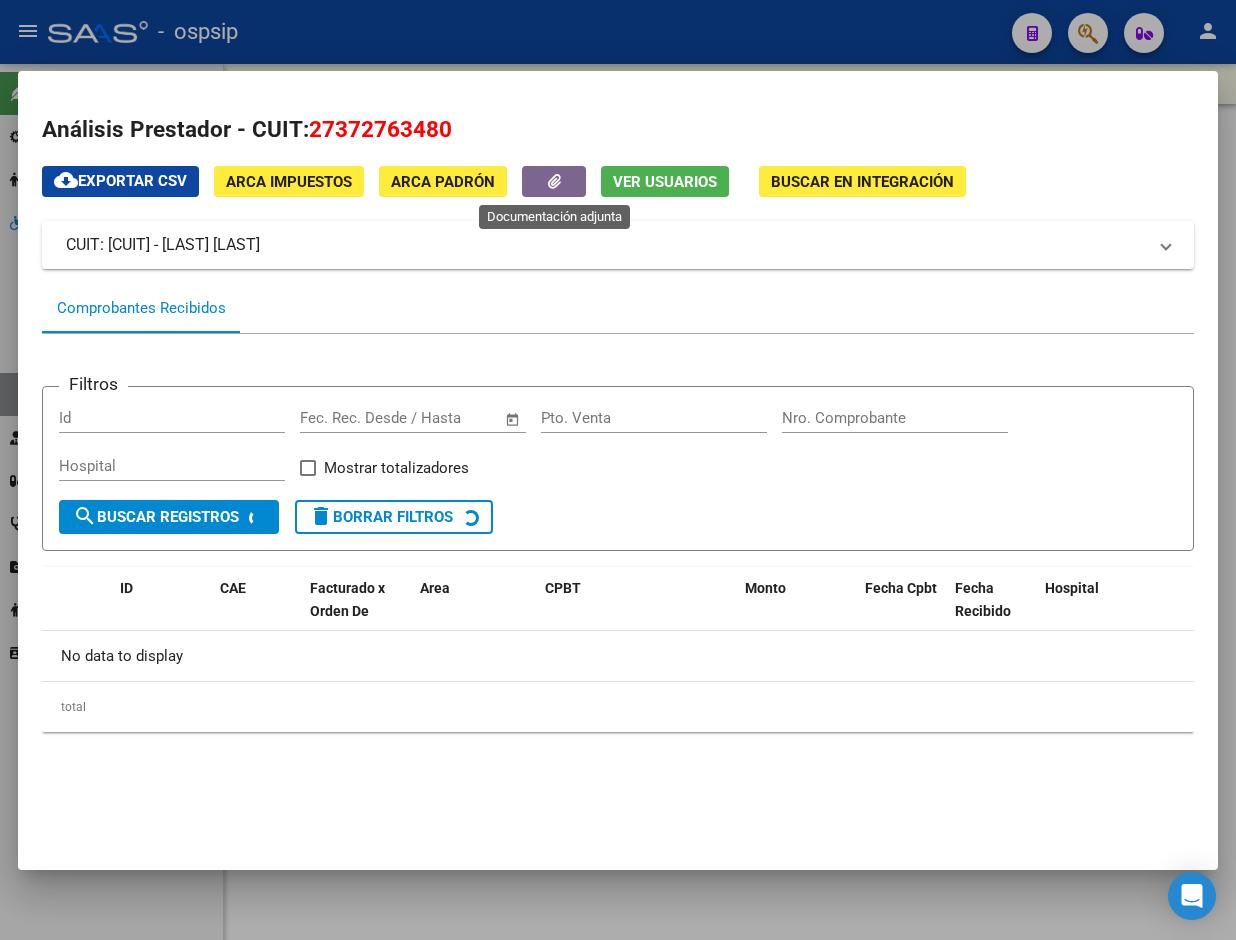click 